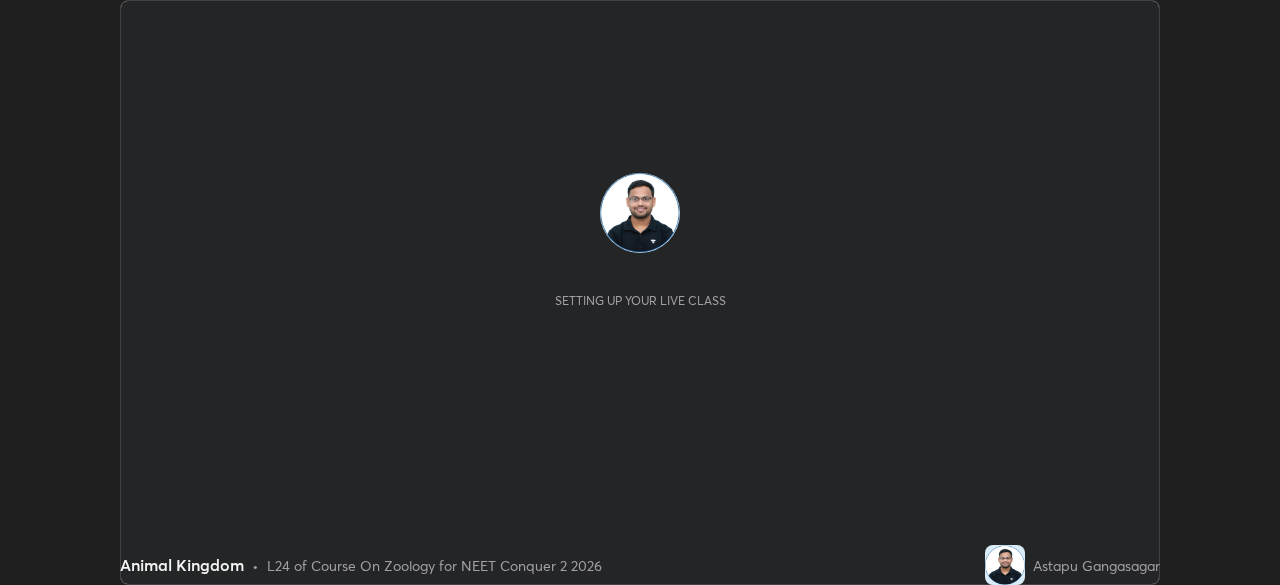 scroll, scrollTop: 0, scrollLeft: 0, axis: both 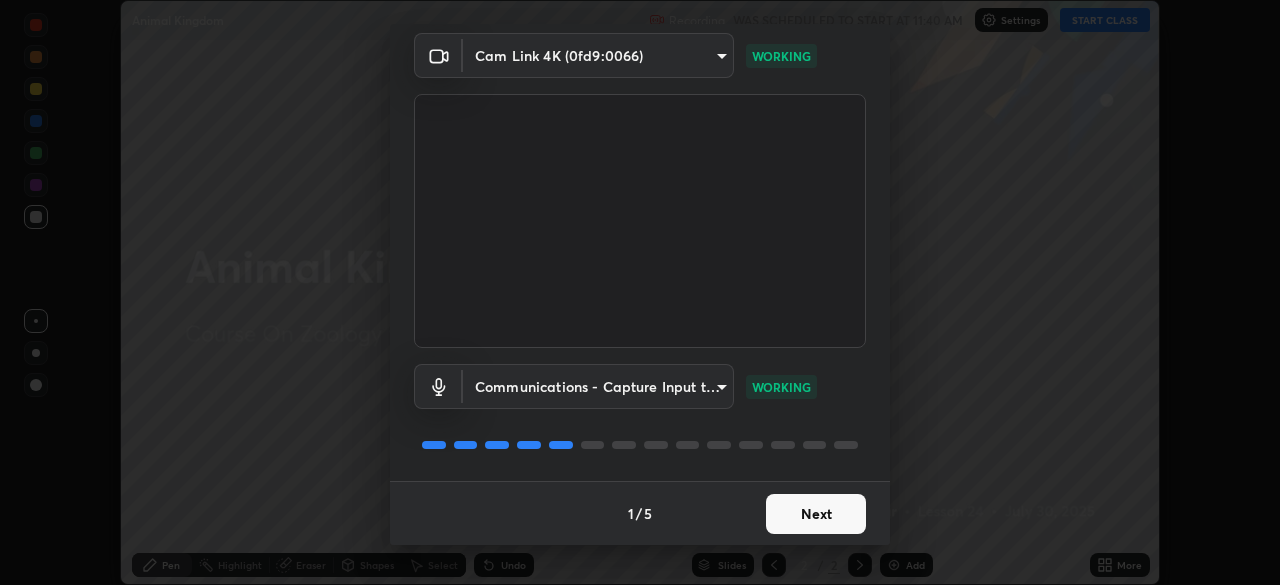 click on "Next" at bounding box center (816, 514) 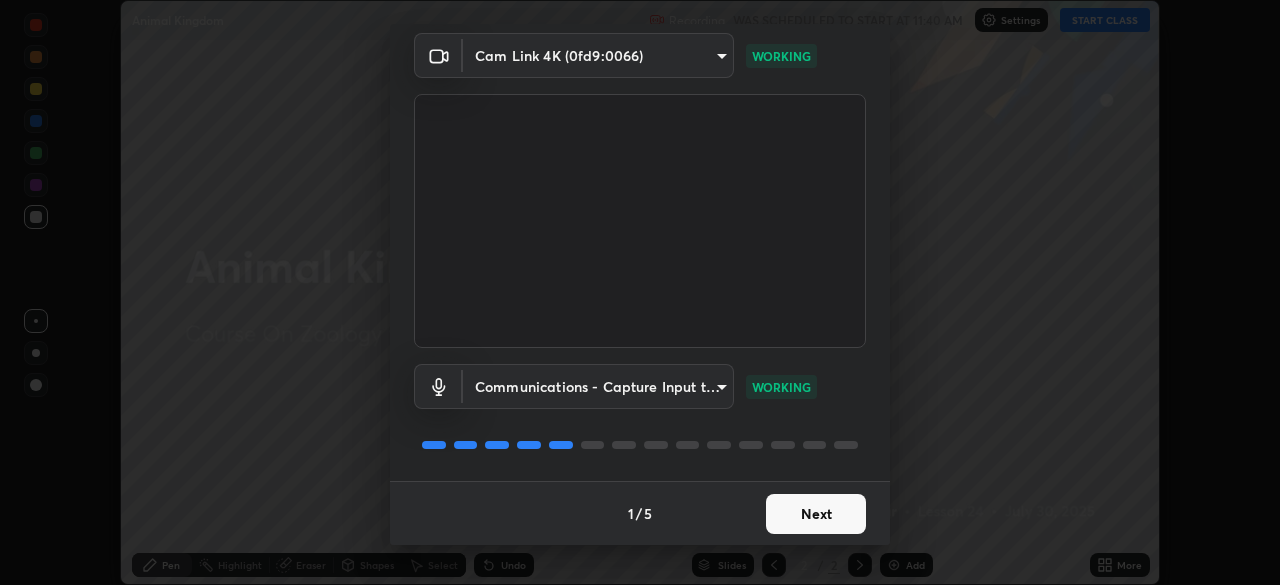 scroll, scrollTop: 0, scrollLeft: 0, axis: both 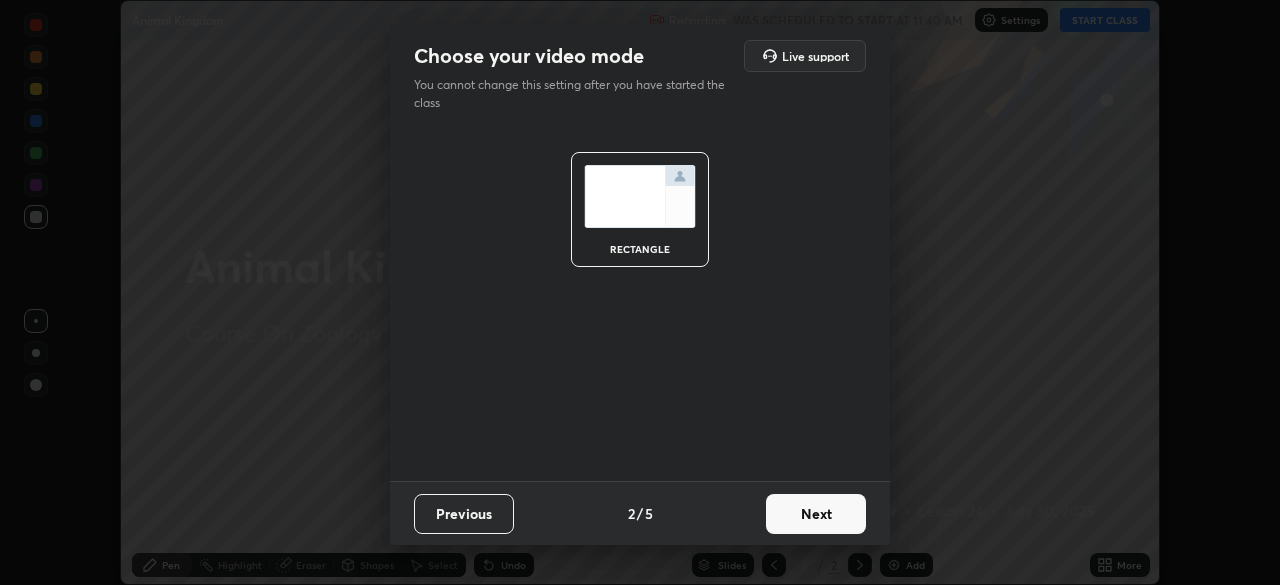 click on "Next" at bounding box center (816, 514) 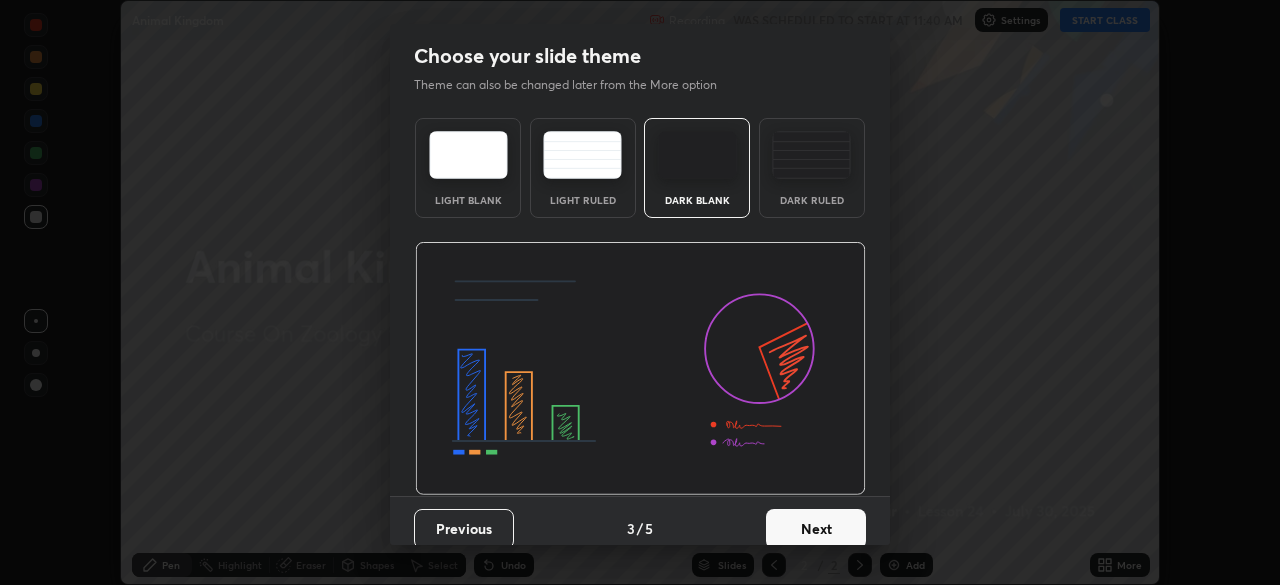 click on "Next" at bounding box center (816, 529) 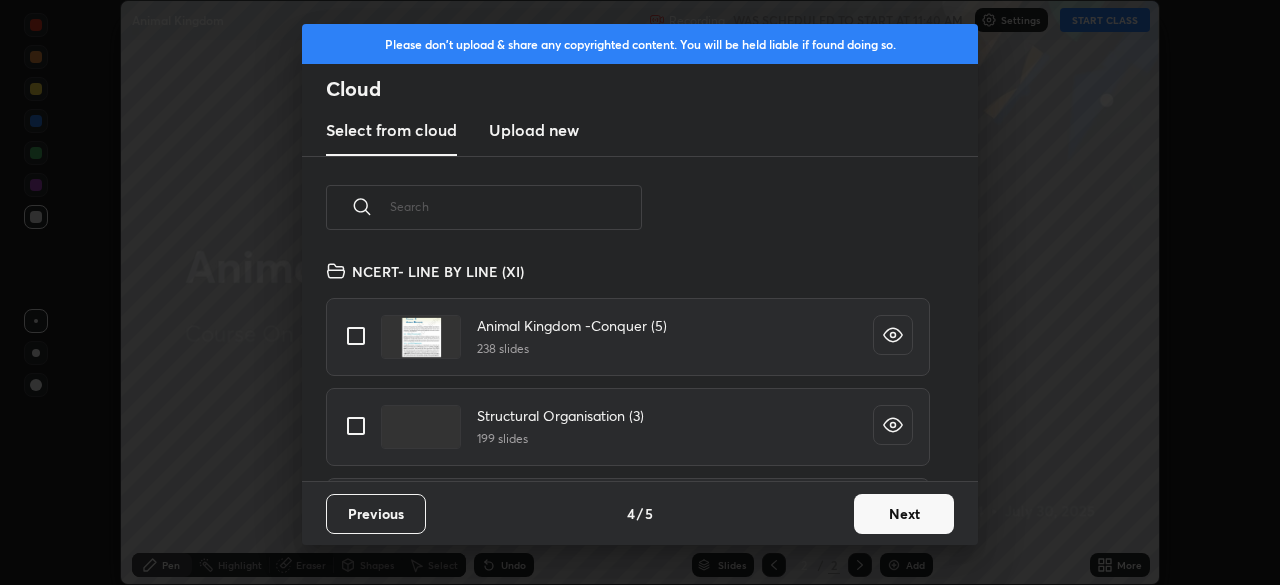 scroll, scrollTop: 7, scrollLeft: 11, axis: both 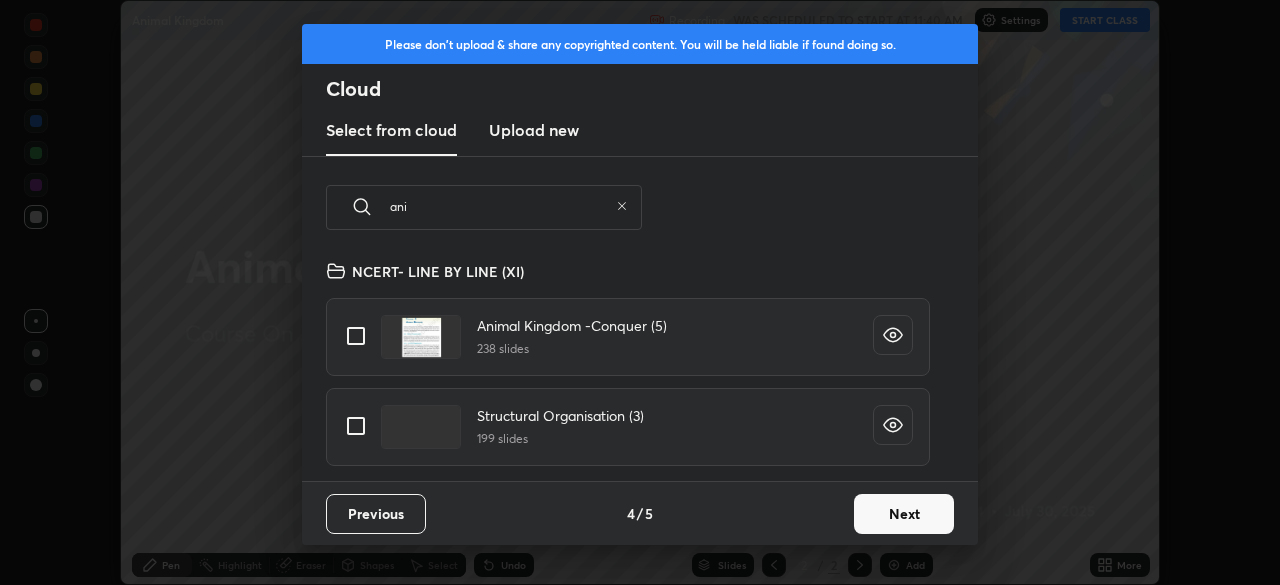 type on "ani" 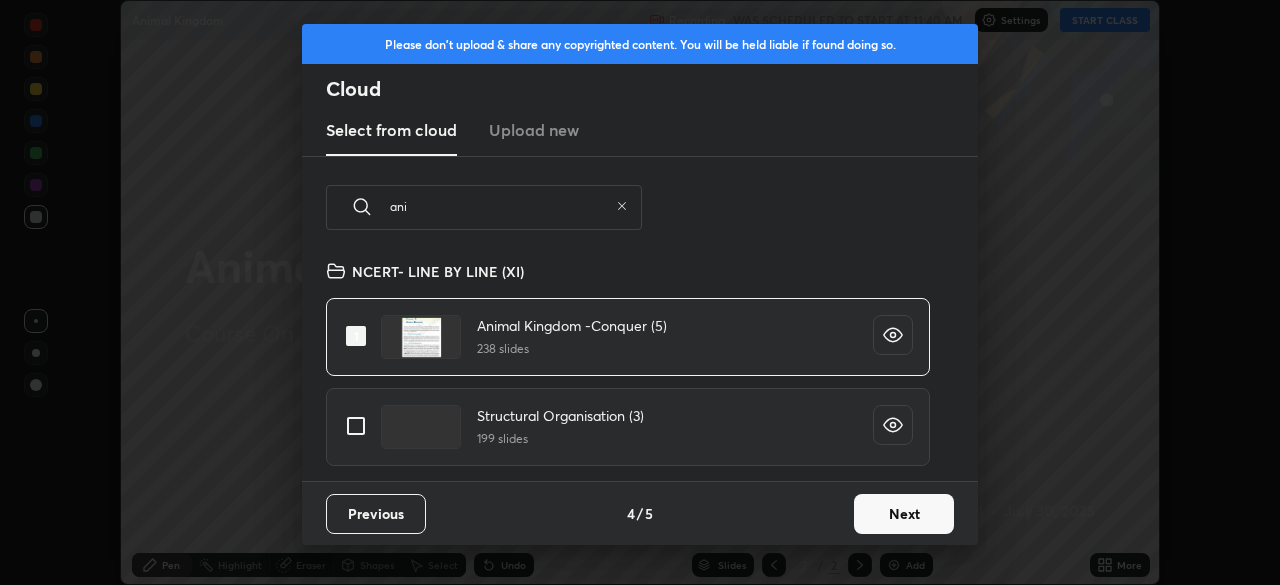 click on "Next" at bounding box center [904, 514] 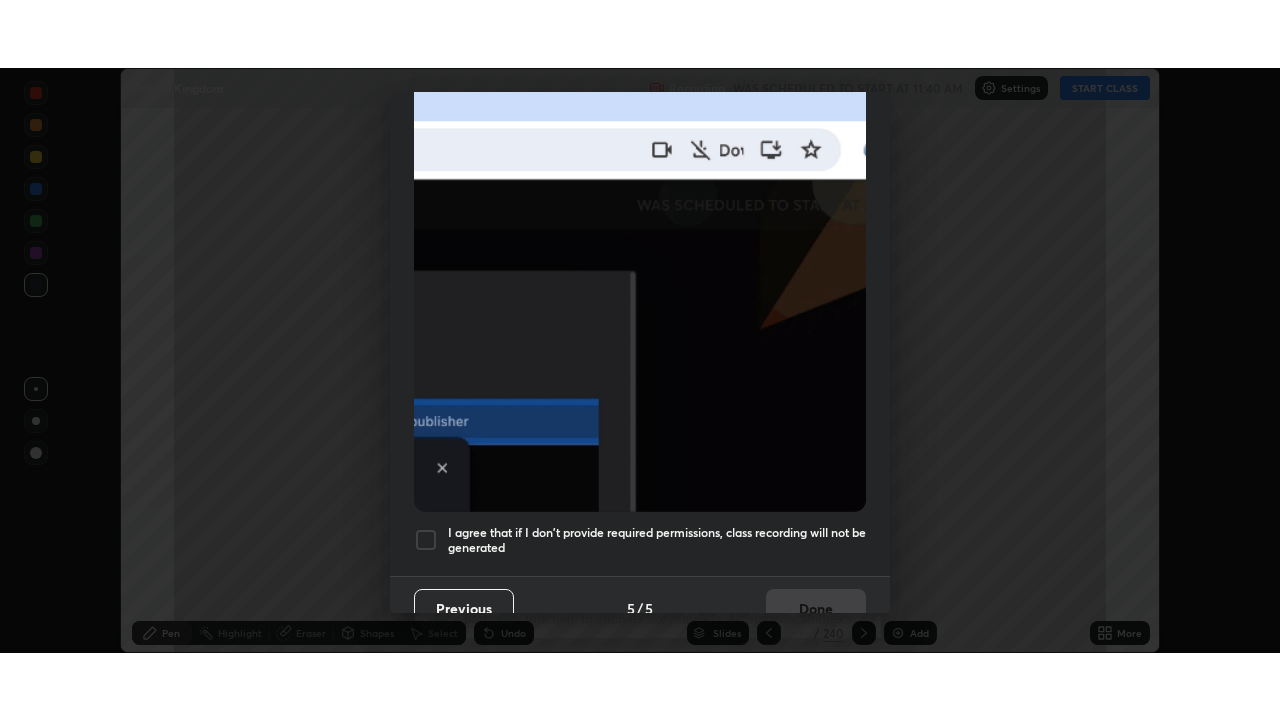 scroll, scrollTop: 479, scrollLeft: 0, axis: vertical 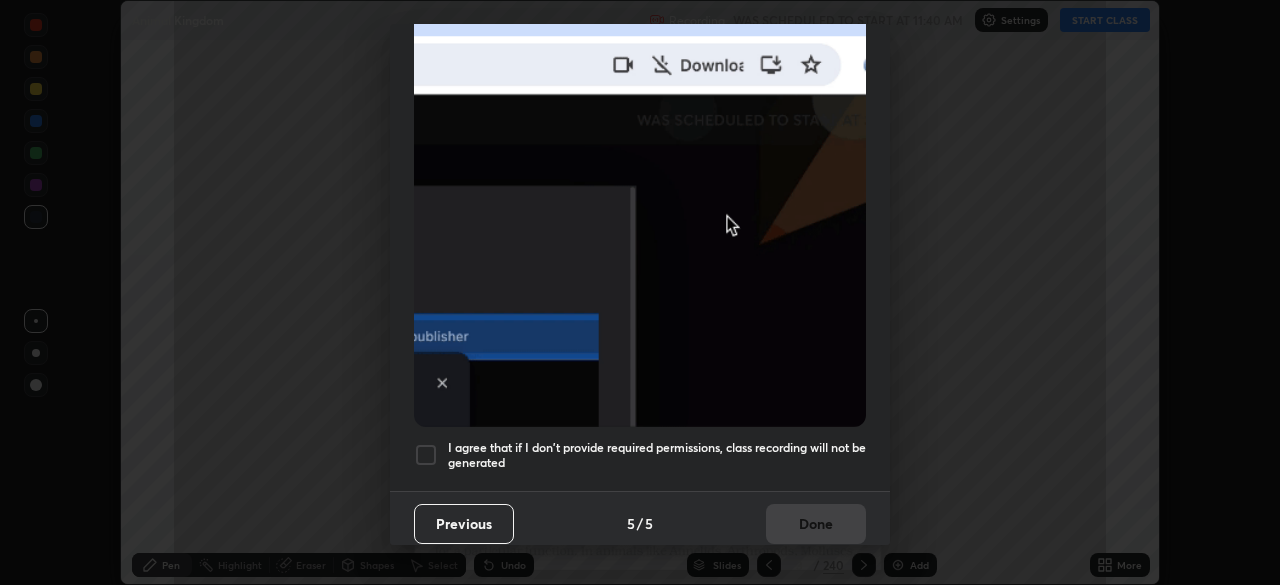click at bounding box center (426, 455) 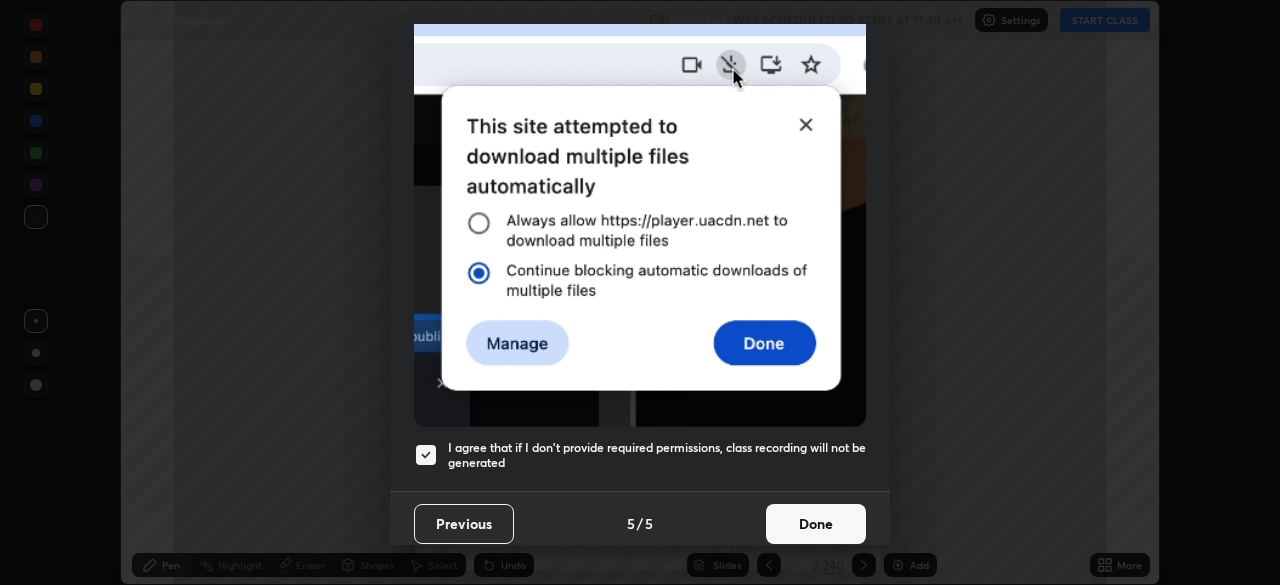 click on "Done" at bounding box center (816, 524) 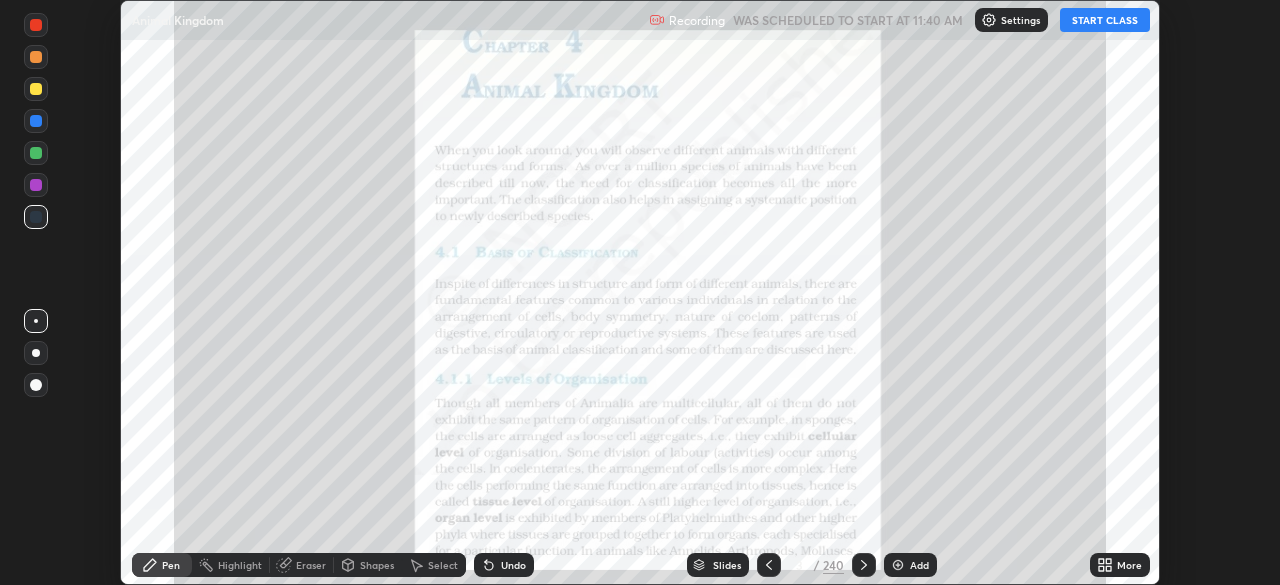 click 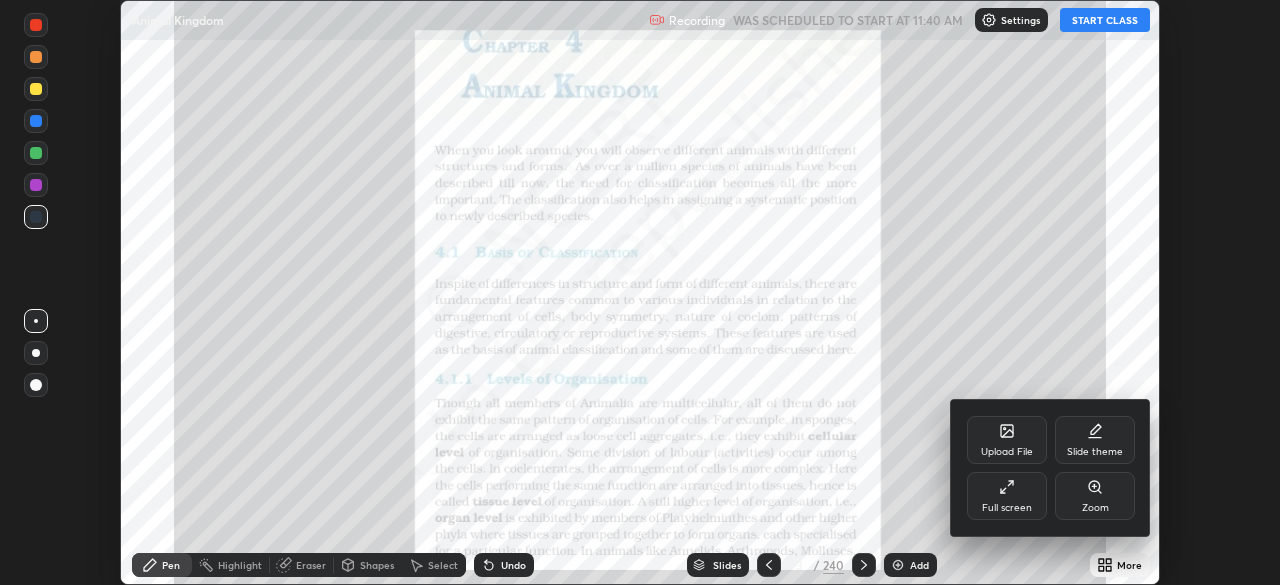 click on "Full screen" at bounding box center [1007, 496] 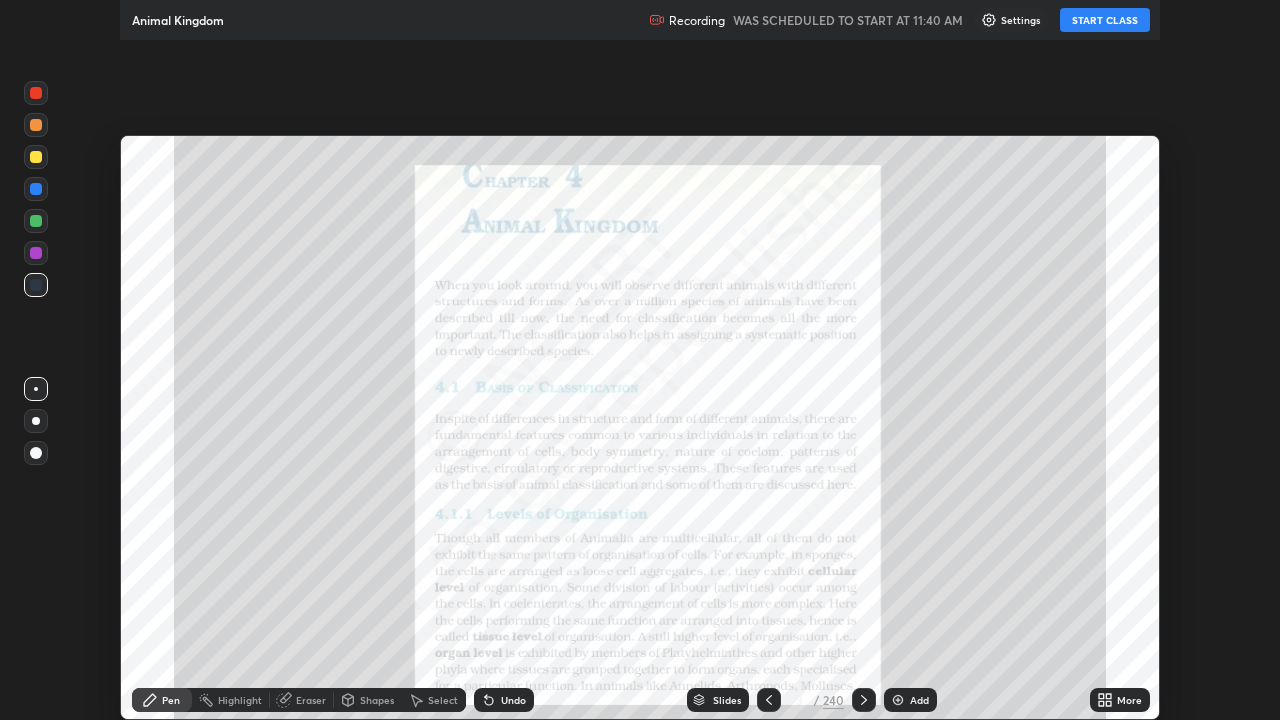 scroll, scrollTop: 99280, scrollLeft: 98720, axis: both 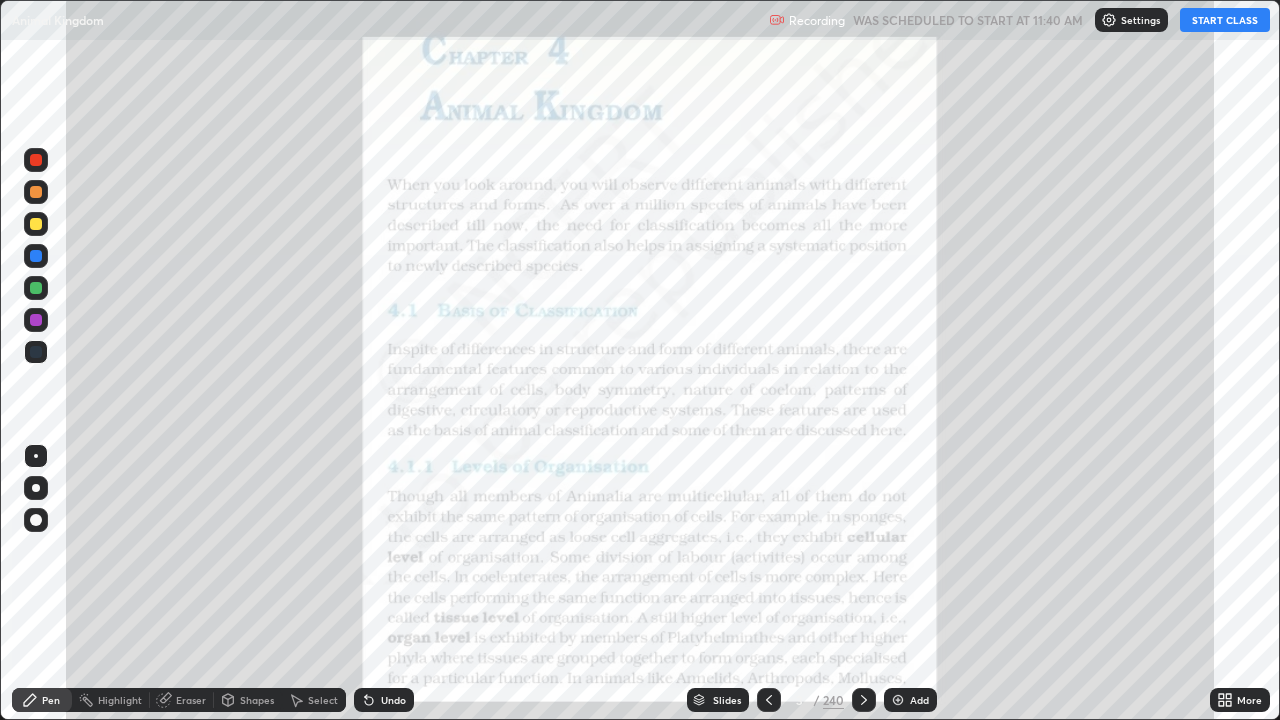 click on "START CLASS" at bounding box center [1225, 20] 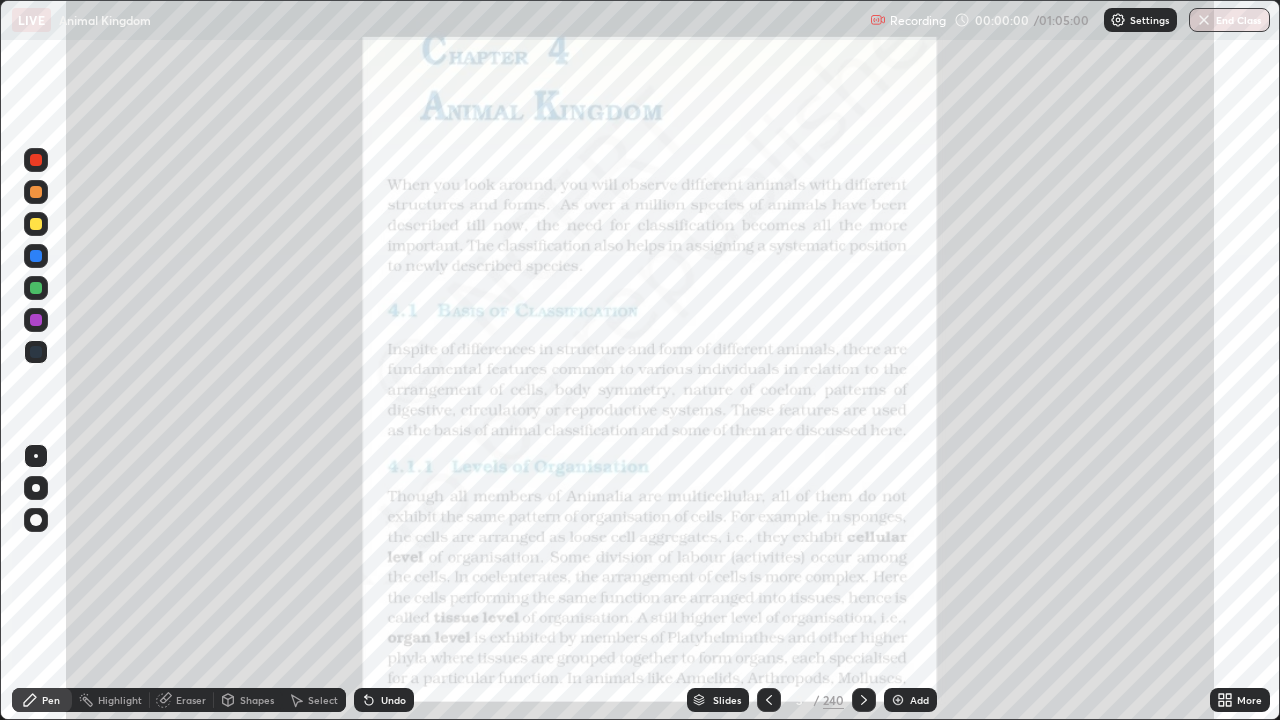 click on "Slides" at bounding box center (727, 700) 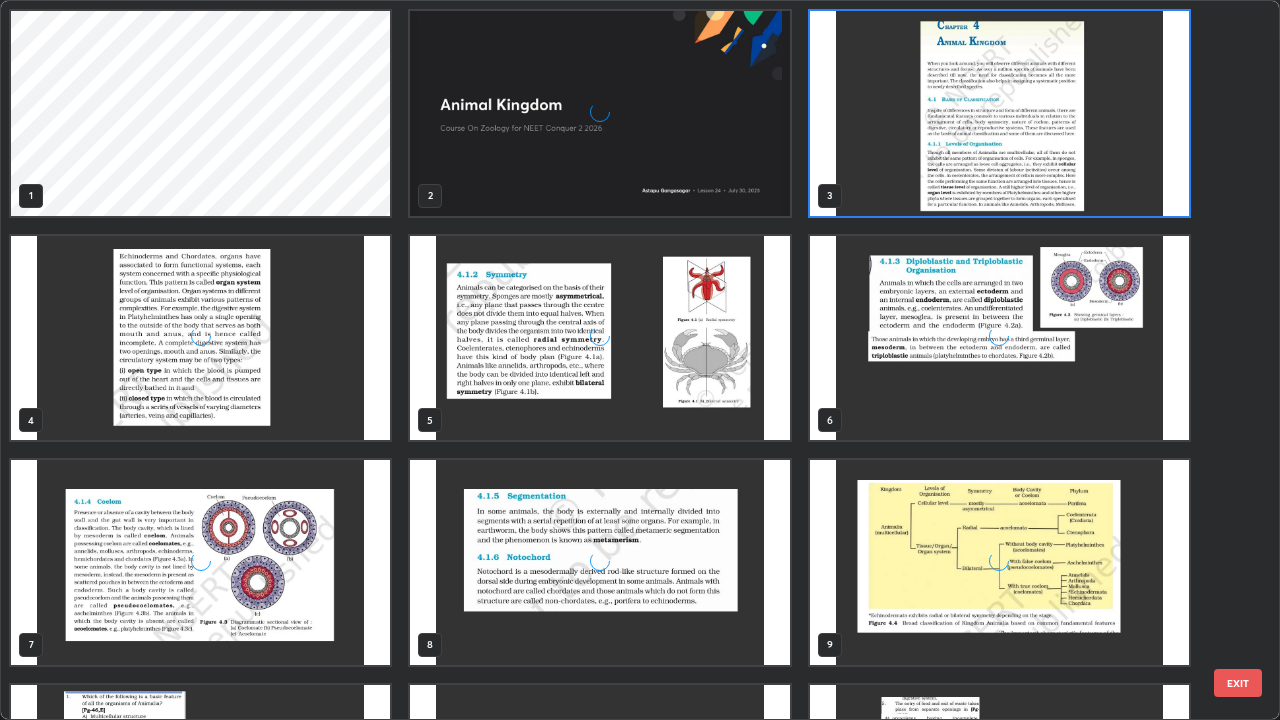 scroll, scrollTop: 7, scrollLeft: 11, axis: both 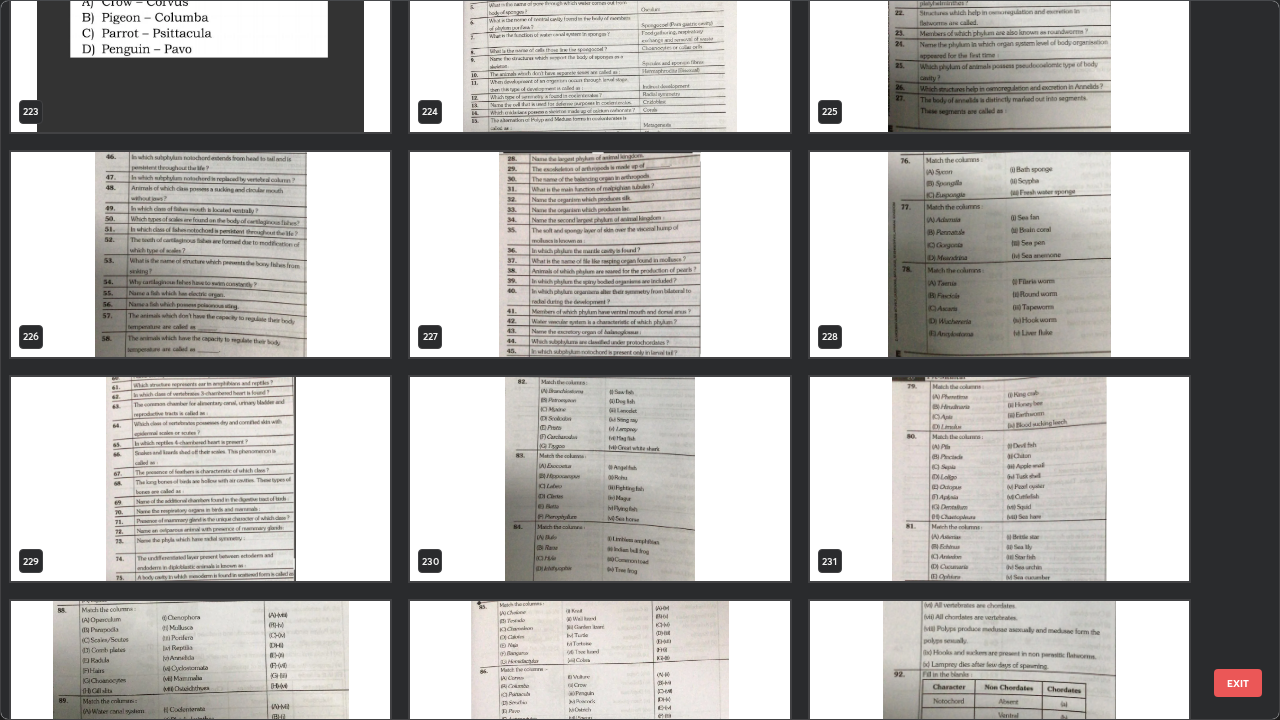 click at bounding box center [200, 479] 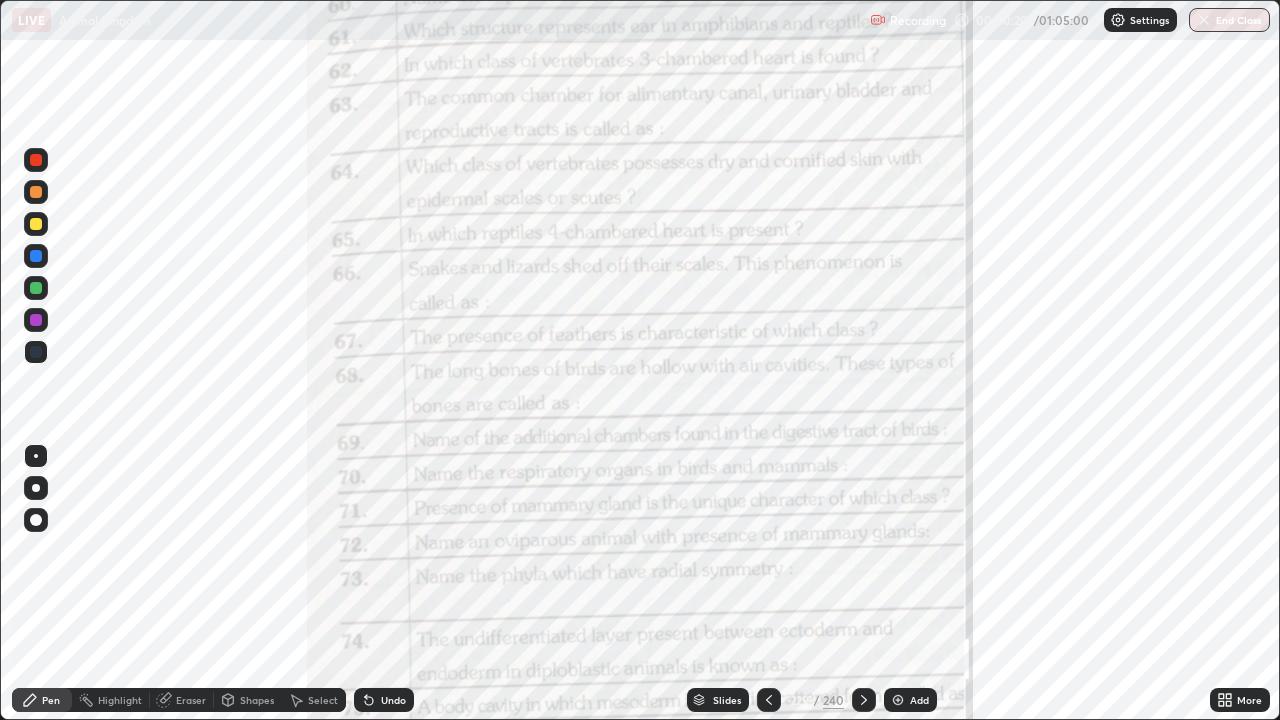 click on "More" at bounding box center (1249, 700) 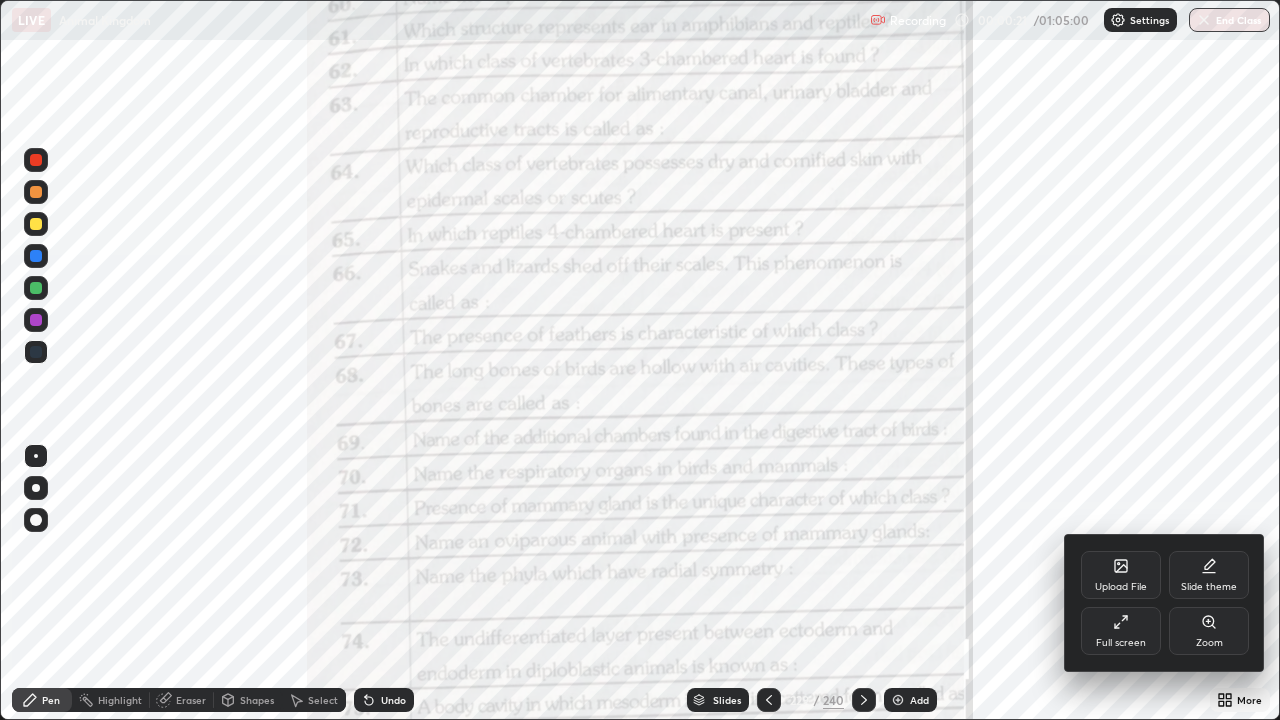 click 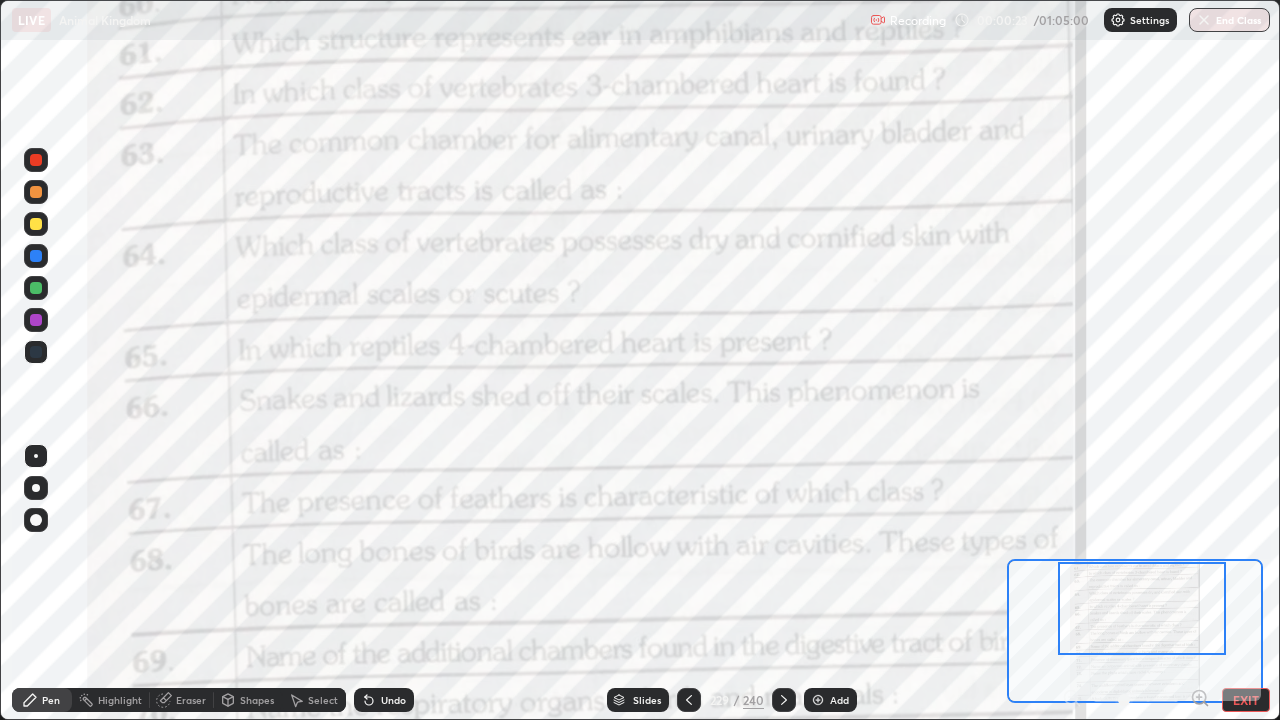 click 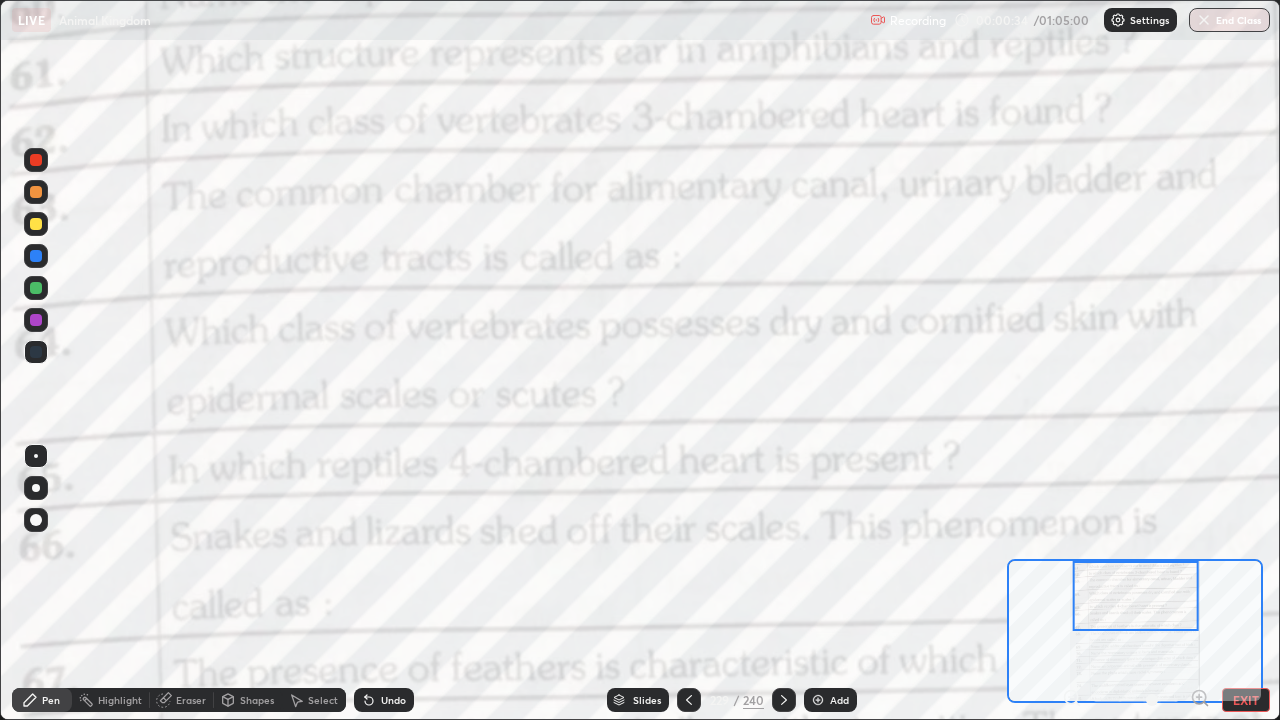 click at bounding box center (36, 160) 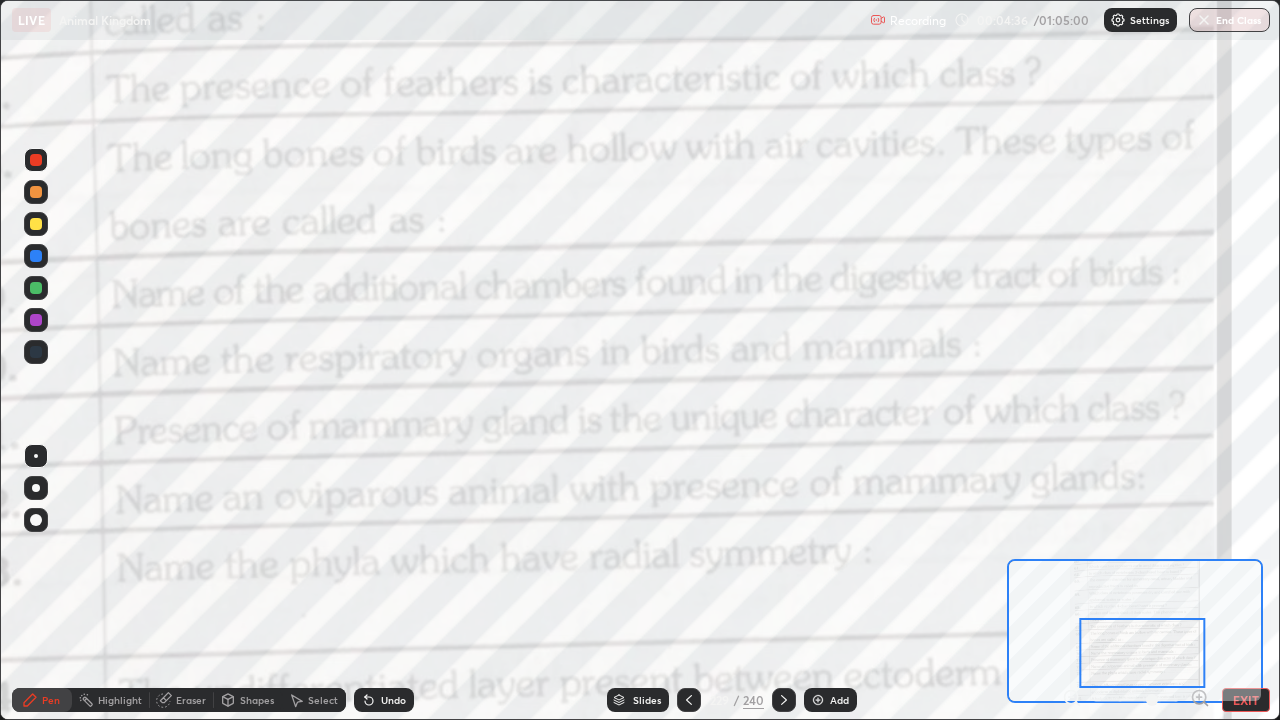 click at bounding box center [1143, 653] 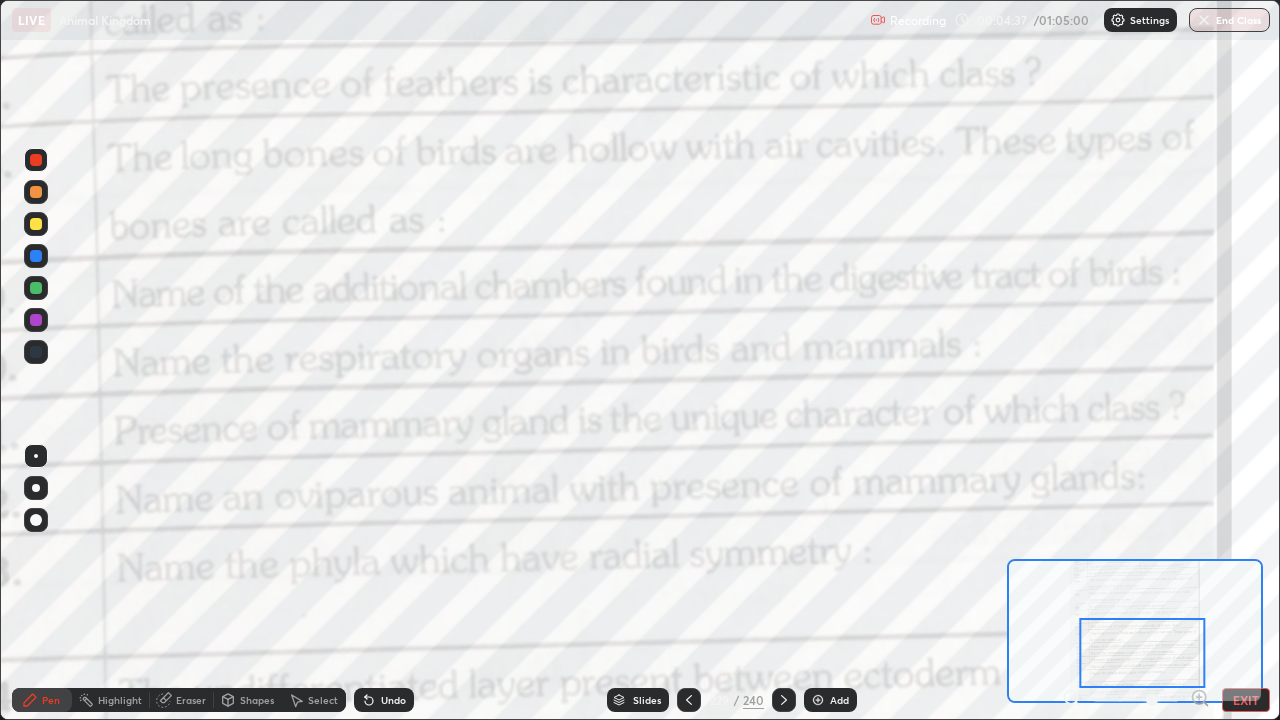 click 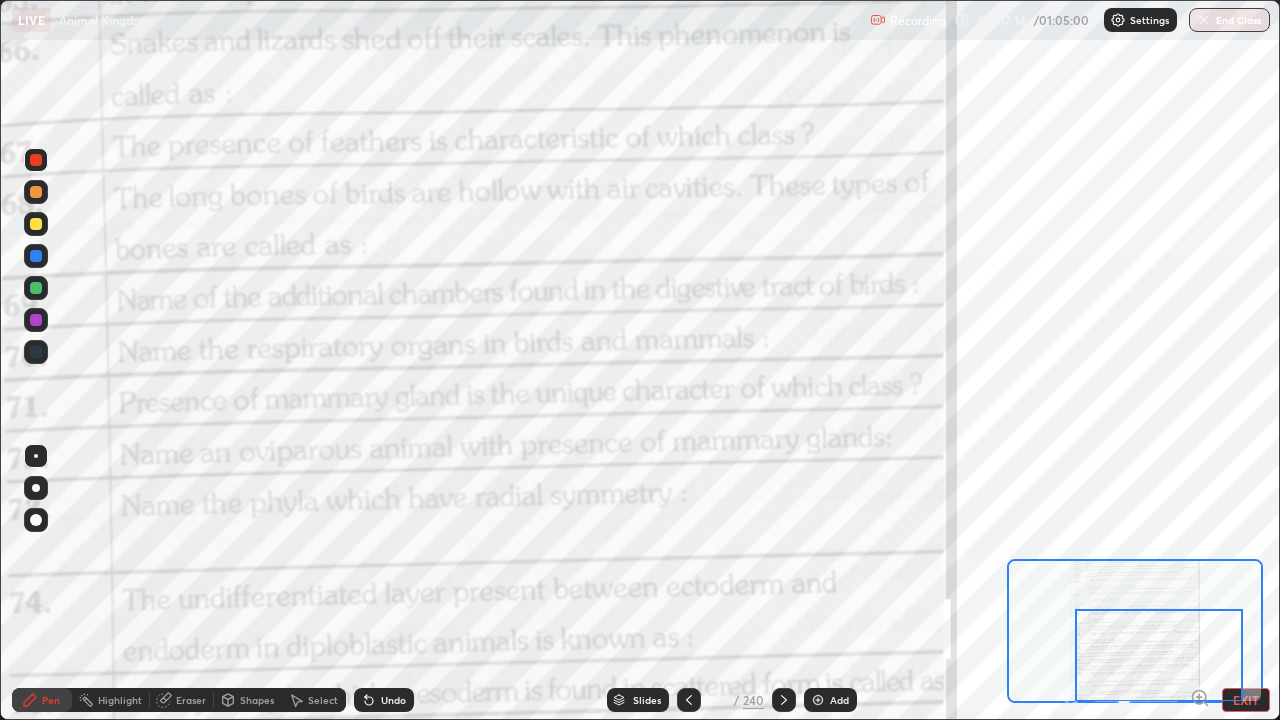 click at bounding box center (1159, 655) 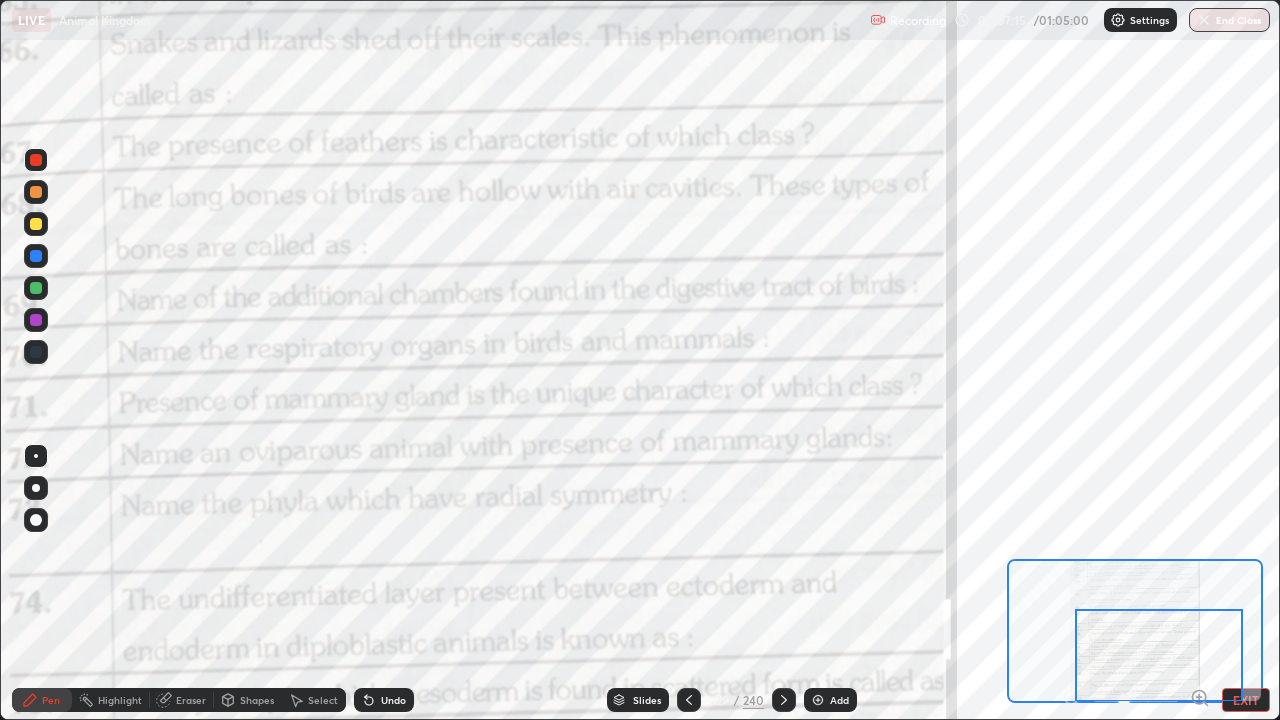 click on "EXIT" at bounding box center [1246, 700] 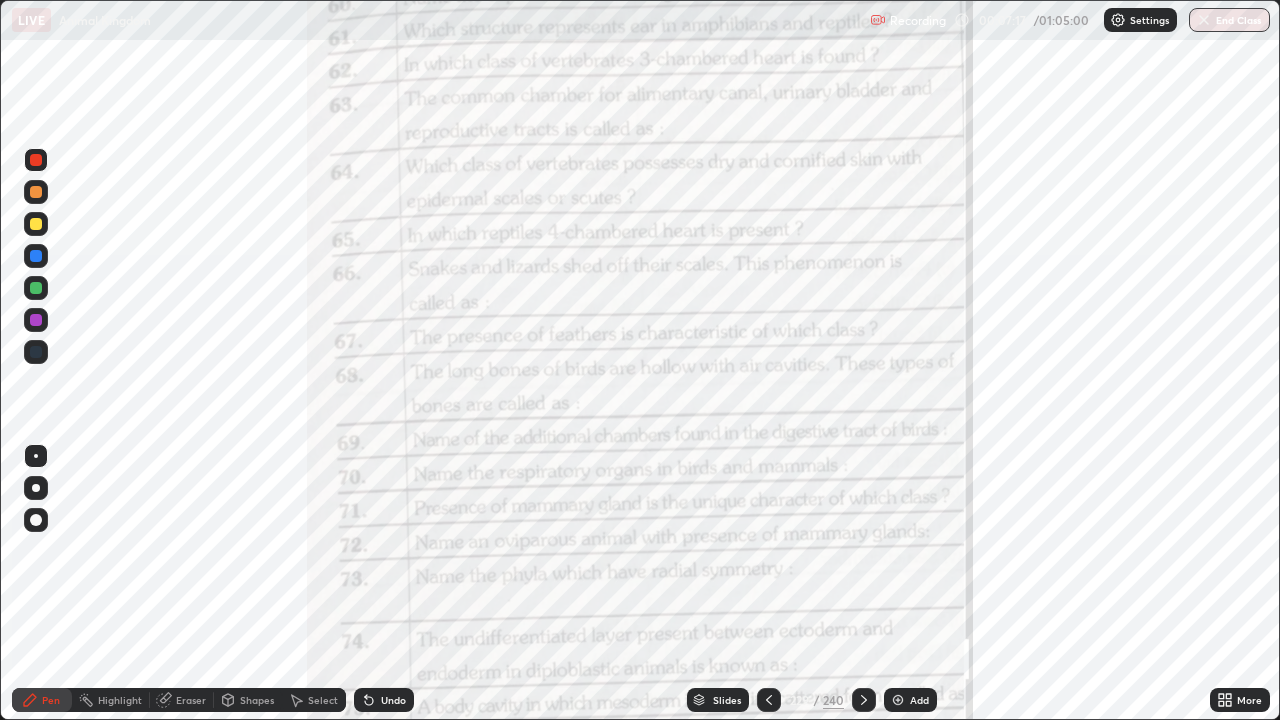 click 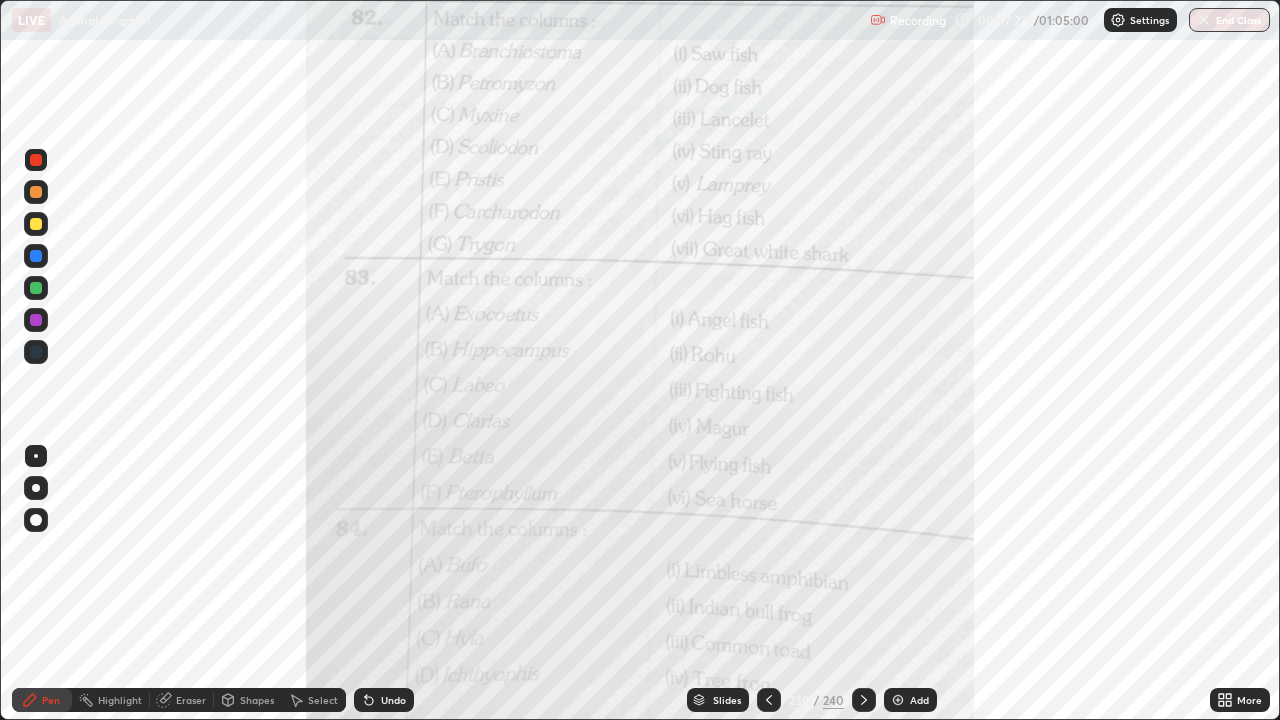 click 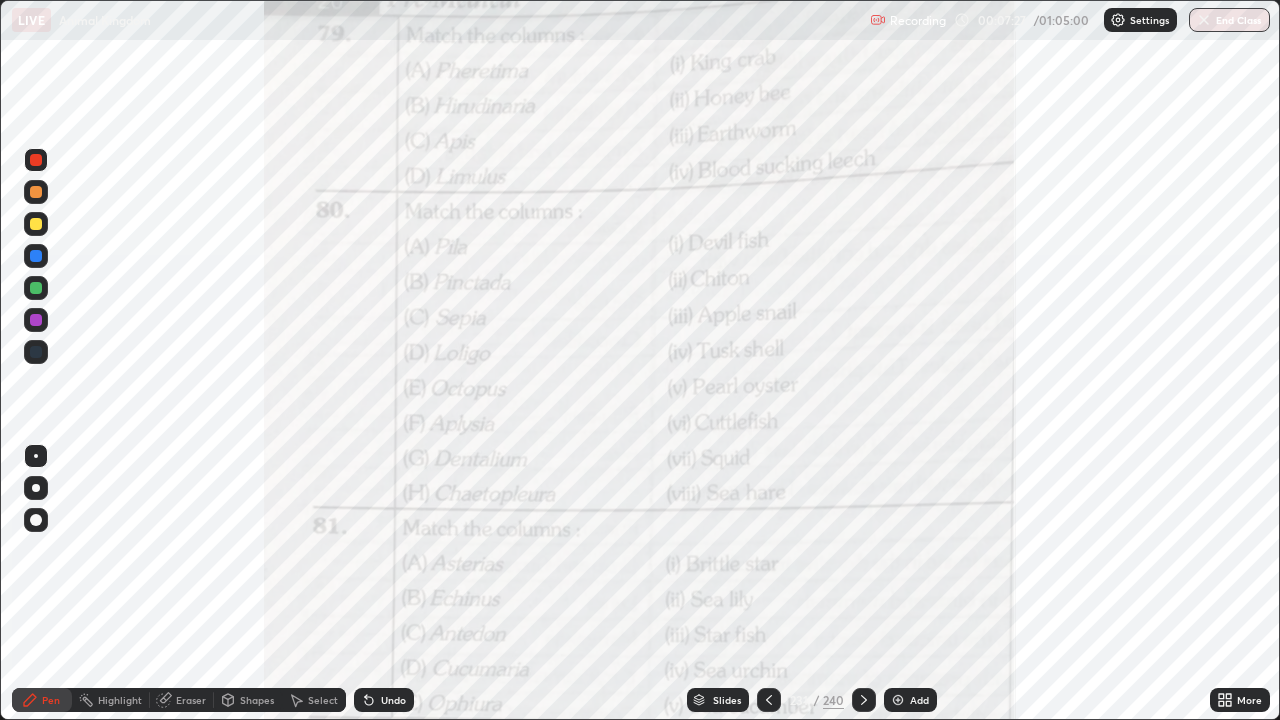 click 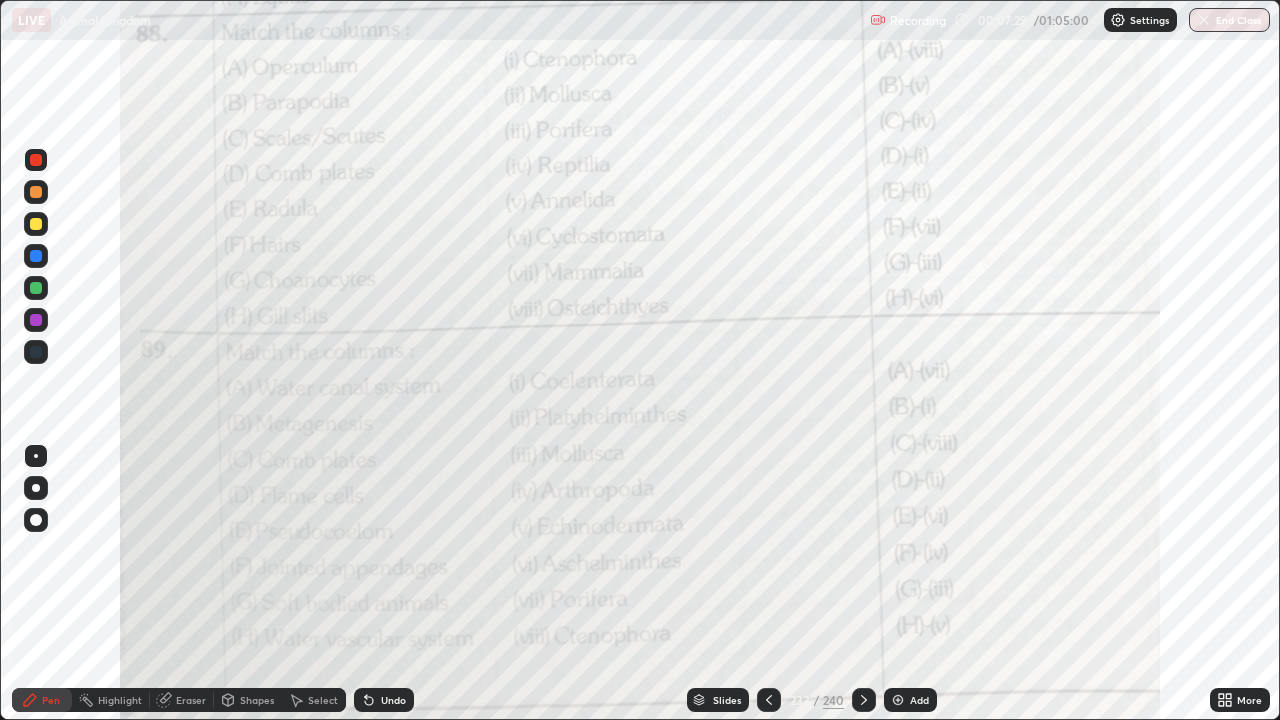 click 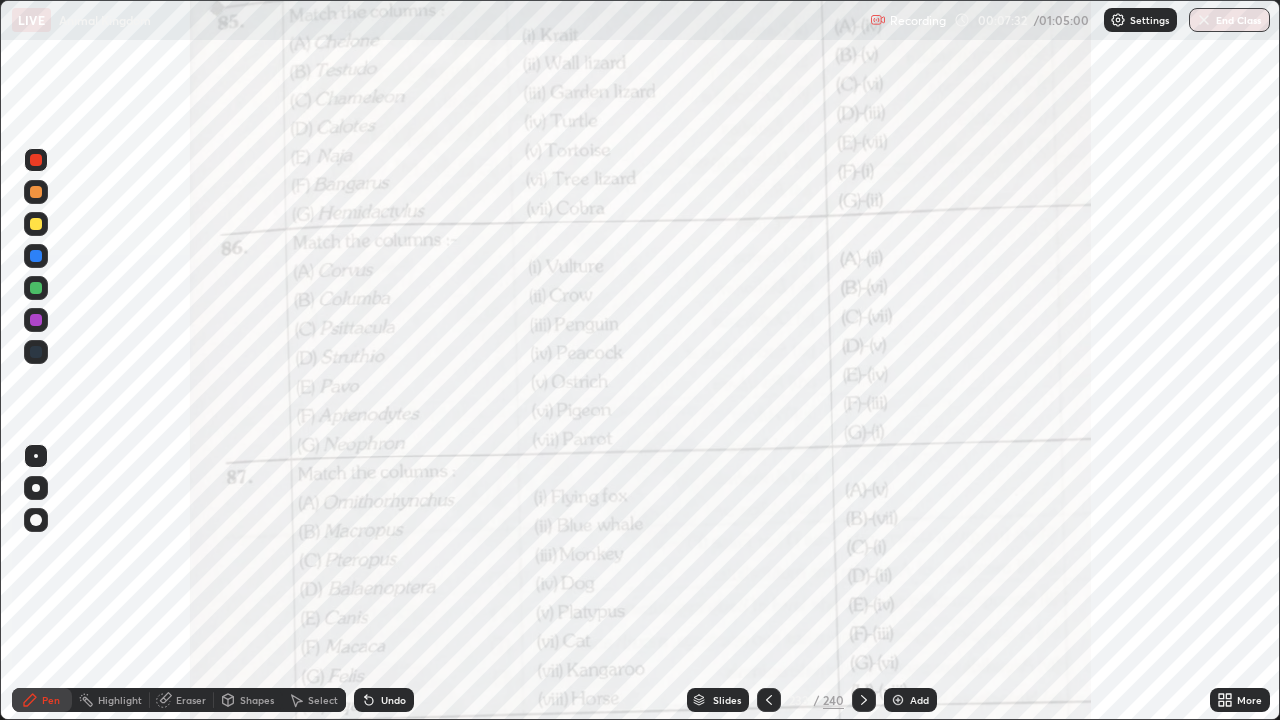 click on "More" at bounding box center [1249, 700] 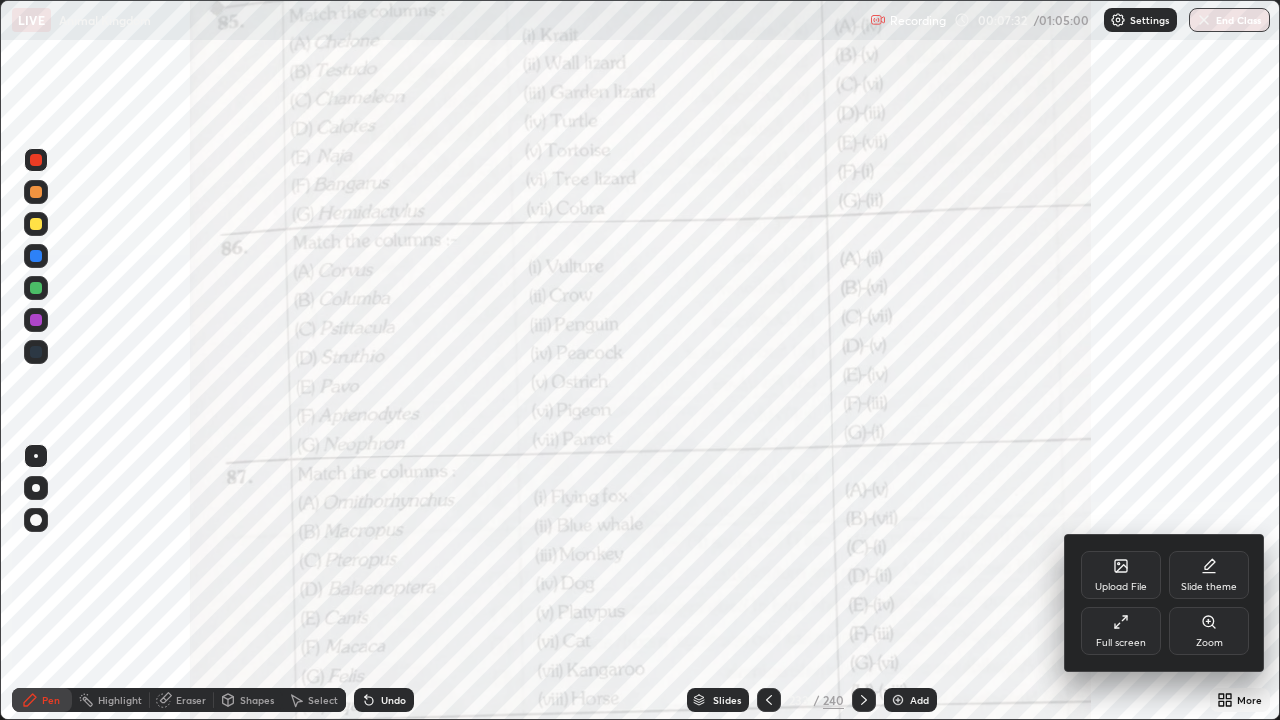 click on "Zoom" at bounding box center (1209, 643) 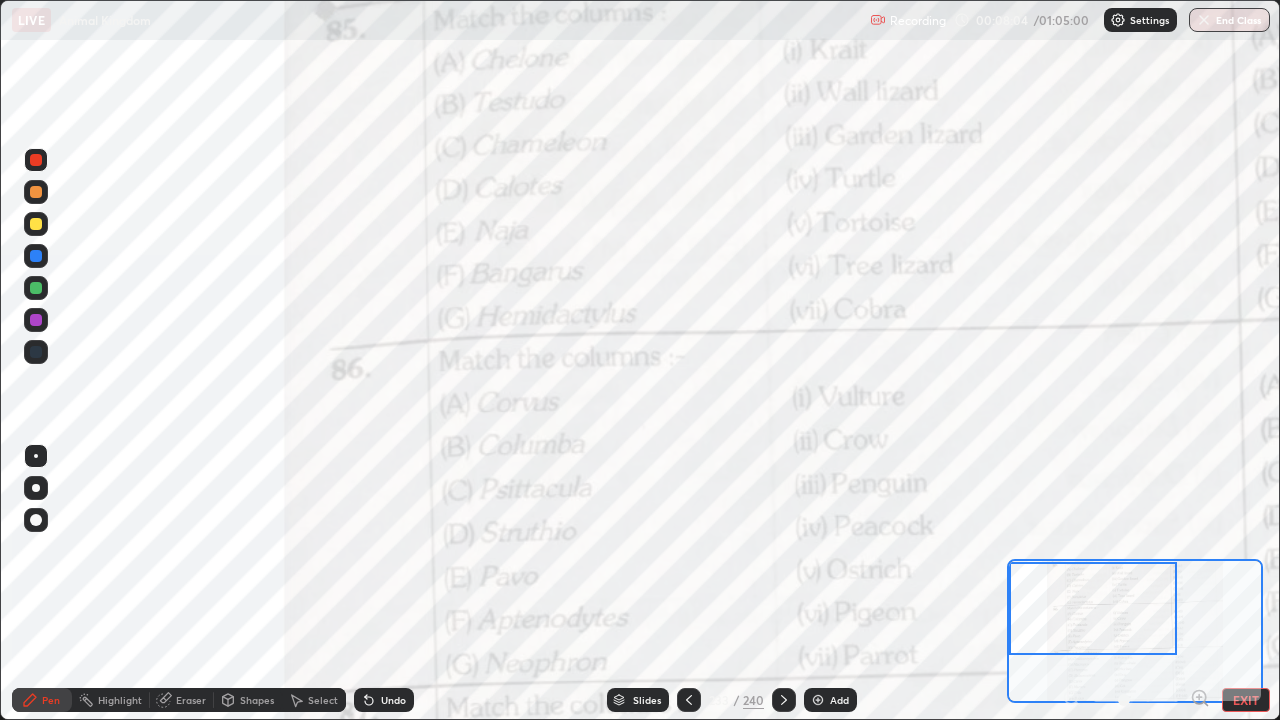 click on "Add" at bounding box center [839, 700] 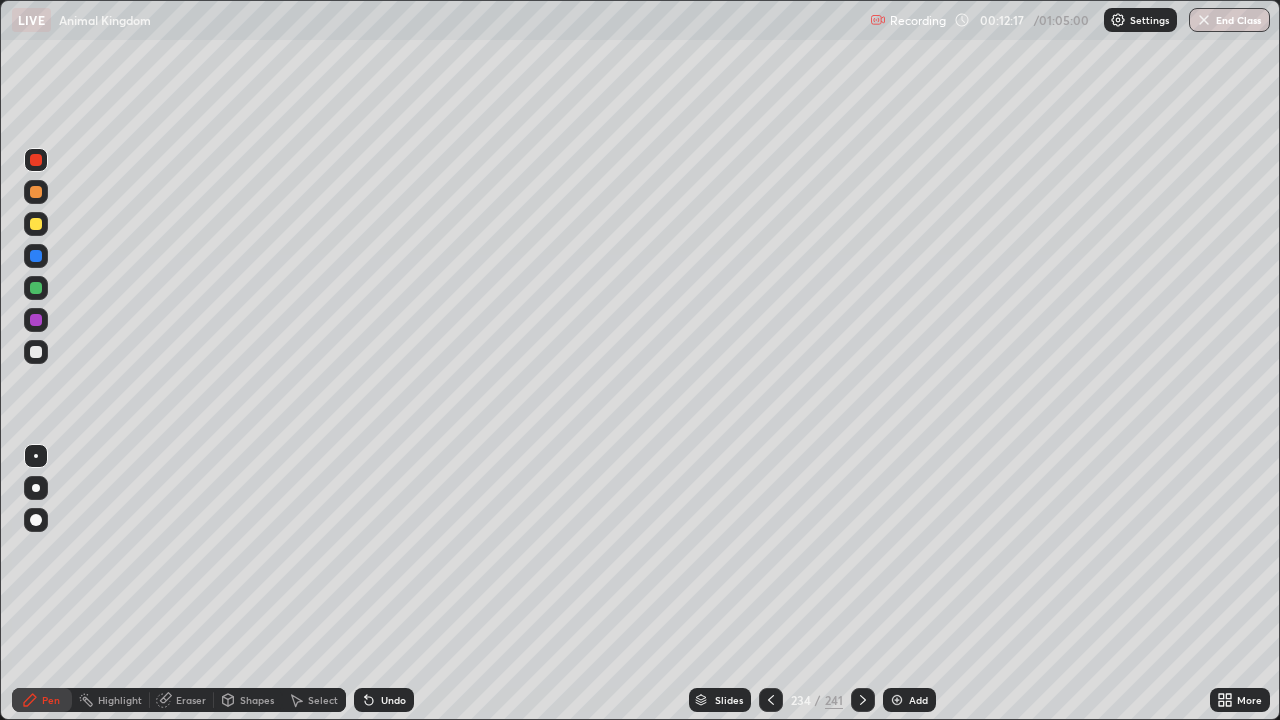 click 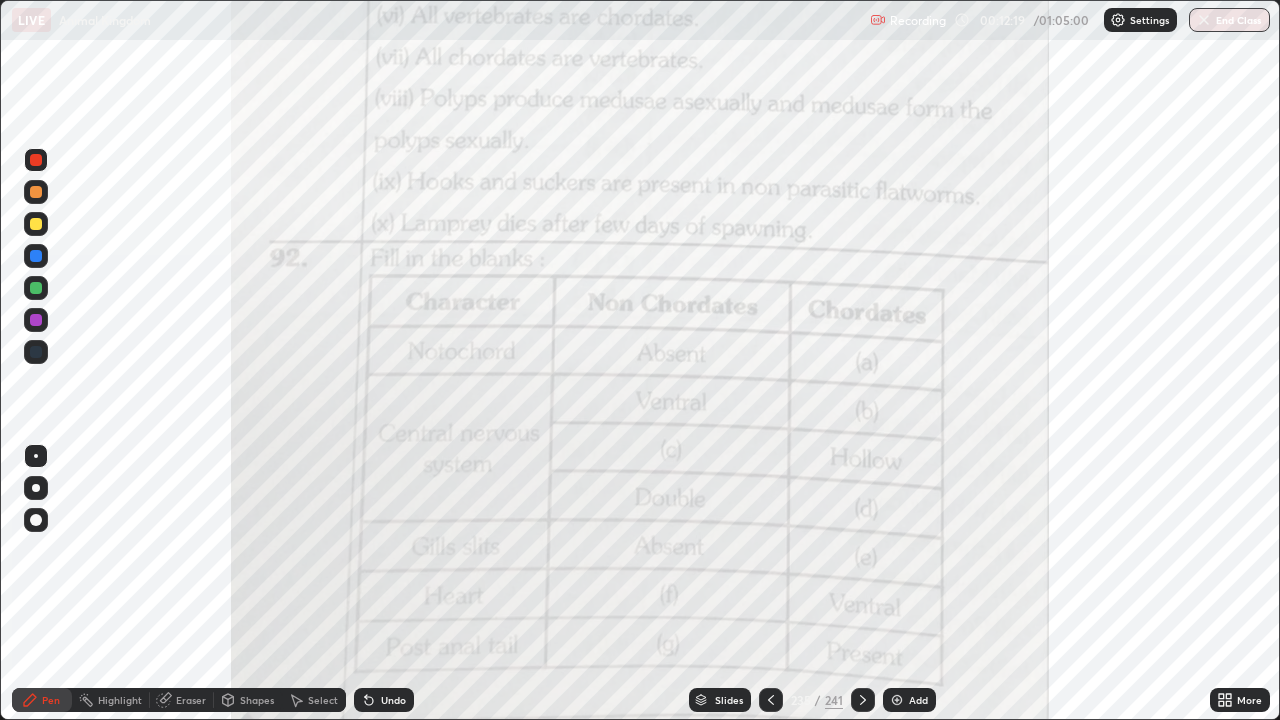 click 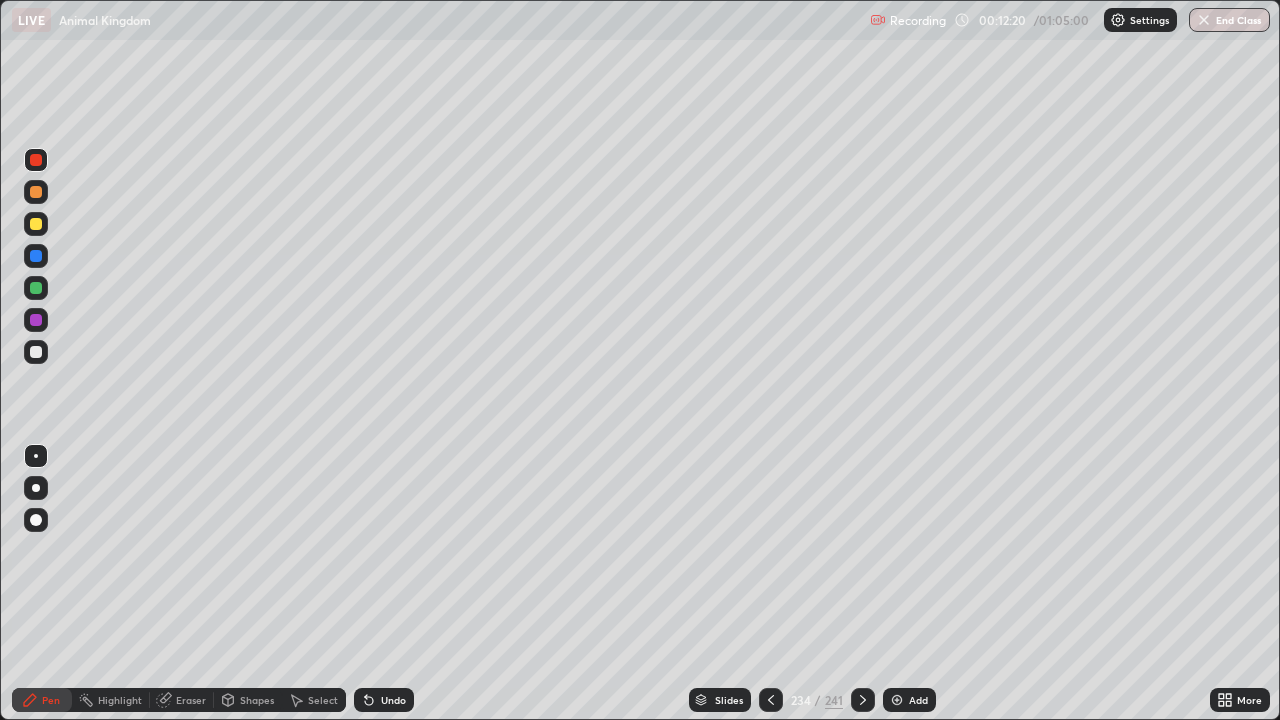 click 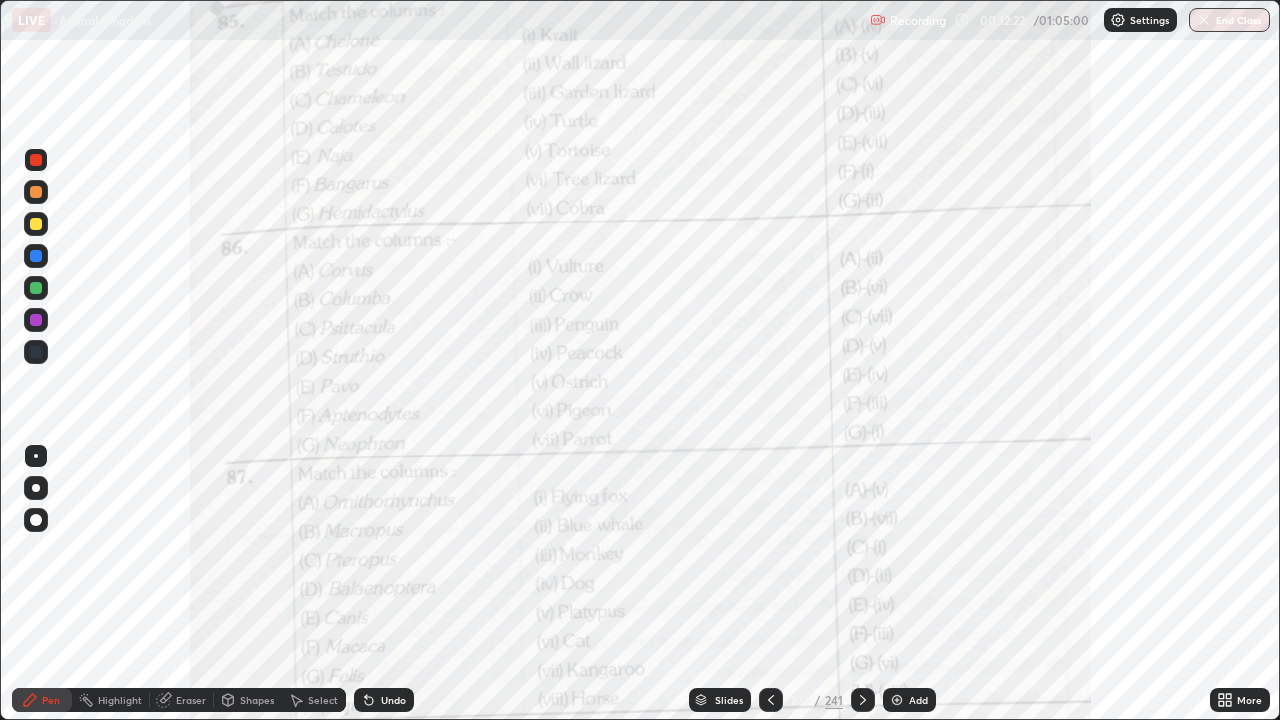 click 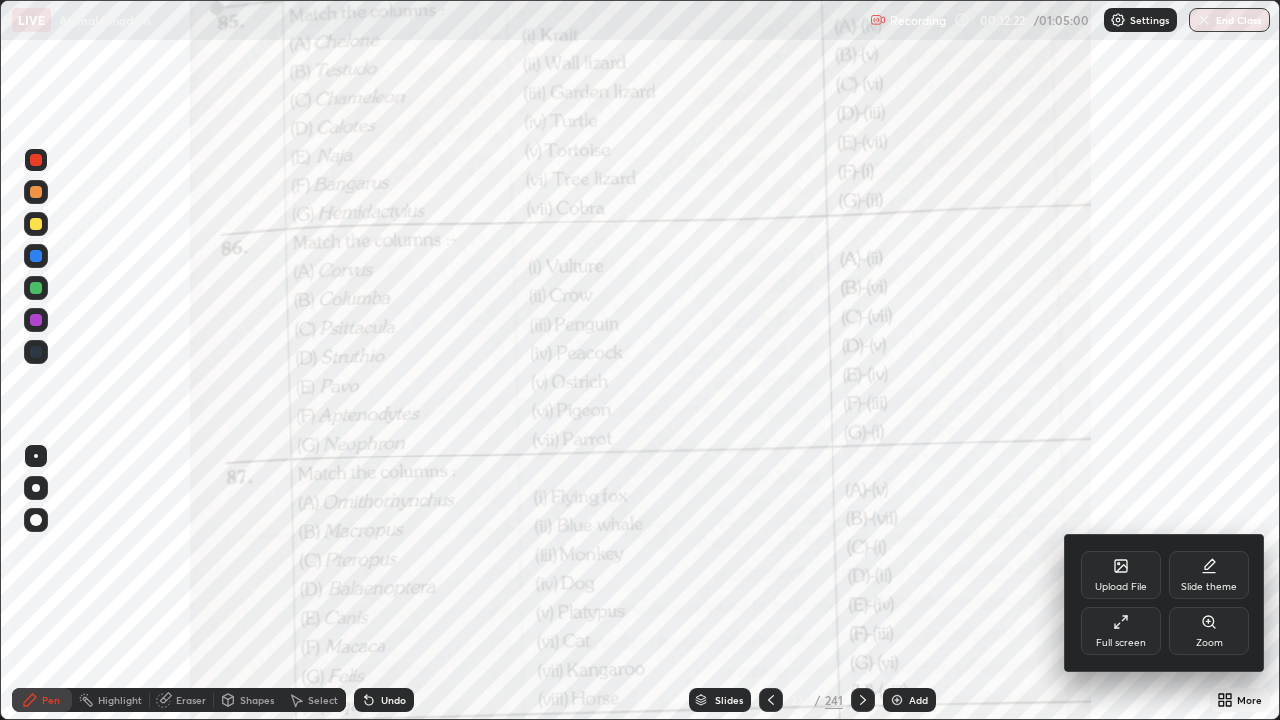 click 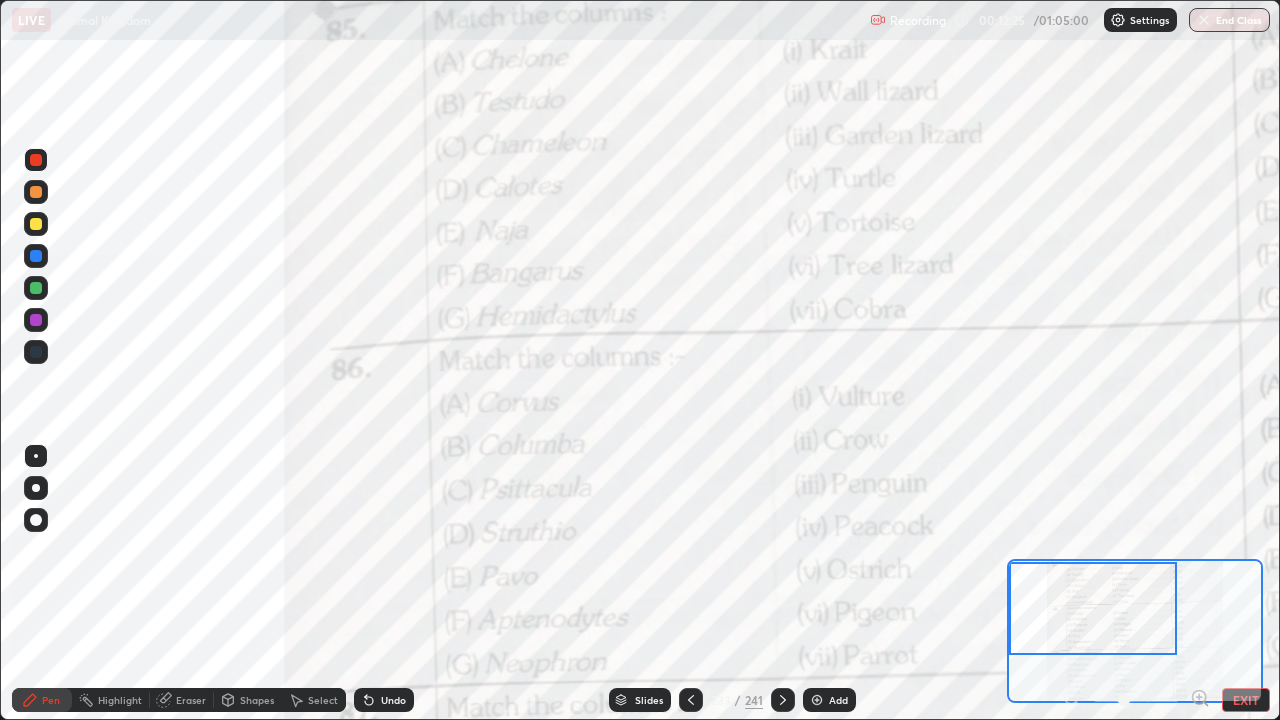 click 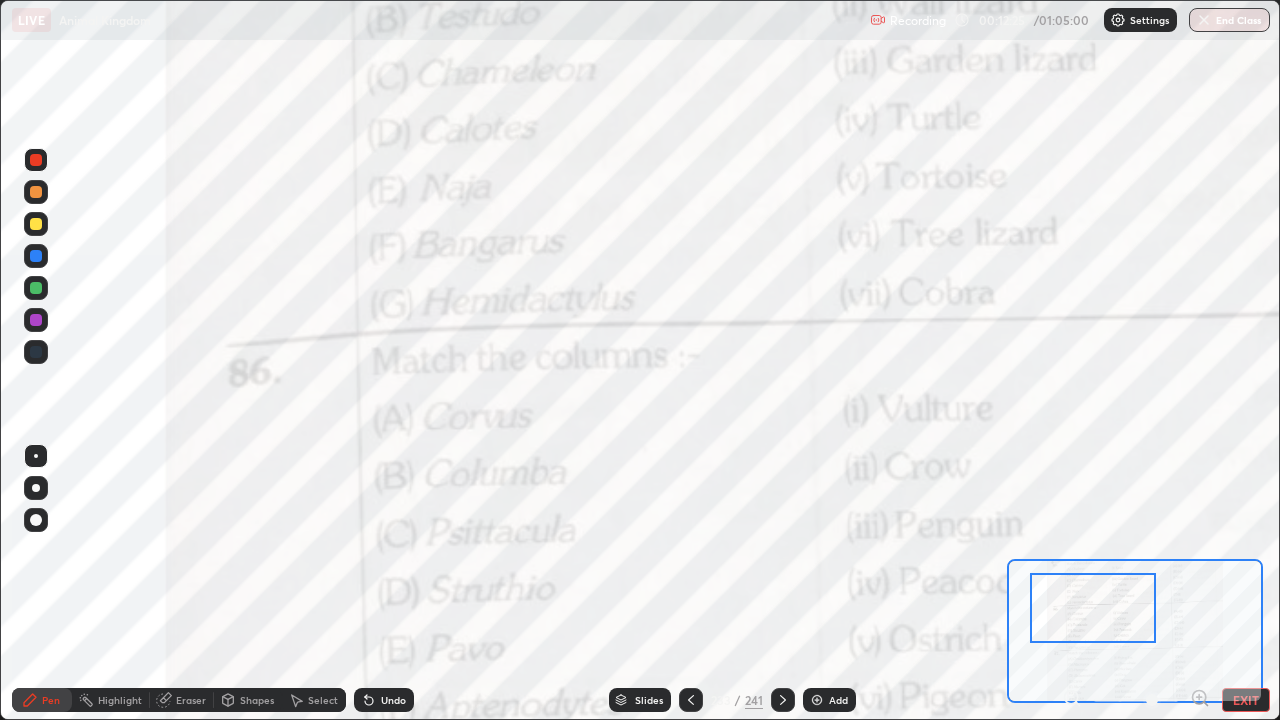 click 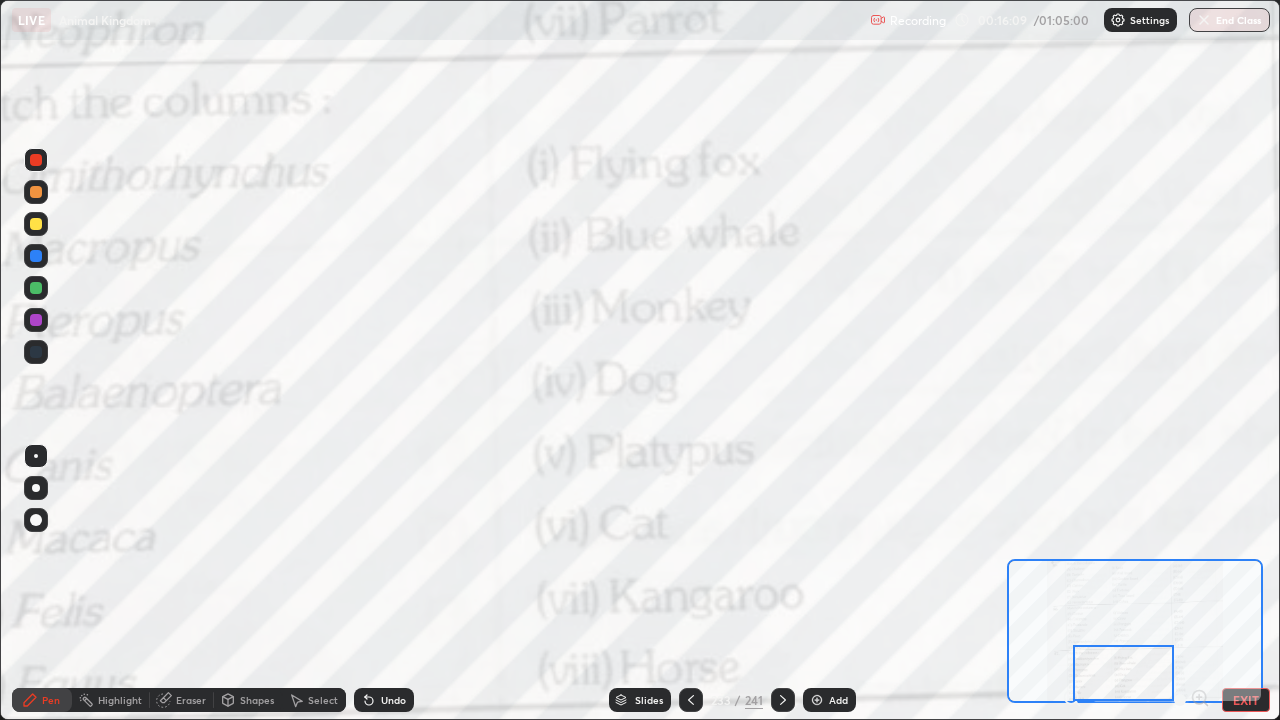 click on "EXIT" at bounding box center (1246, 700) 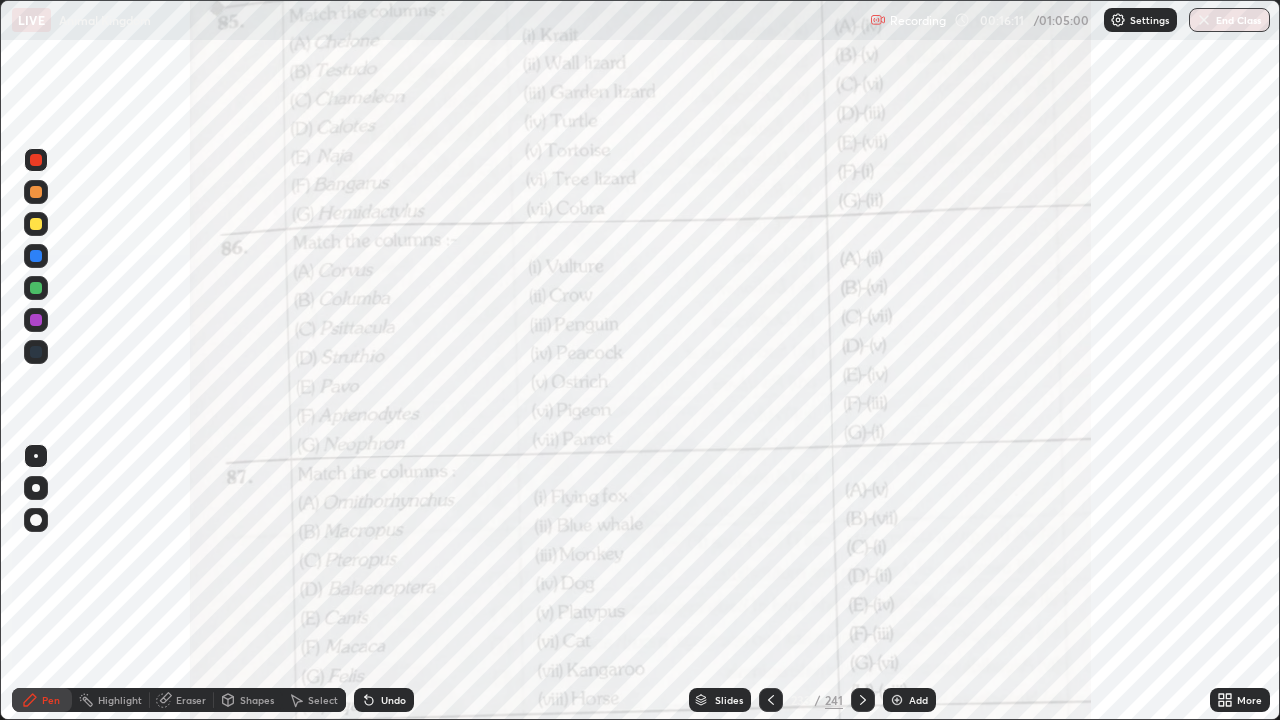click 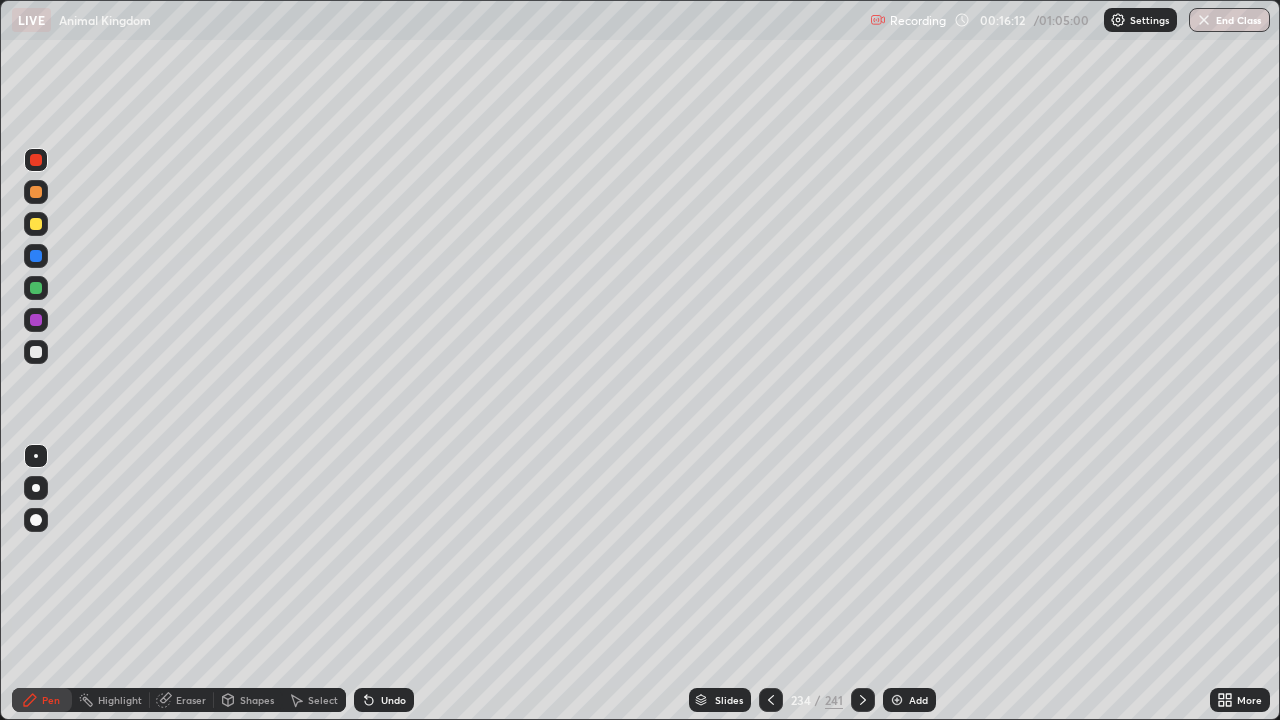 click 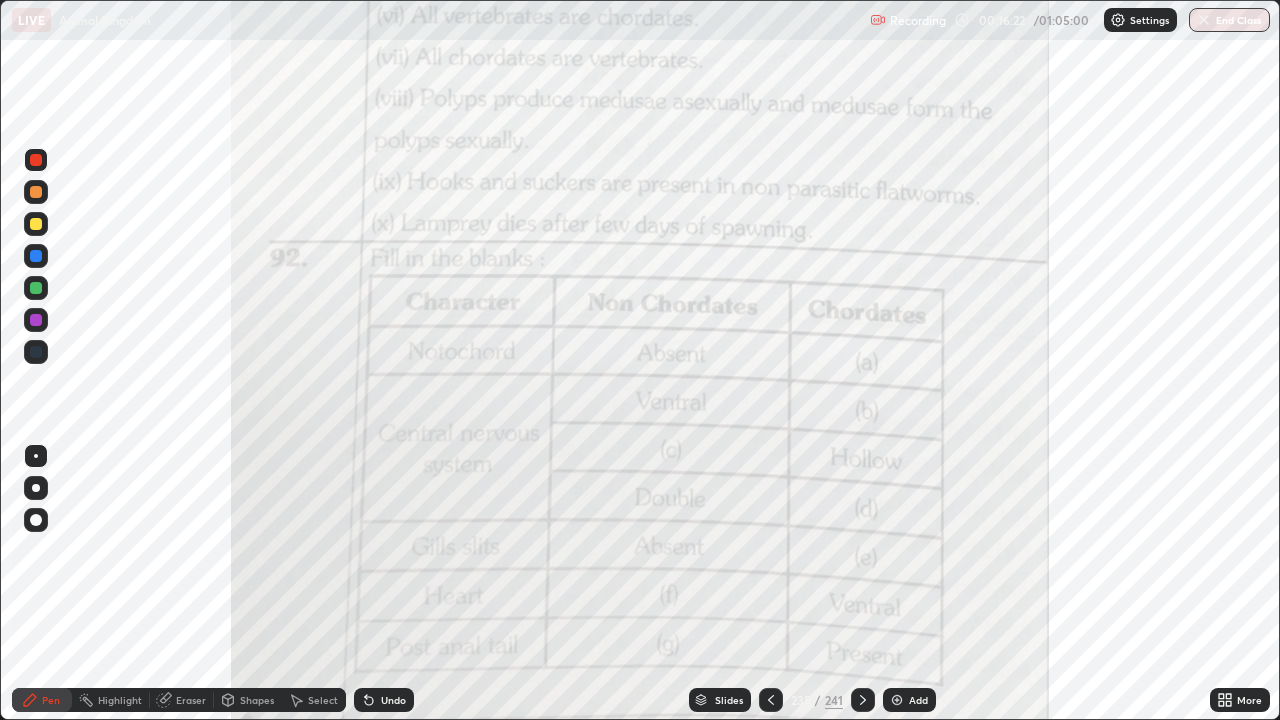 click 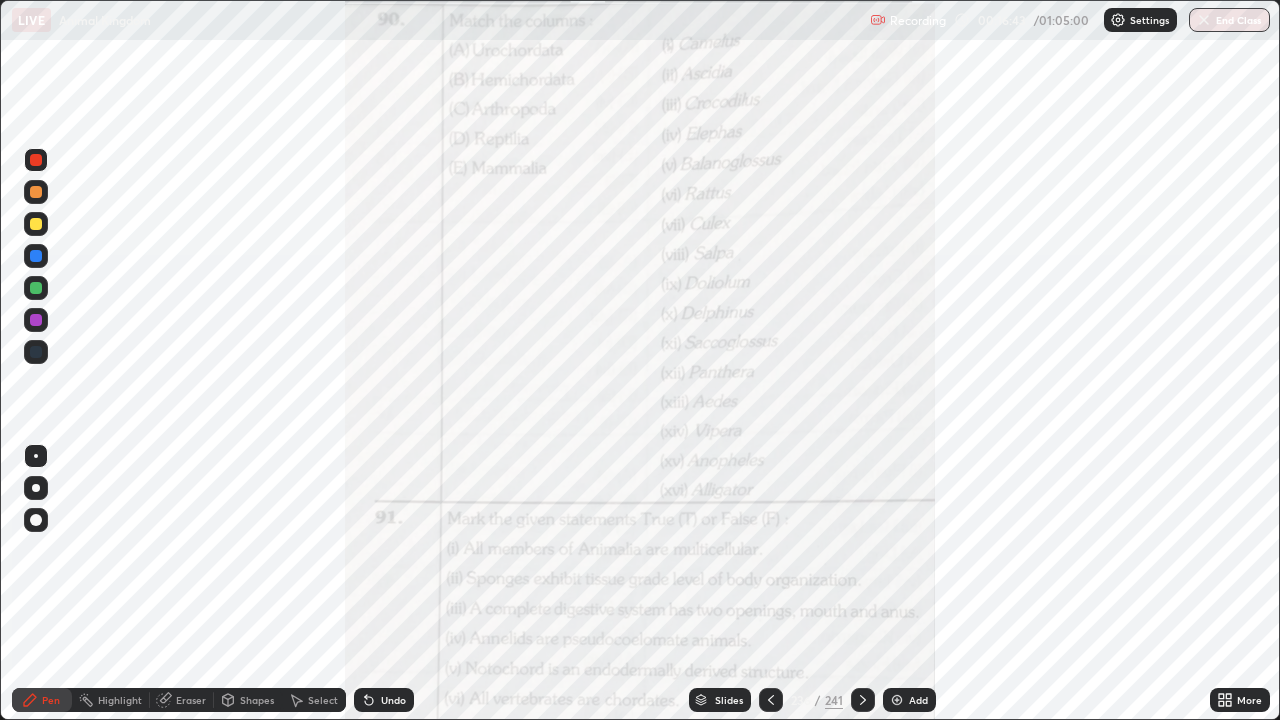 click 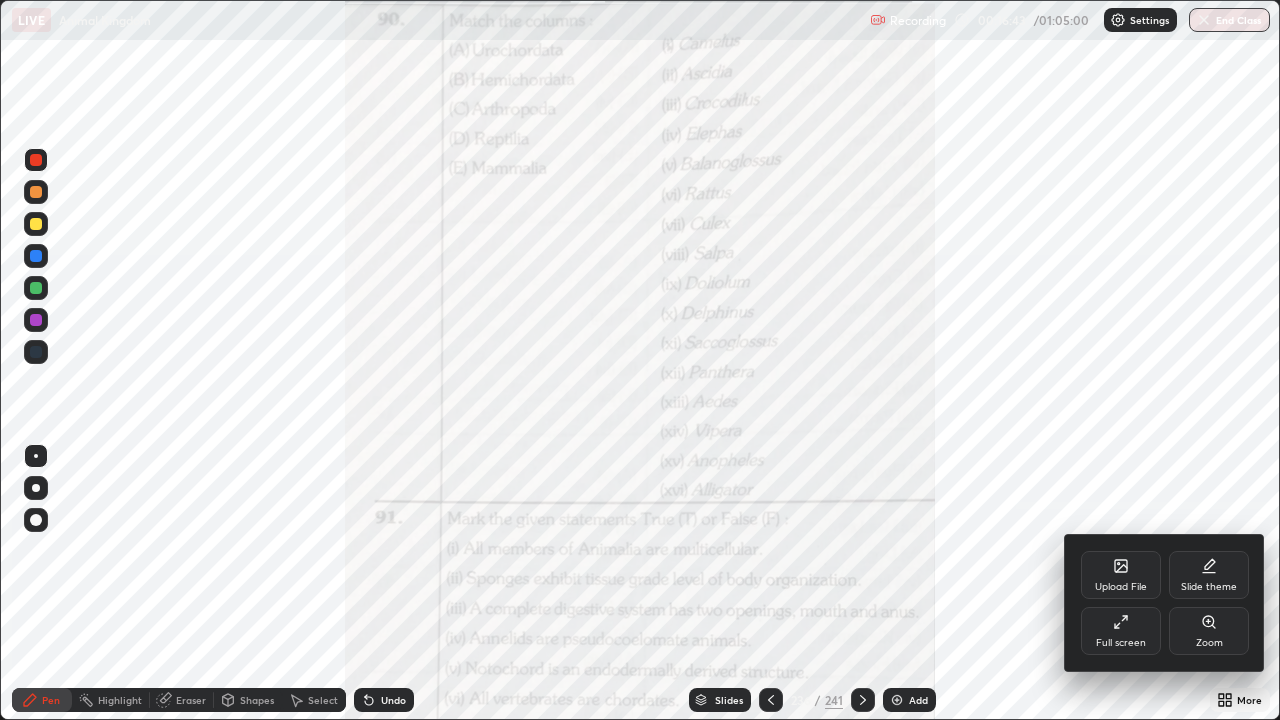 click 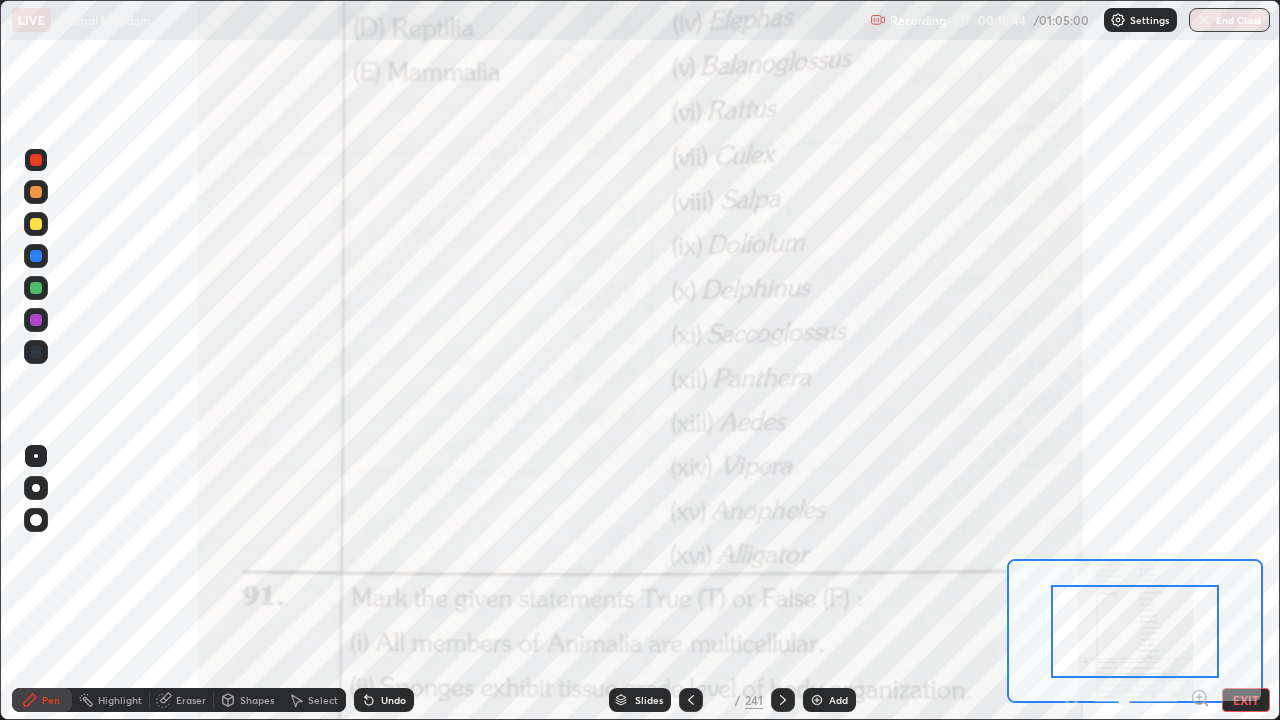 click 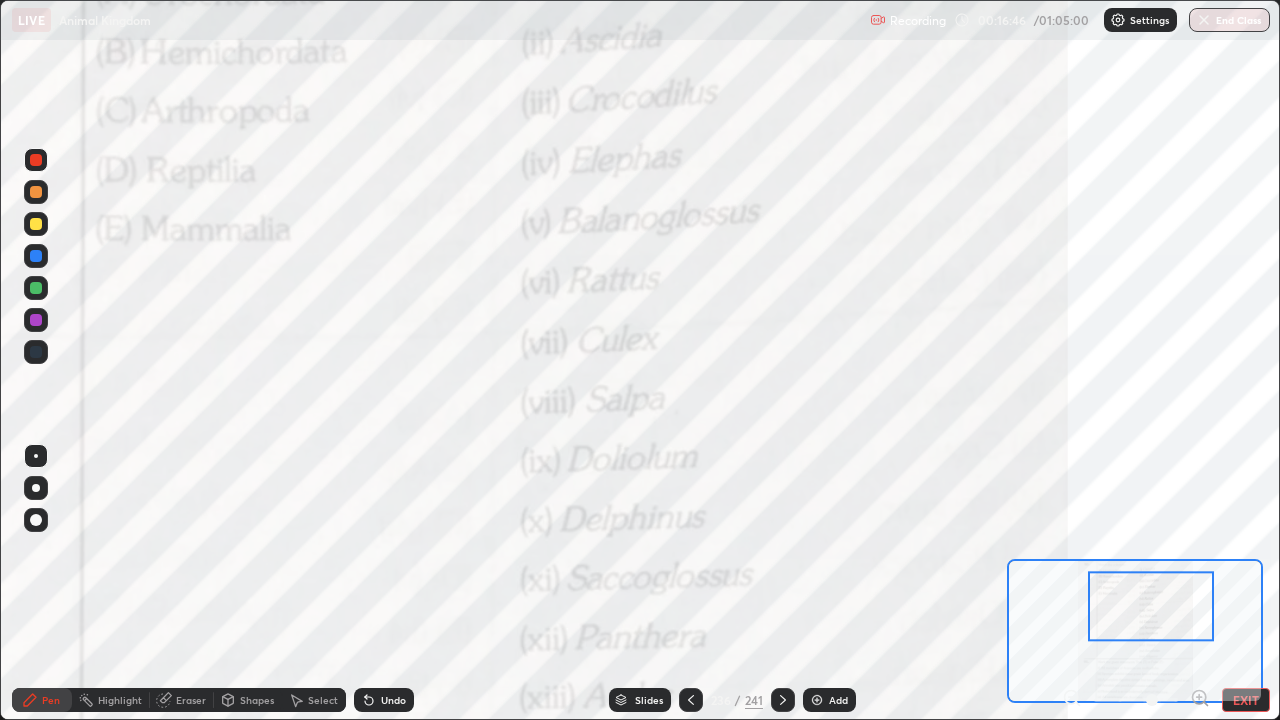 click 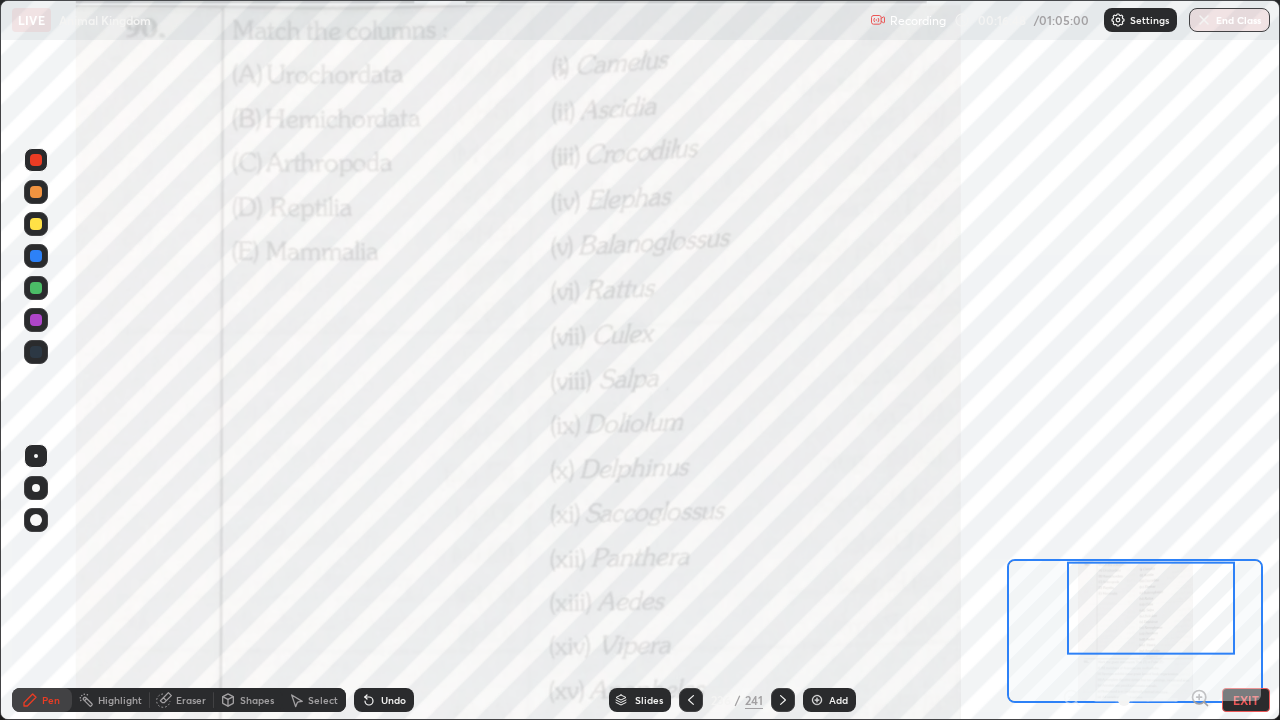 click at bounding box center [1136, 700] 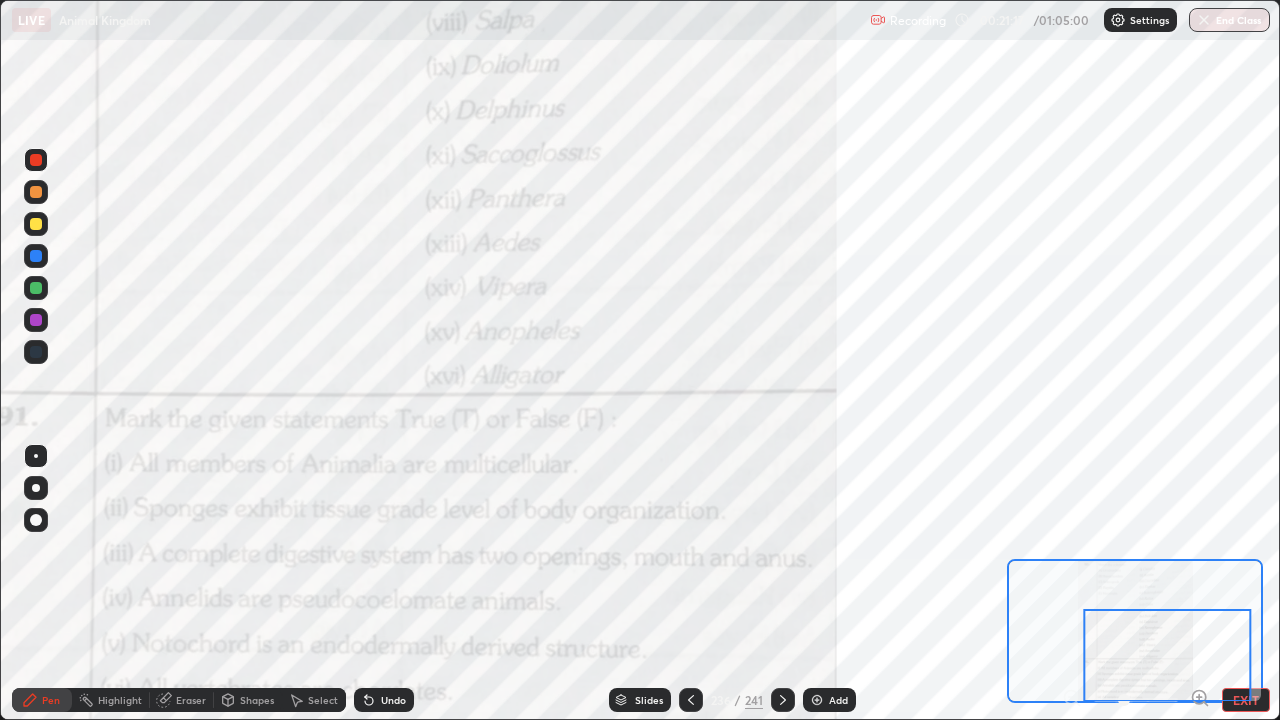 click at bounding box center (1168, 655) 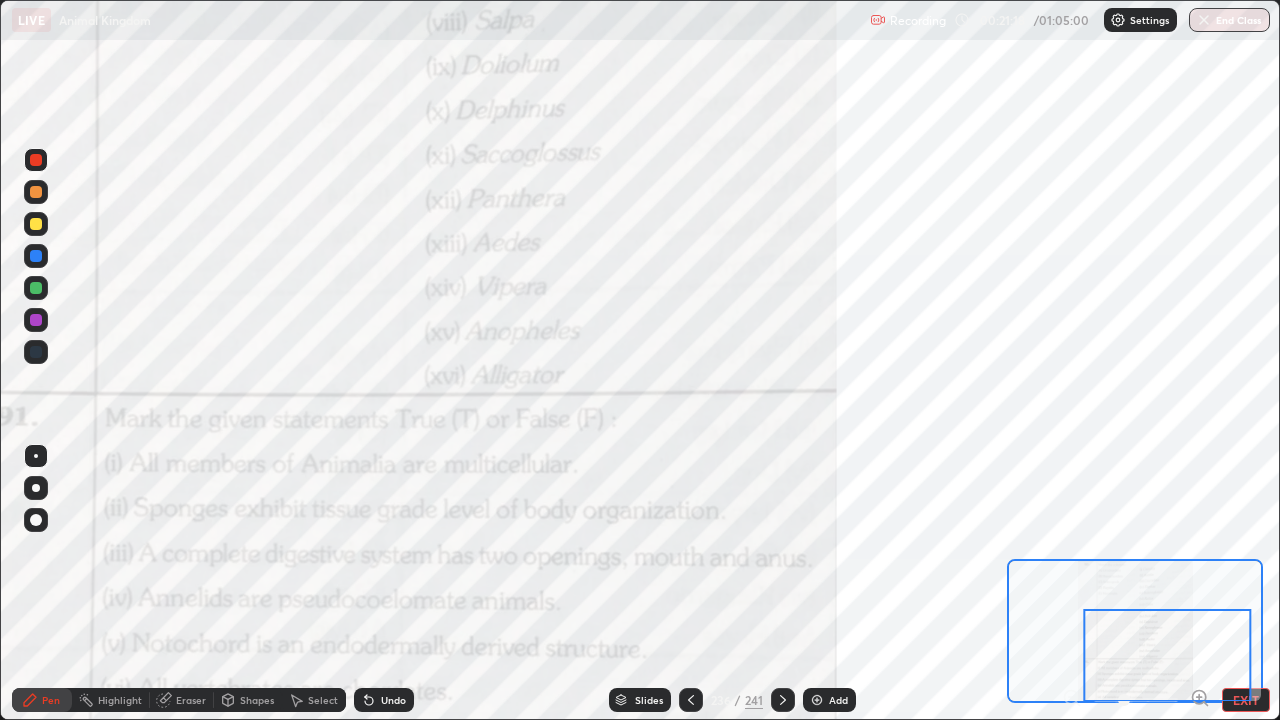 click at bounding box center (1168, 655) 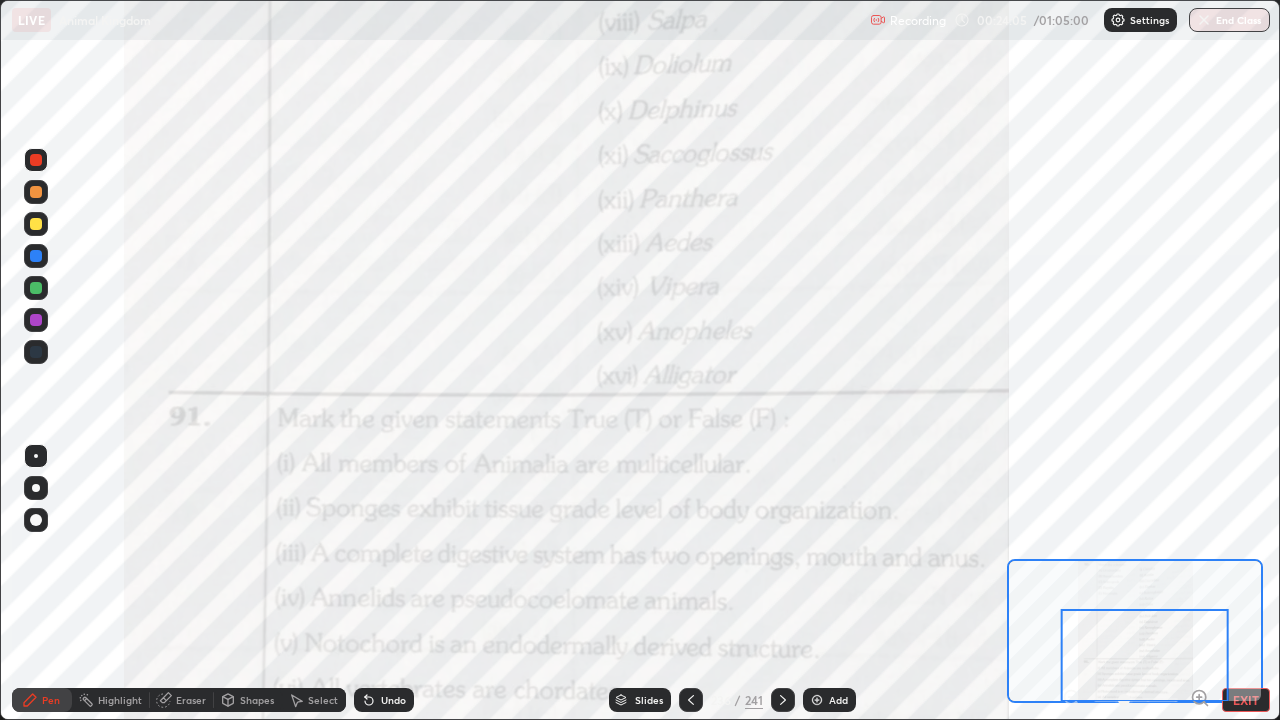 click 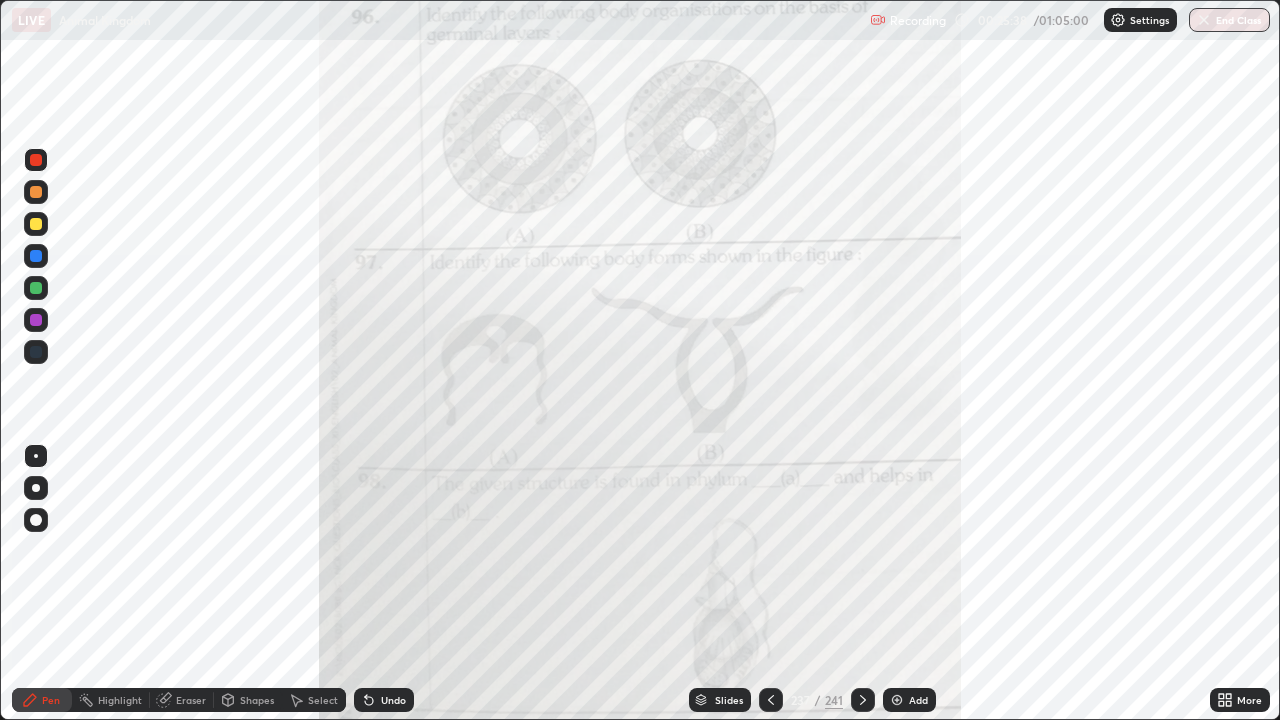 click 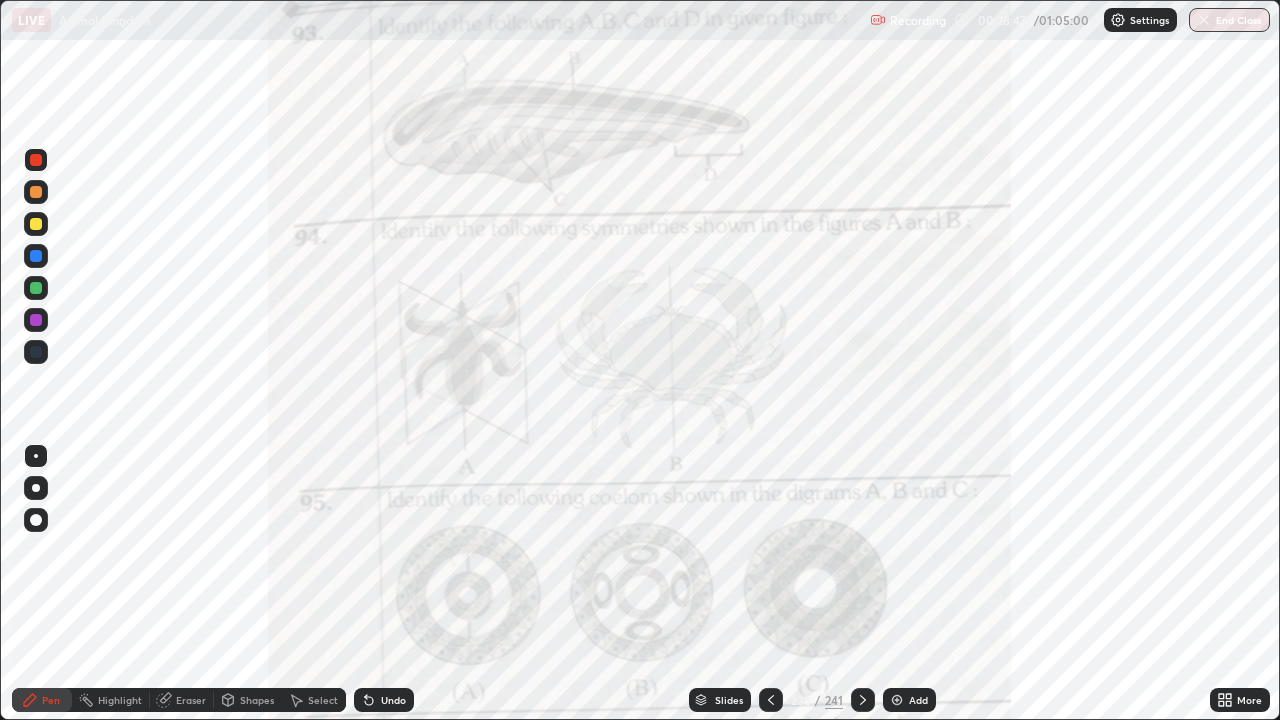 click 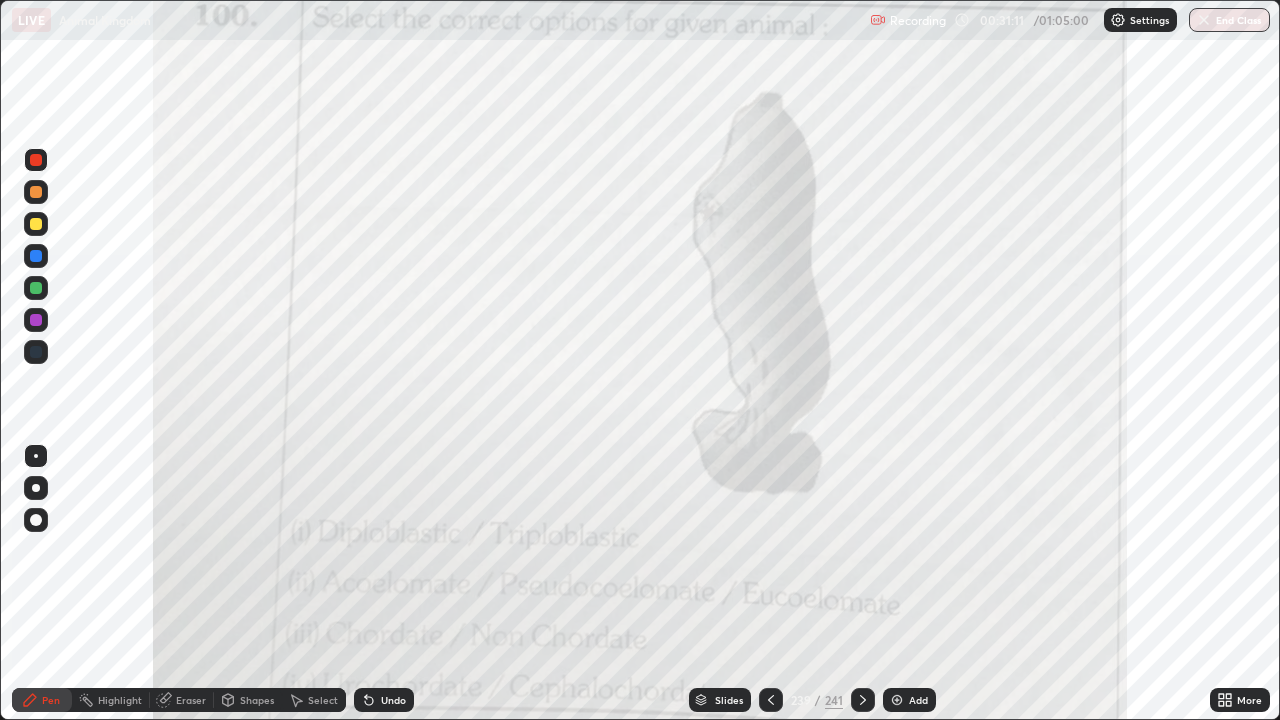 click at bounding box center [863, 700] 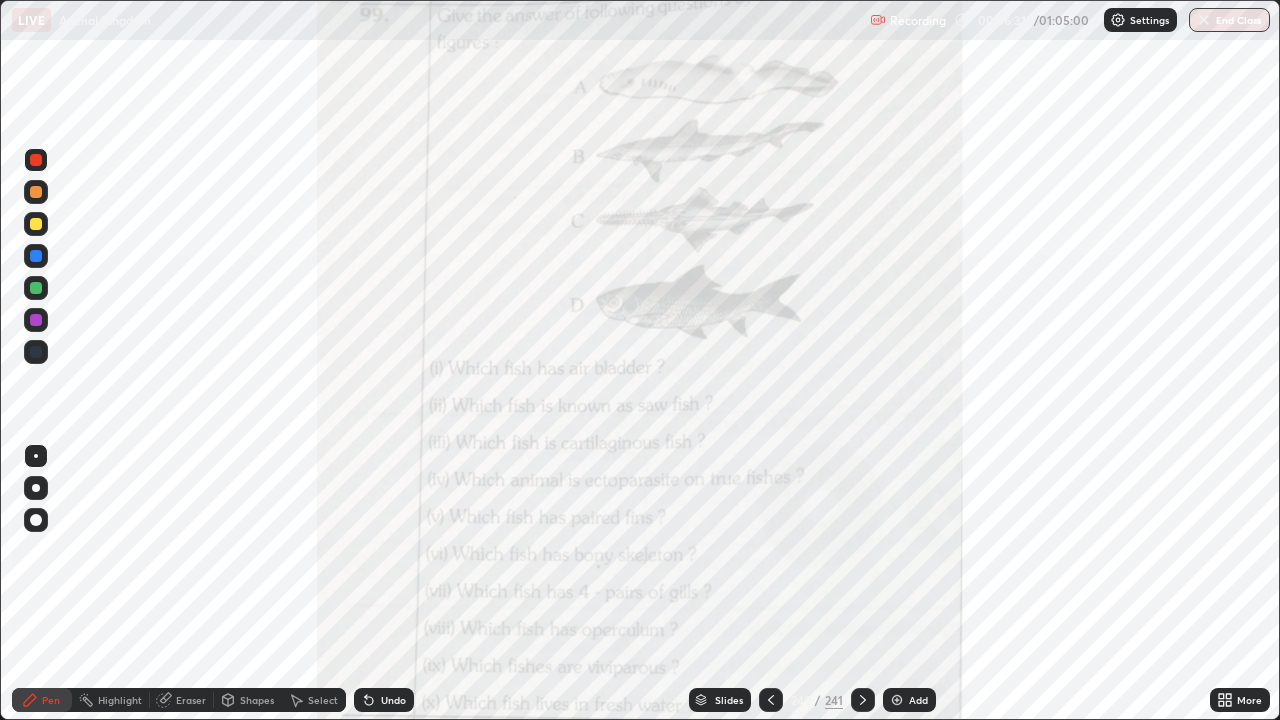 click at bounding box center (36, 160) 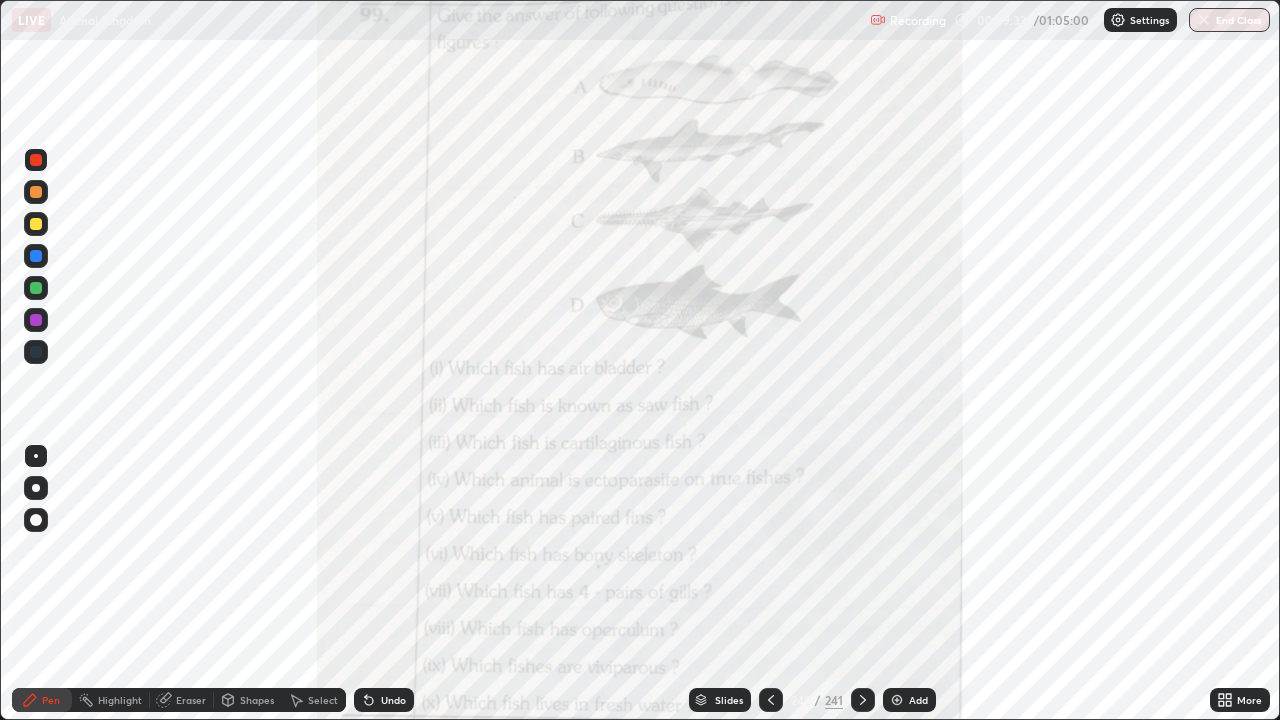 click 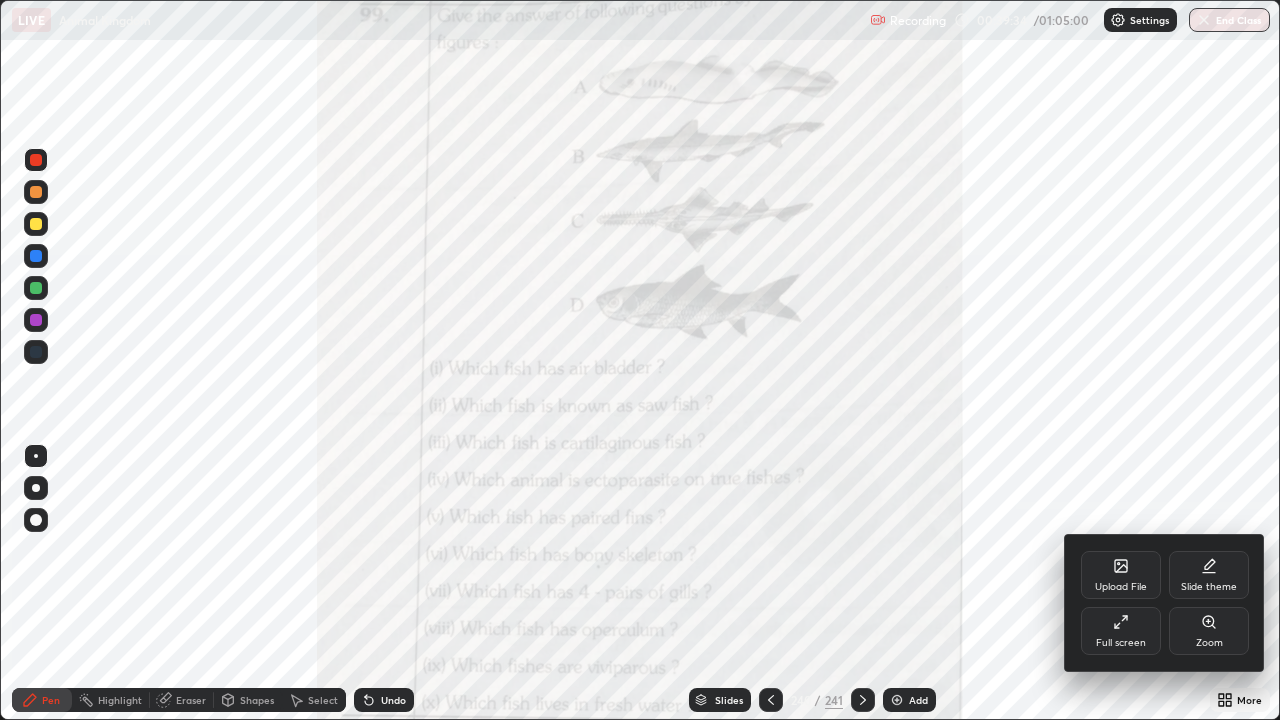 click on "Upload File" at bounding box center [1121, 575] 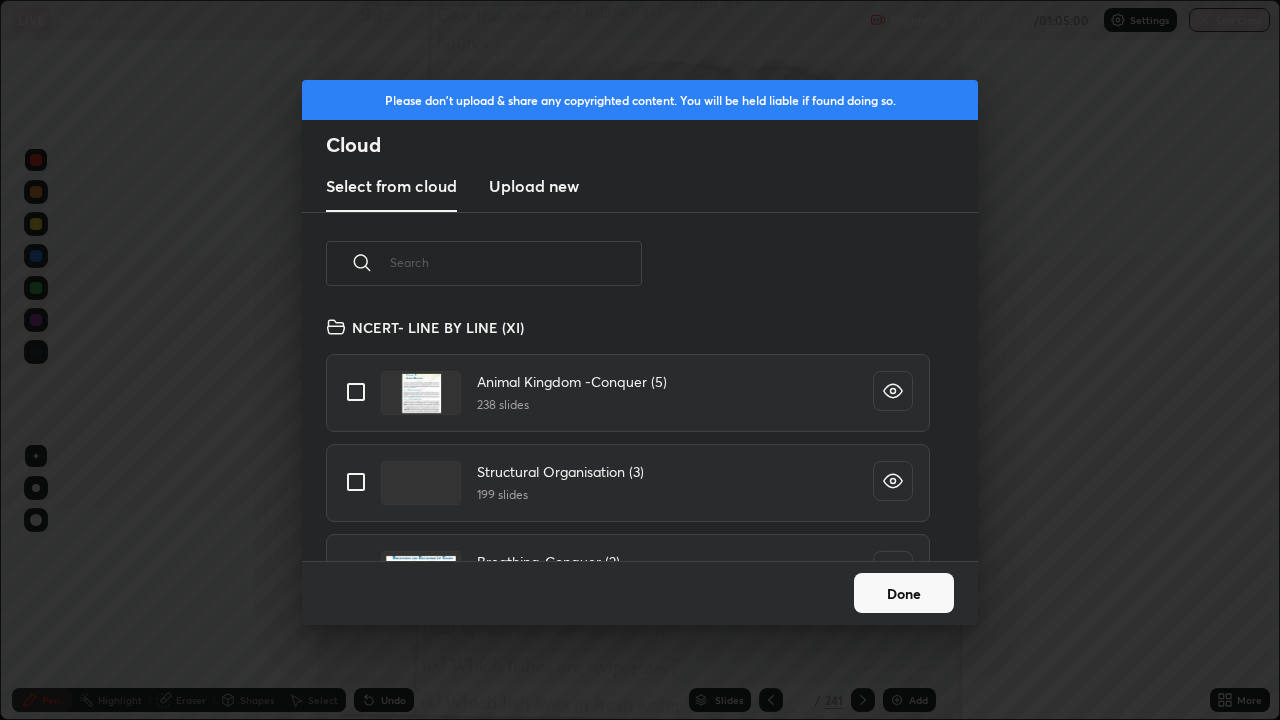 scroll, scrollTop: 7, scrollLeft: 11, axis: both 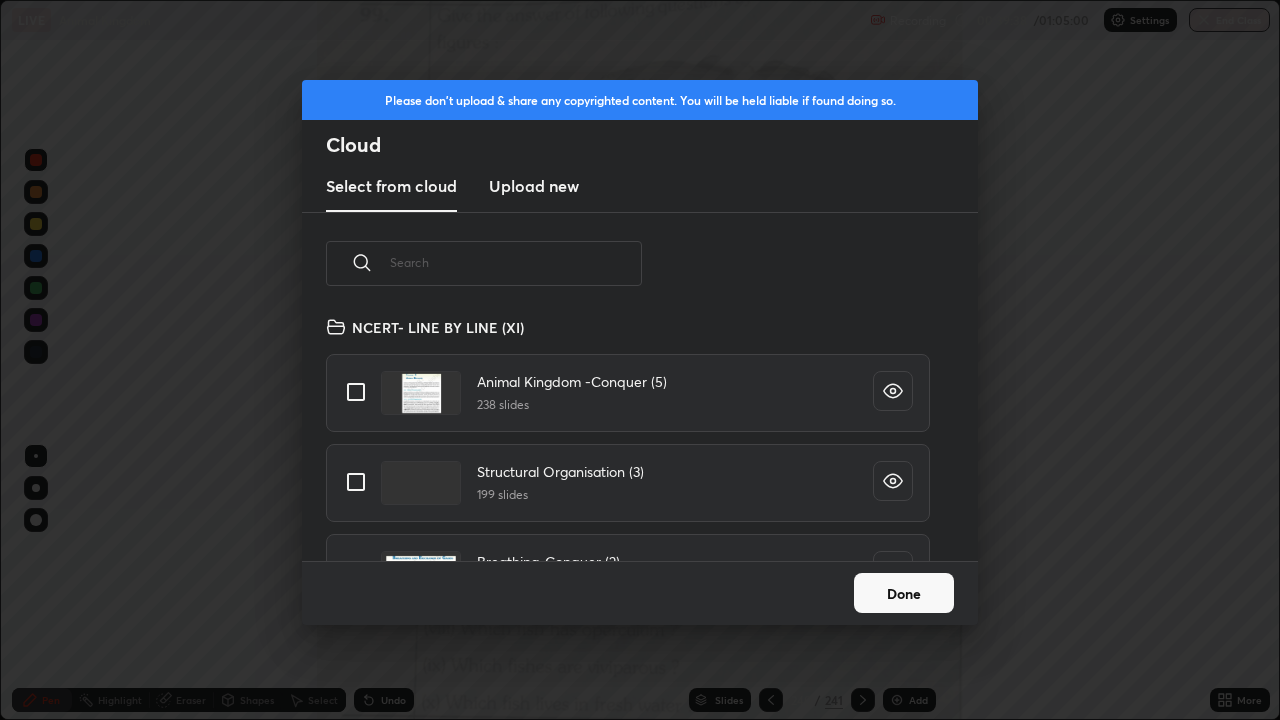 click at bounding box center [516, 262] 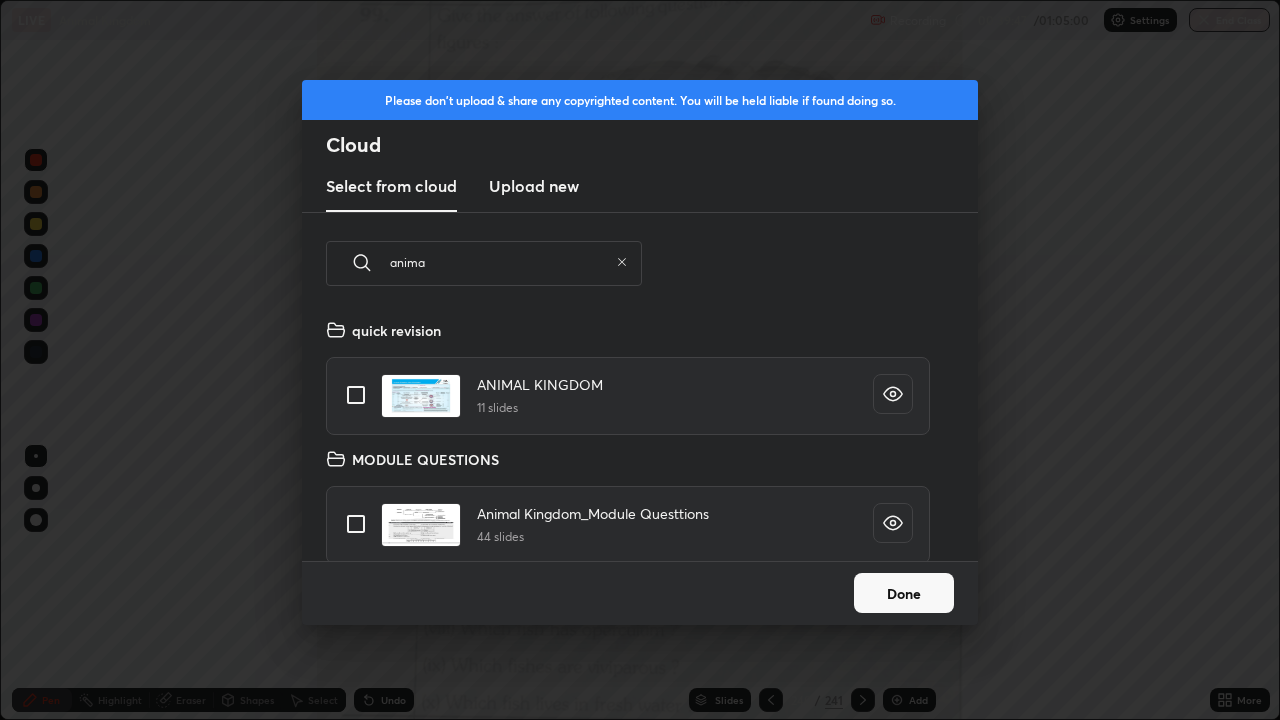 scroll, scrollTop: 264, scrollLeft: 0, axis: vertical 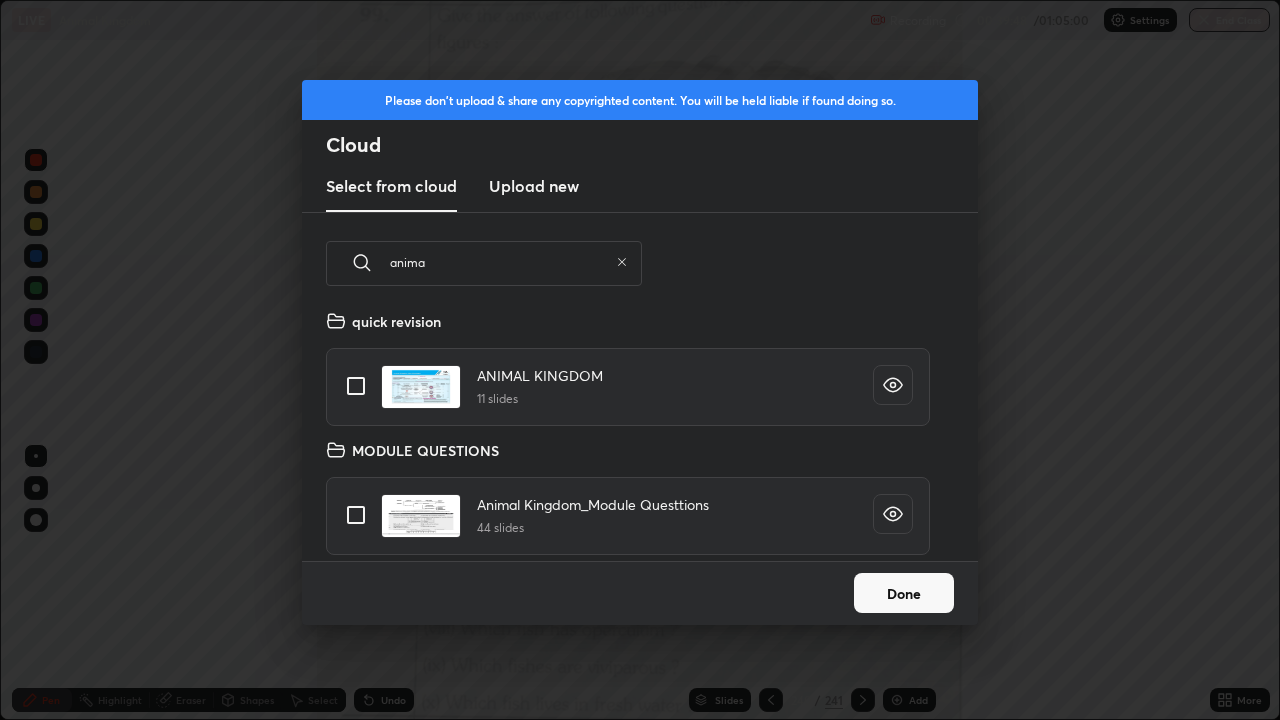 type on "anima" 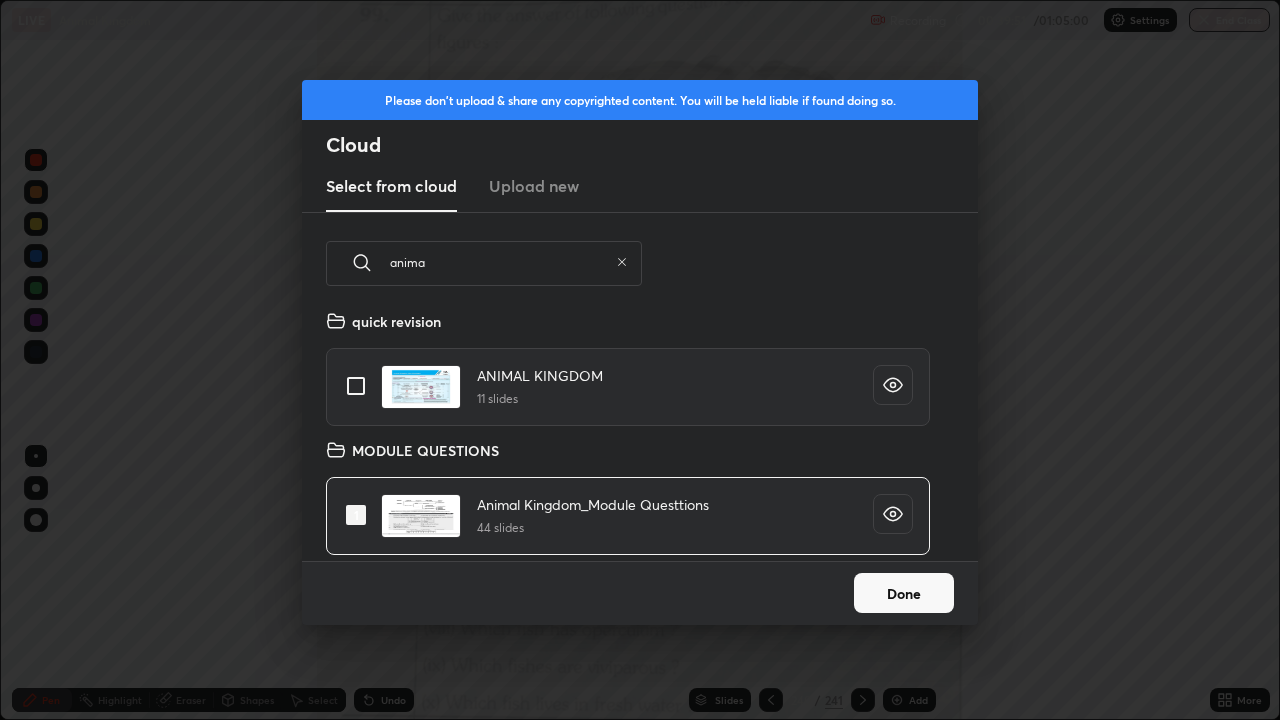 click on "Done" at bounding box center [904, 593] 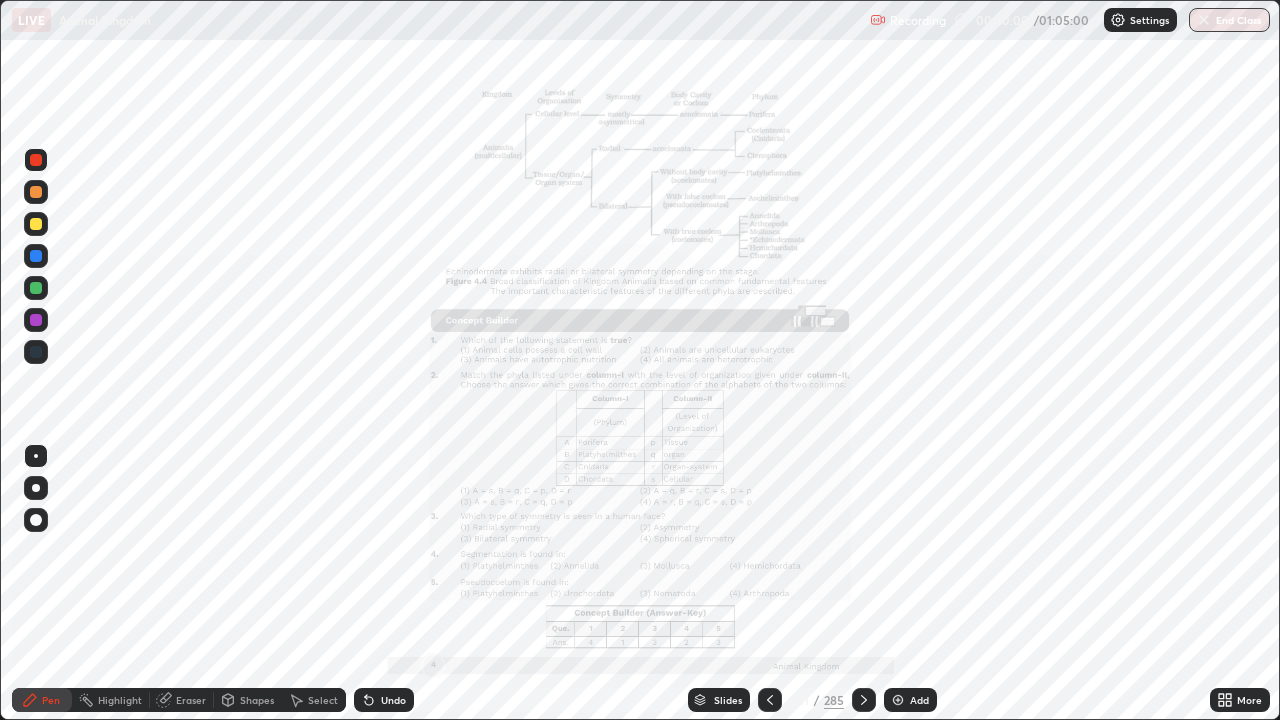 click 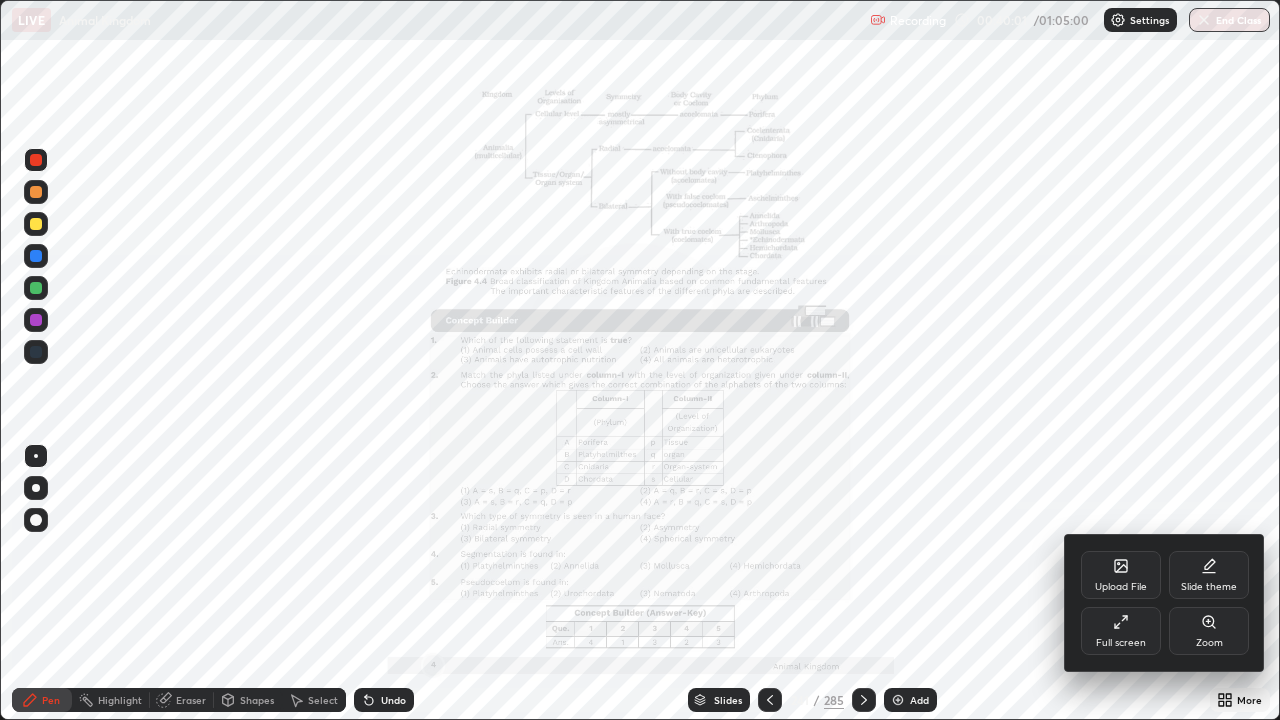 click at bounding box center [640, 360] 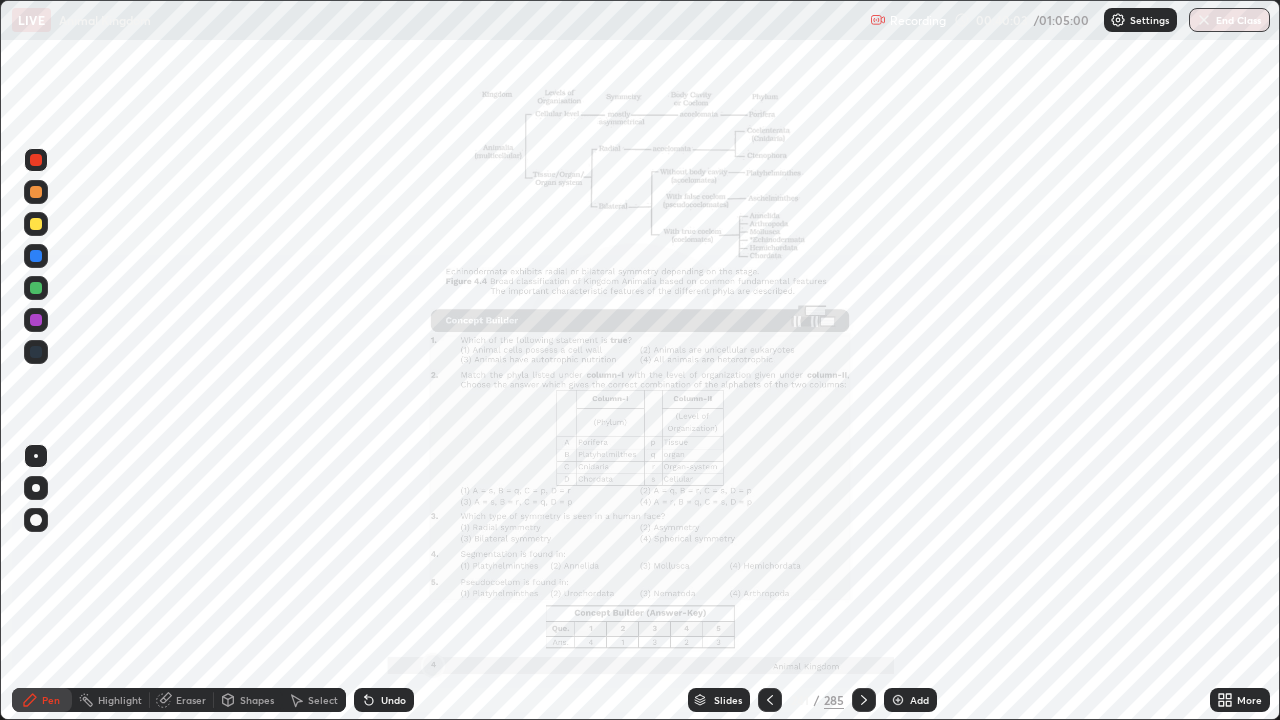 click on "Slides" at bounding box center [728, 700] 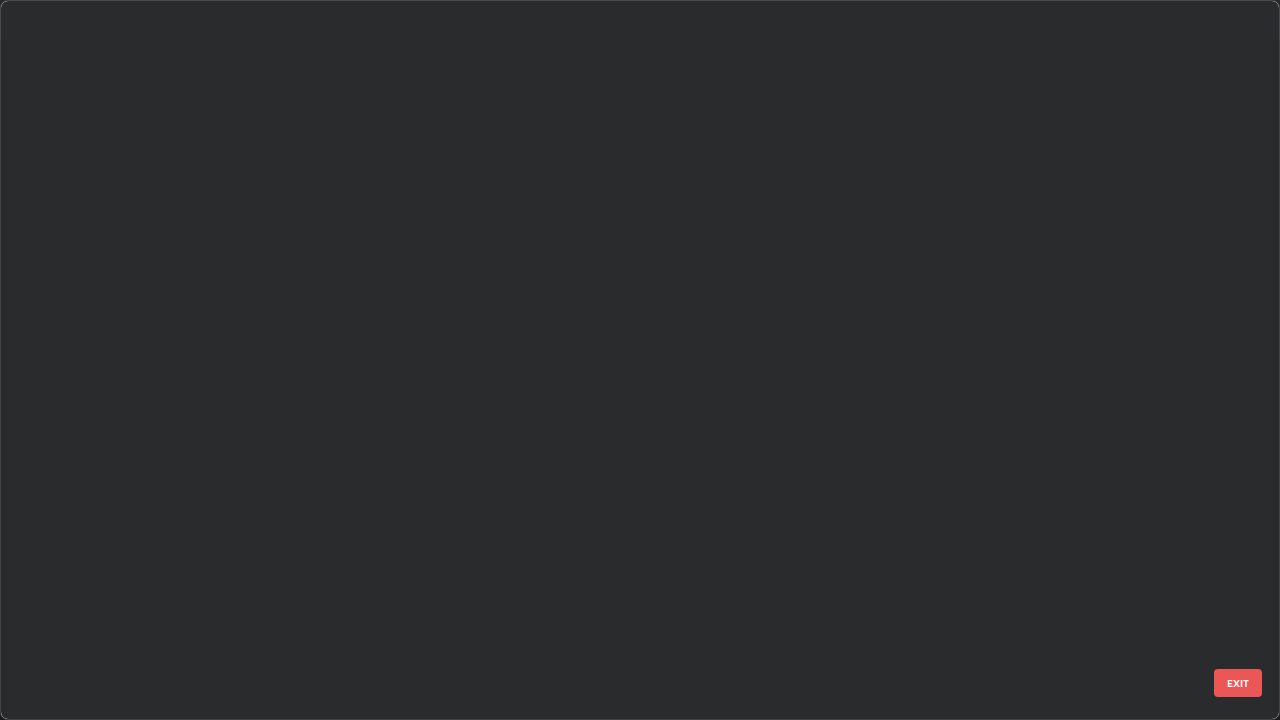 scroll, scrollTop: 17476, scrollLeft: 0, axis: vertical 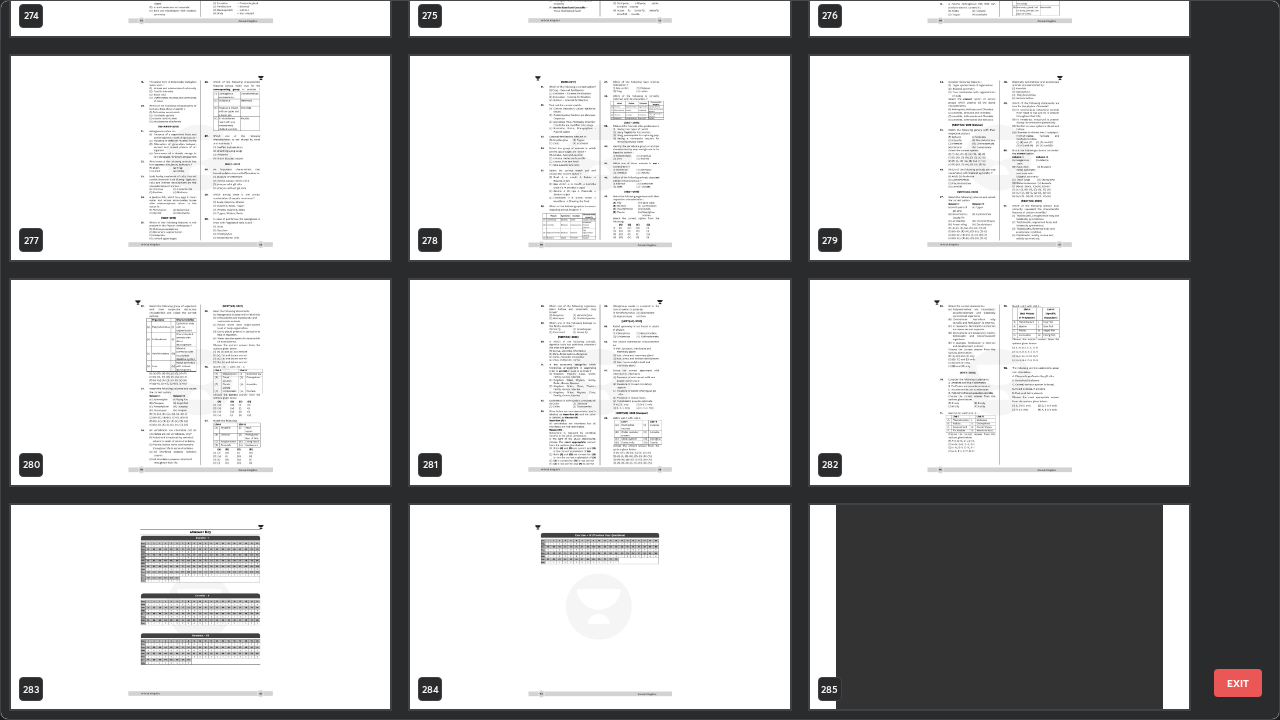 click at bounding box center (999, 382) 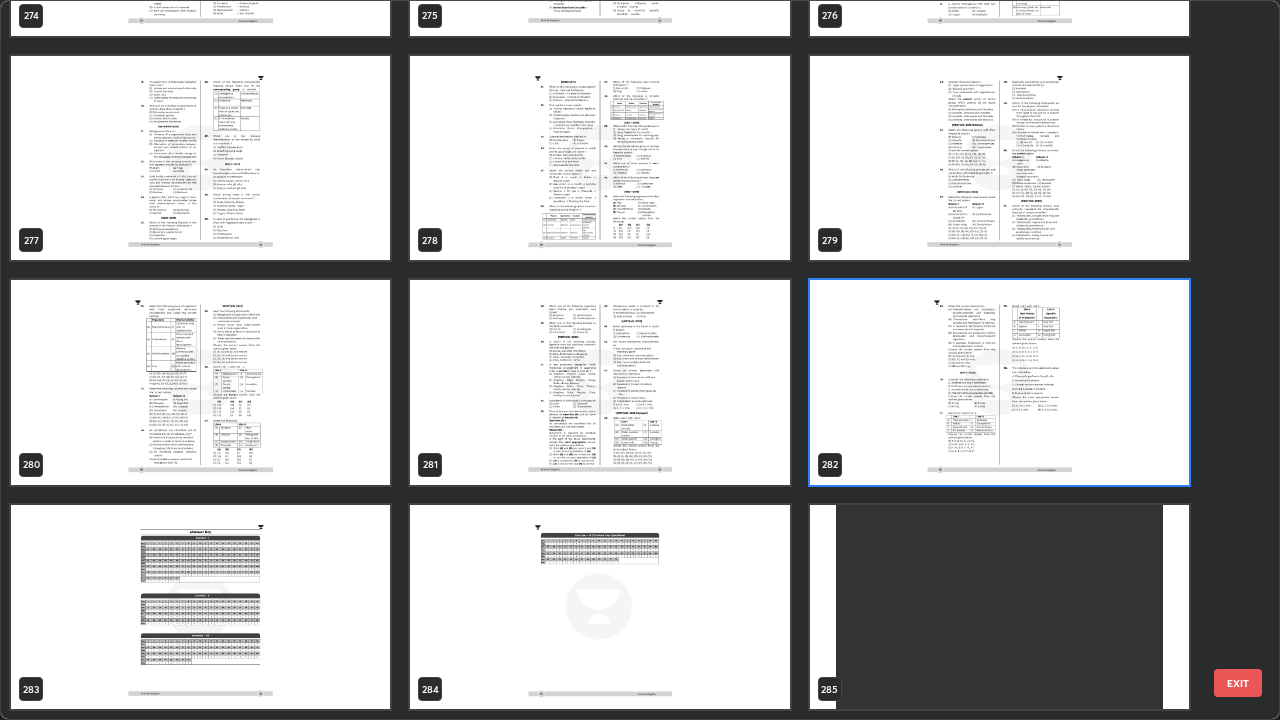 click at bounding box center [999, 382] 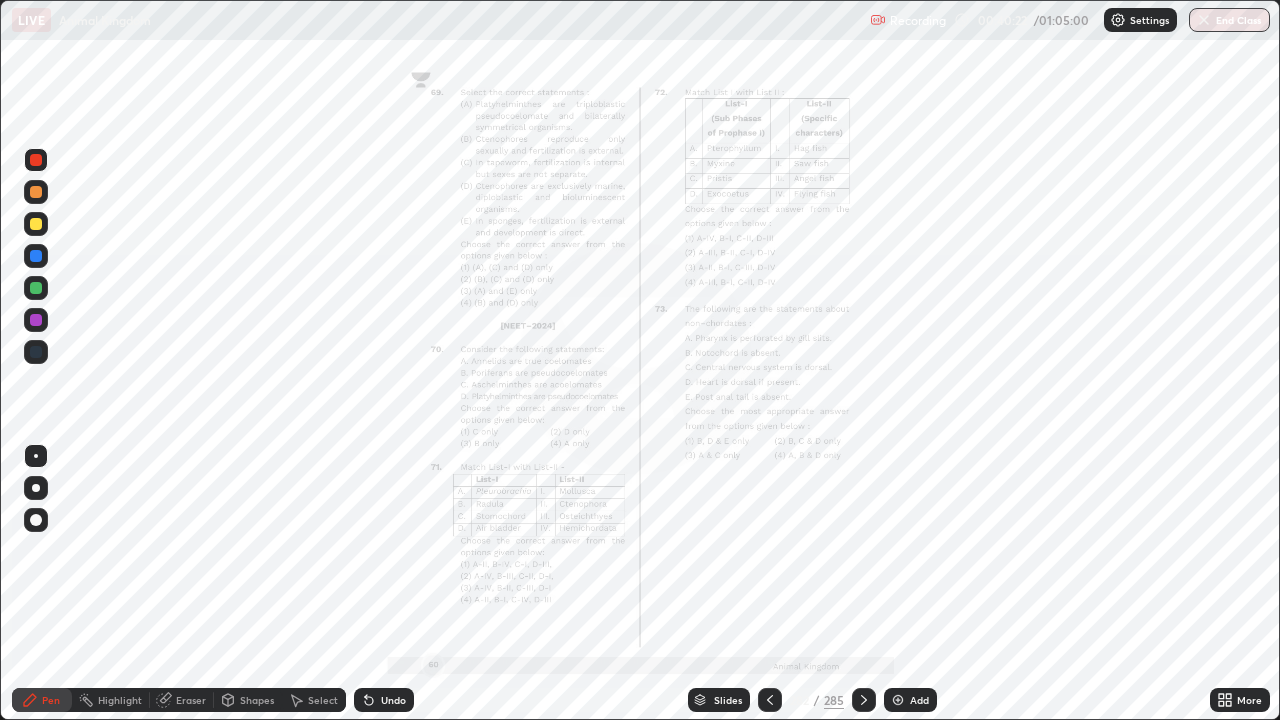 click 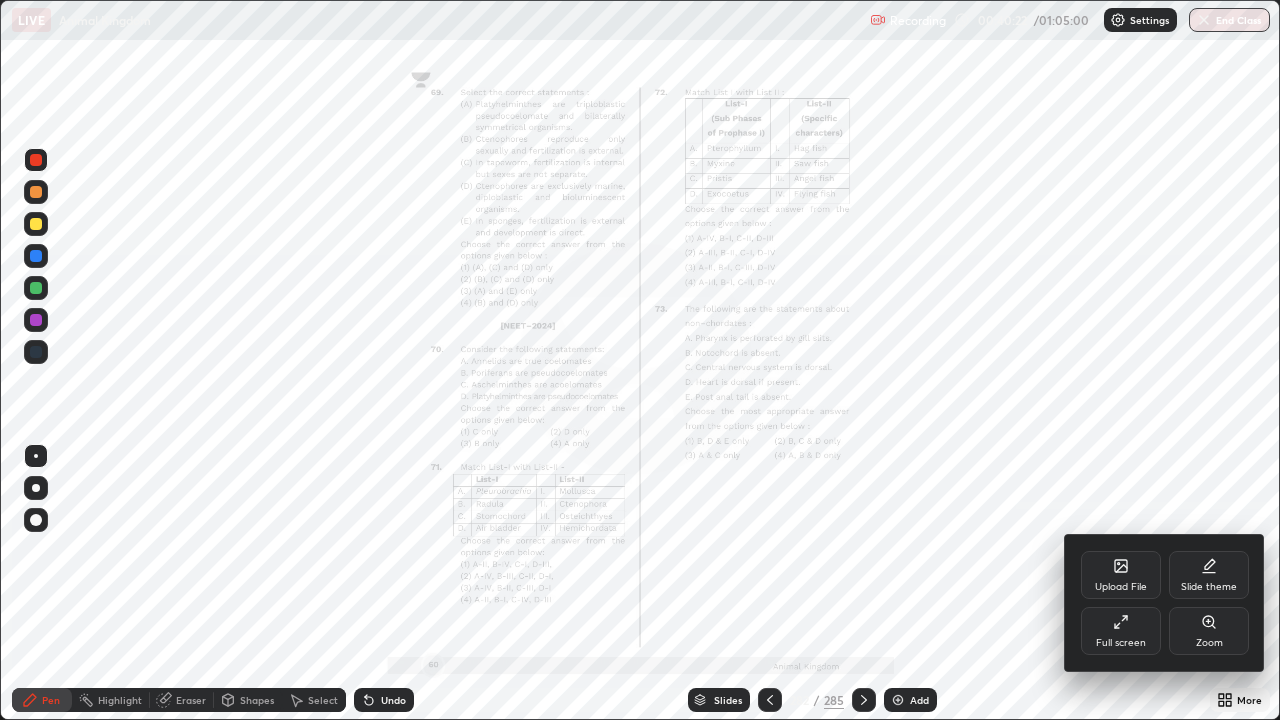 click on "Zoom" at bounding box center (1209, 631) 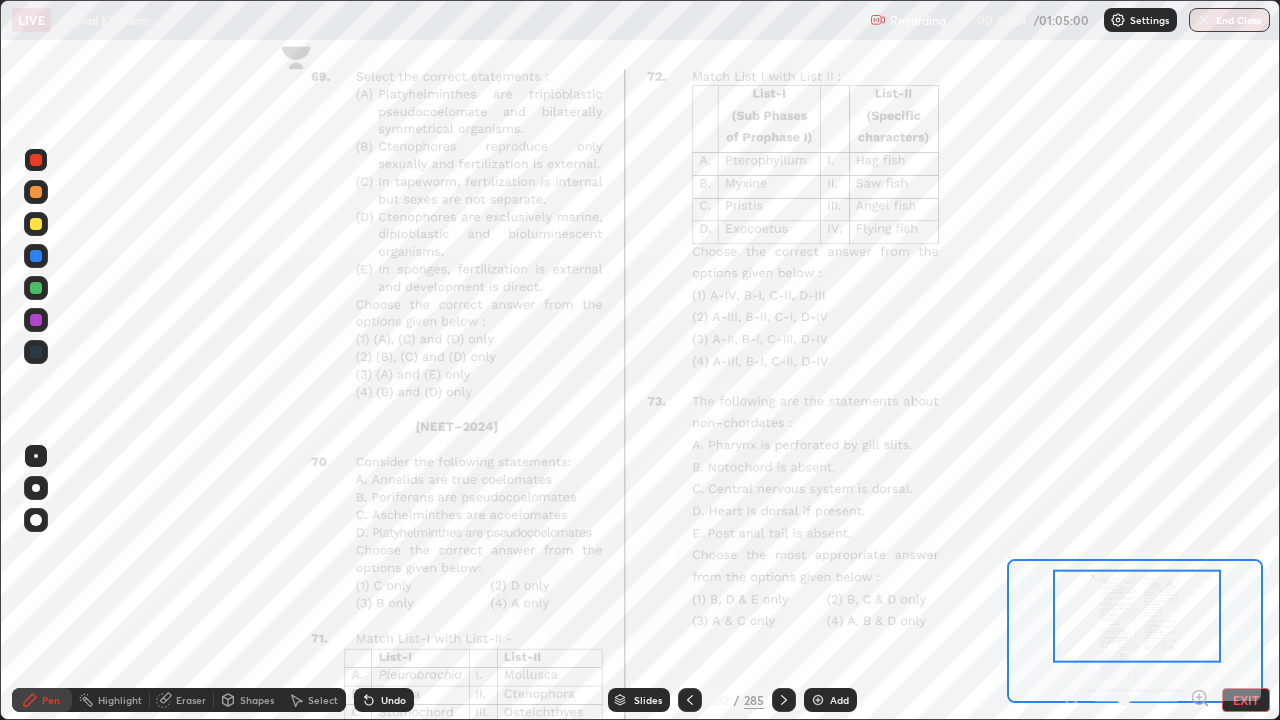 click 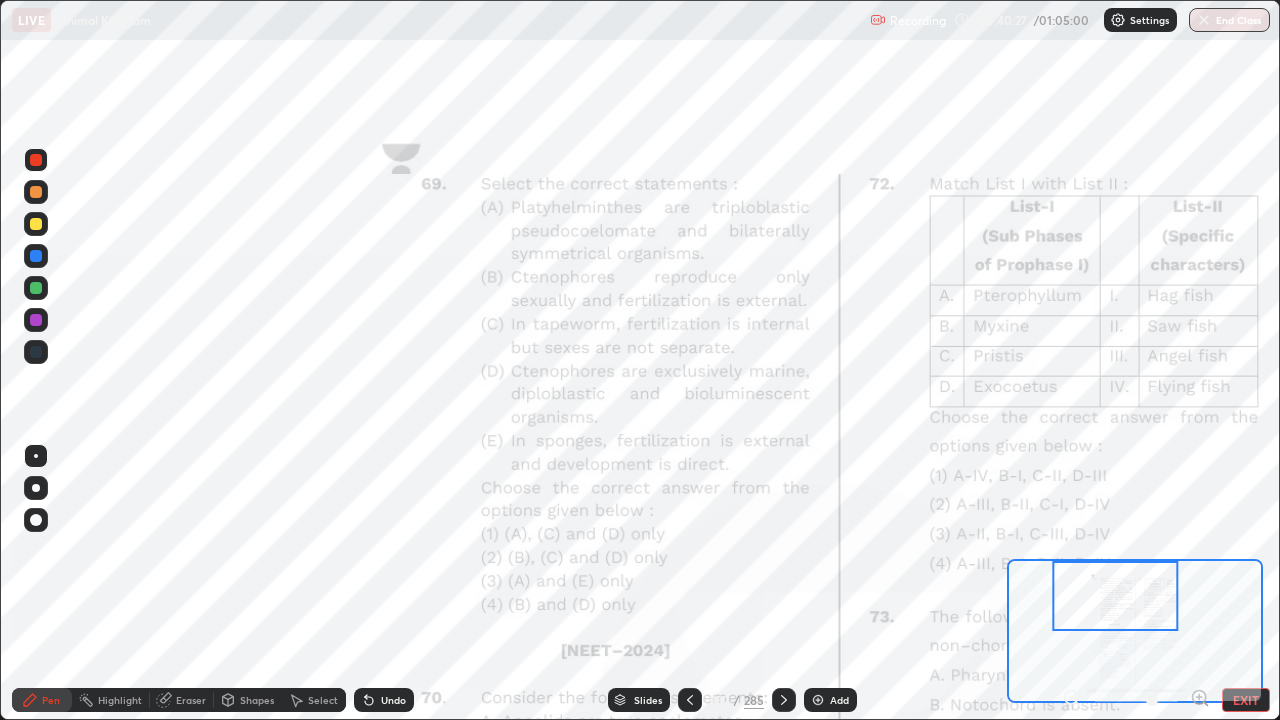 click 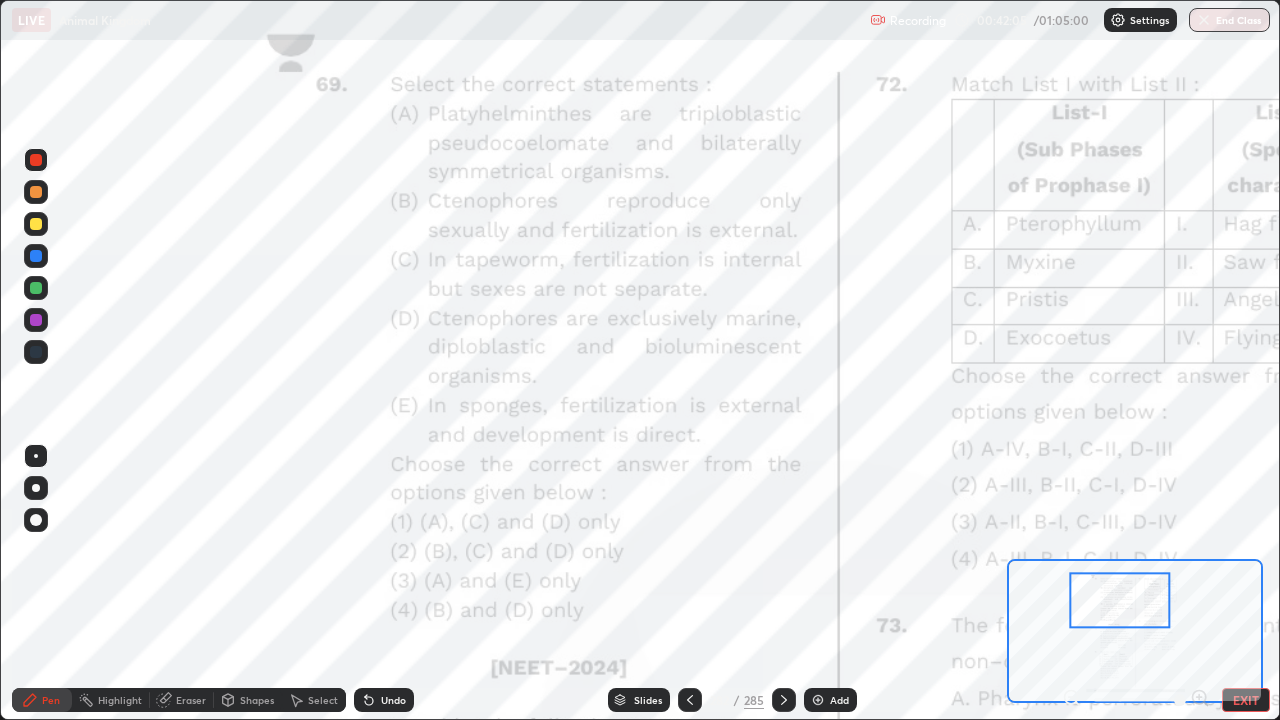 click on "Add" at bounding box center [839, 700] 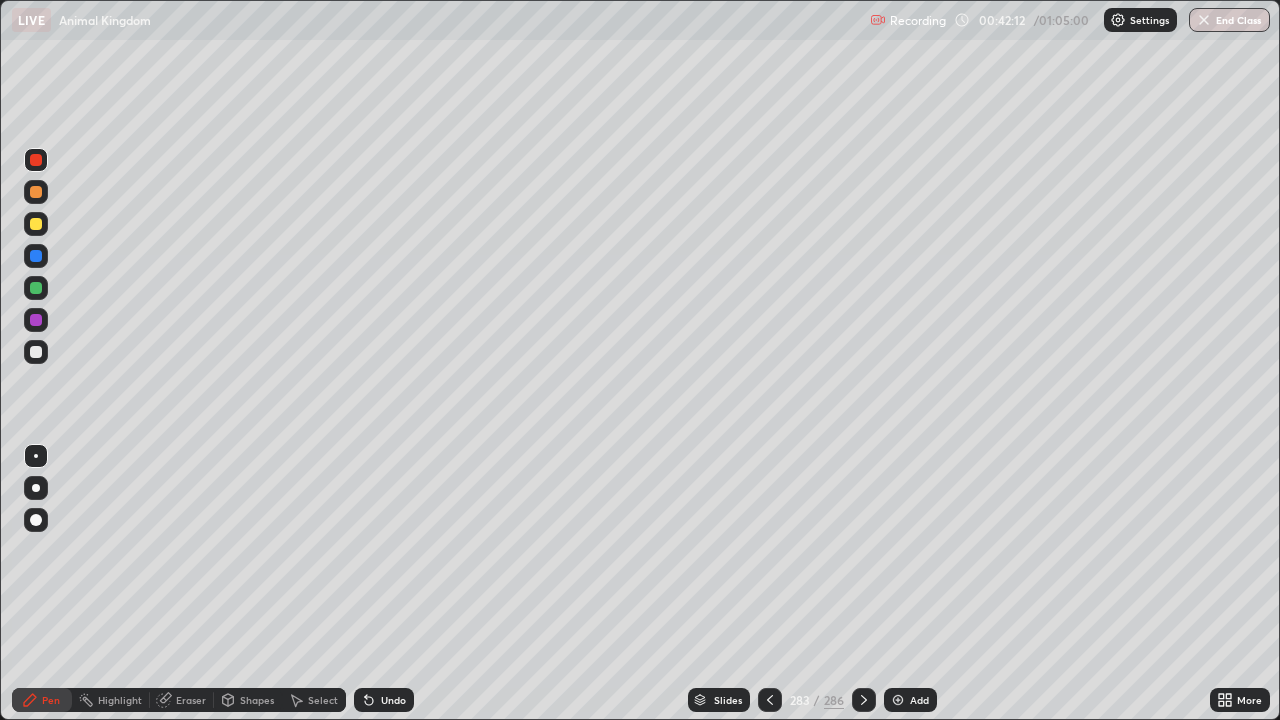 click on "Shapes" at bounding box center [257, 700] 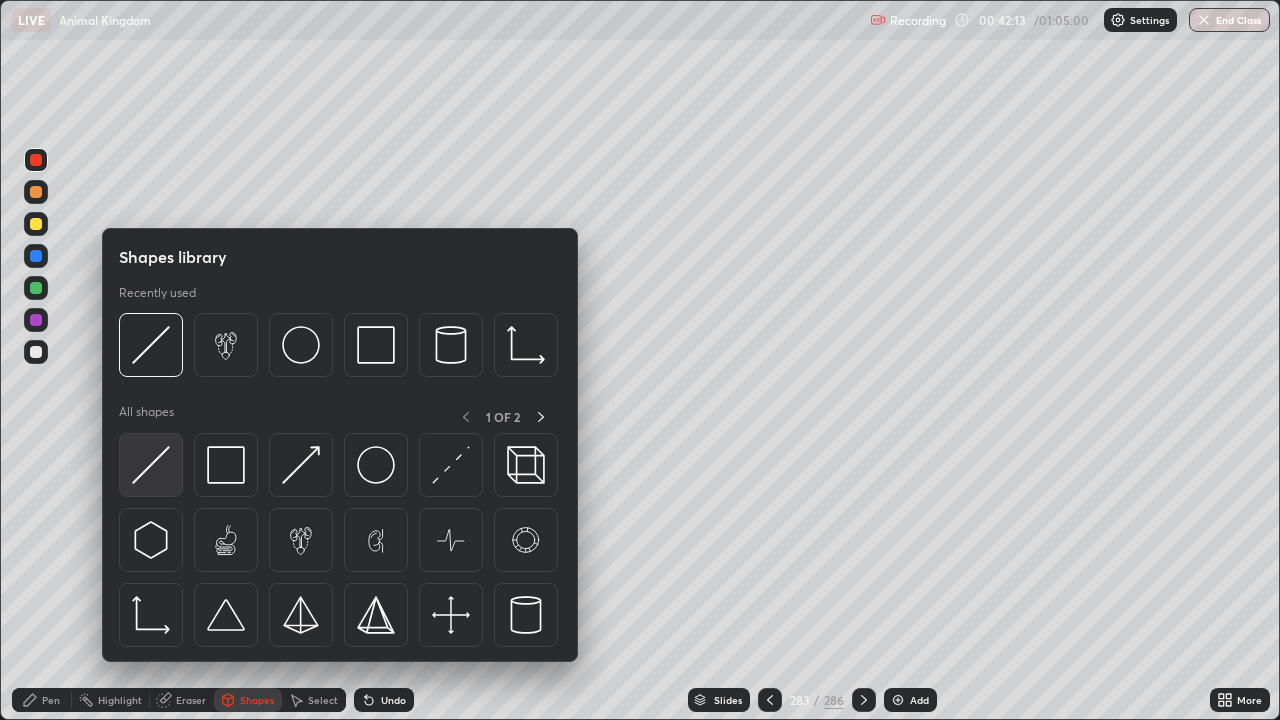 click at bounding box center (151, 465) 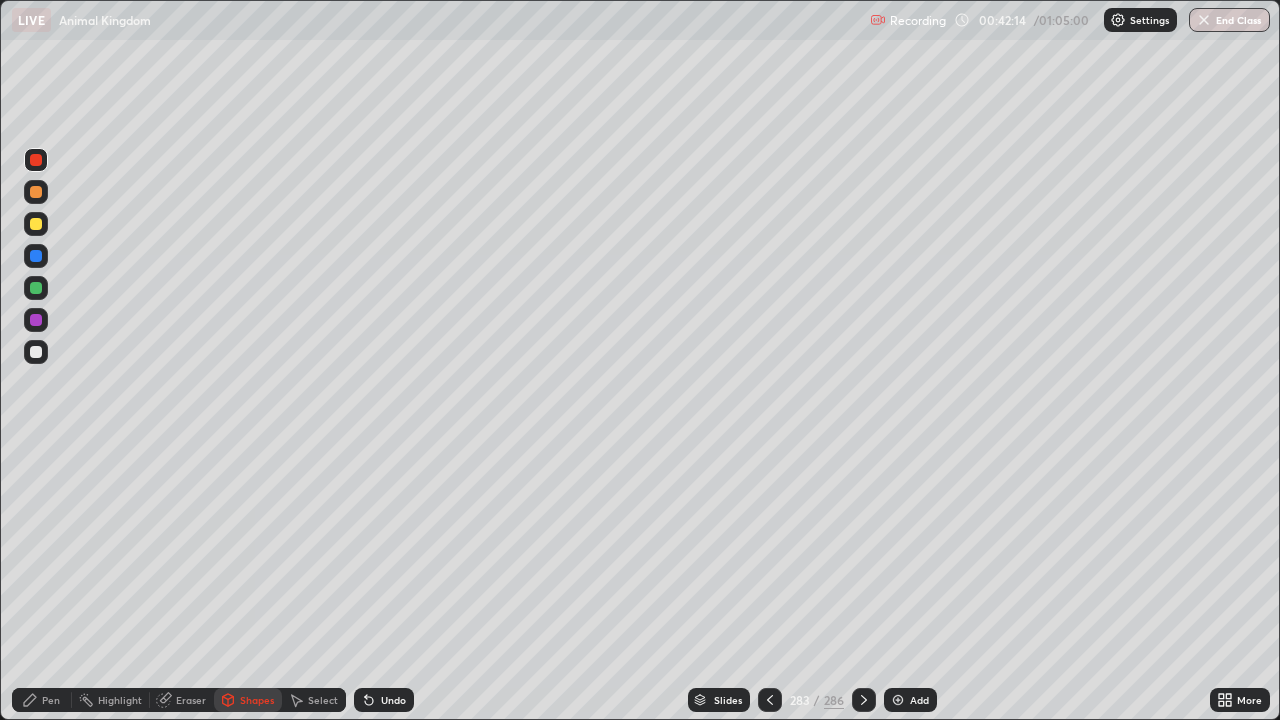 click on "Pen" at bounding box center (42, 700) 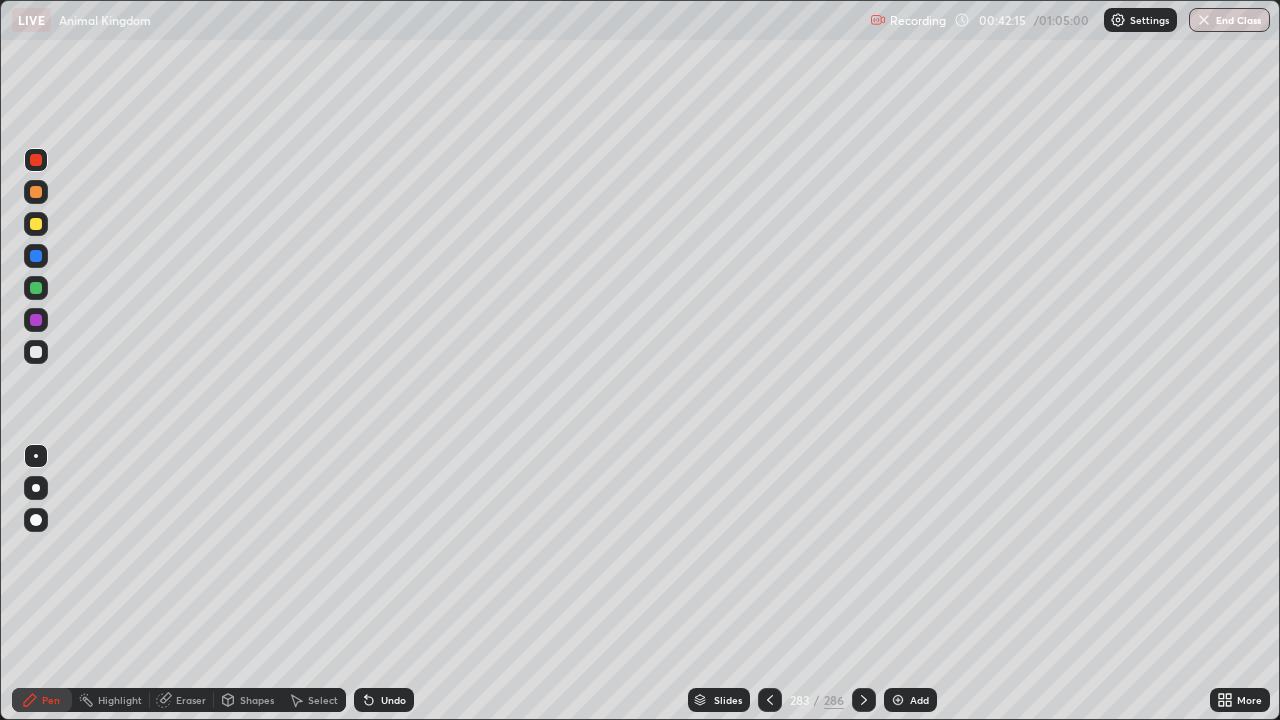 click at bounding box center (36, 352) 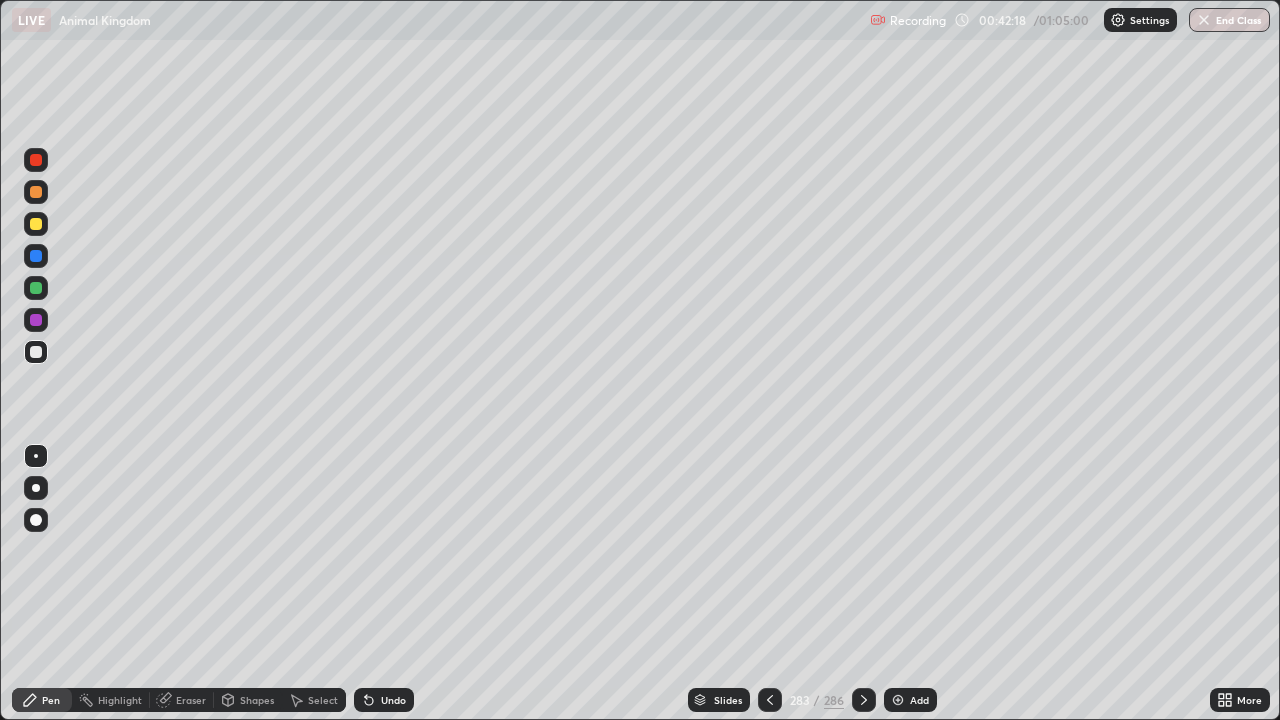 click at bounding box center [36, 224] 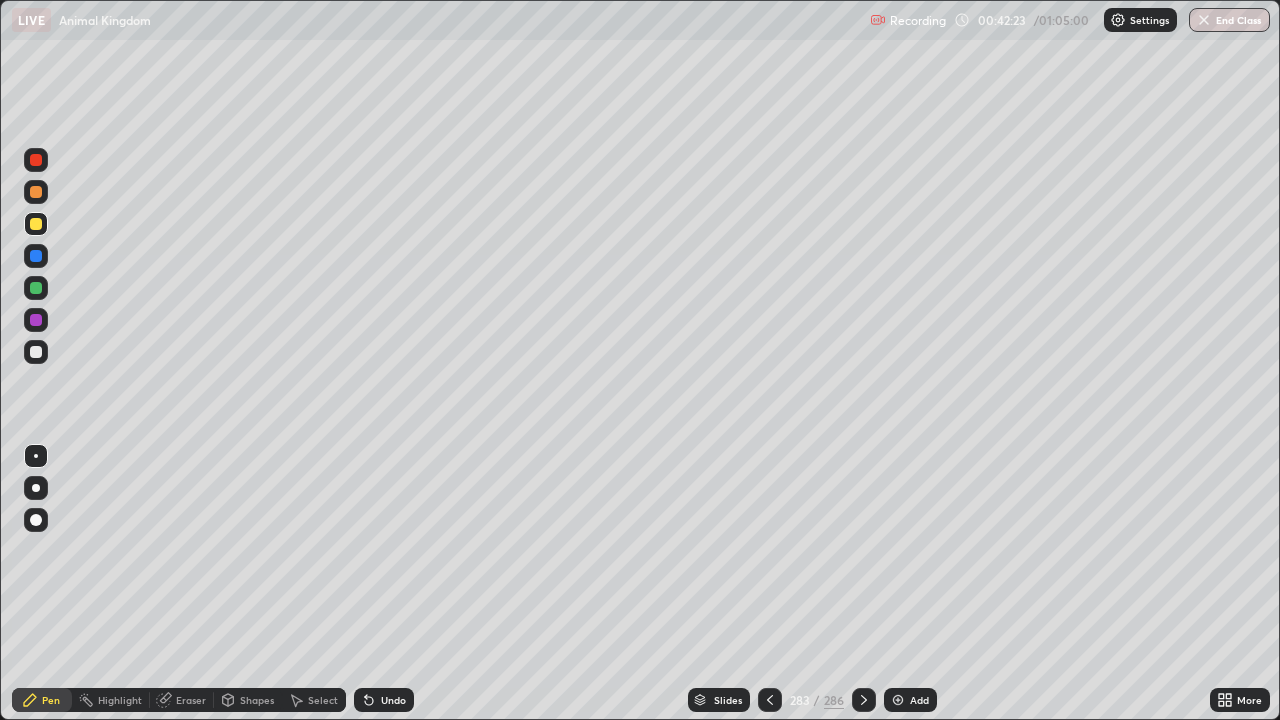 click on "Undo" at bounding box center (393, 700) 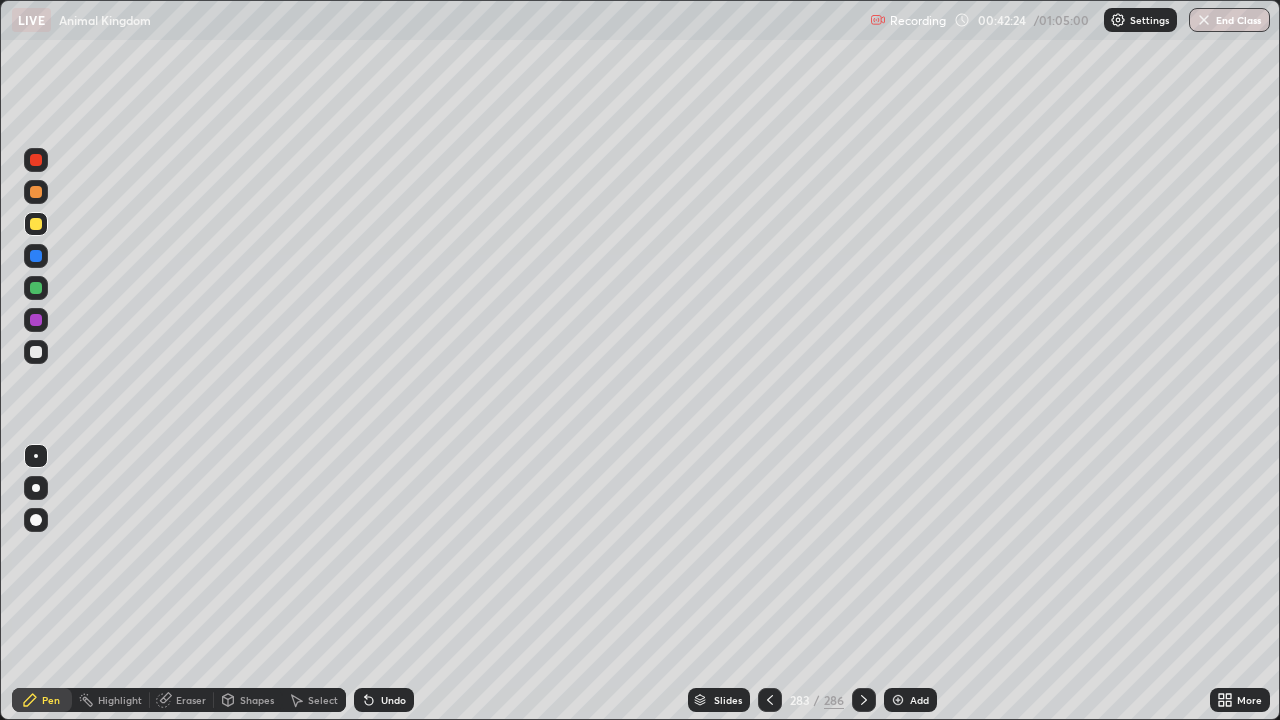 click on "Undo" at bounding box center [393, 700] 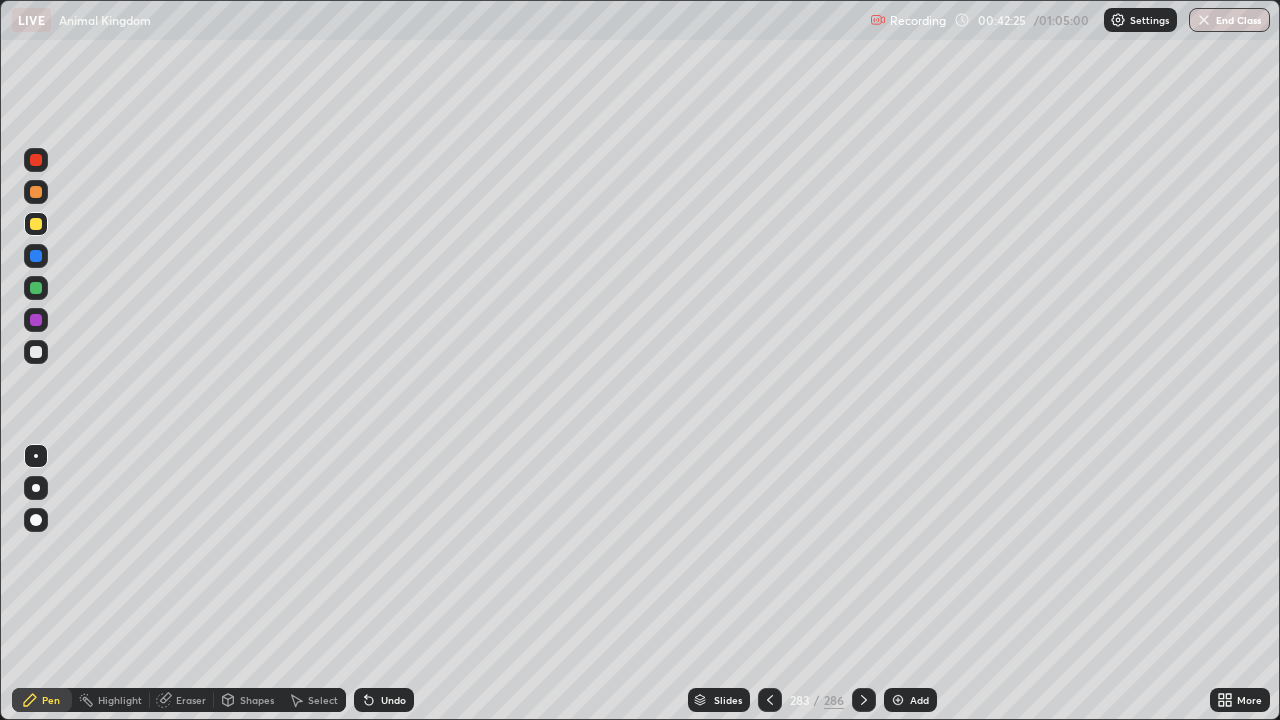 click on "Undo" at bounding box center (393, 700) 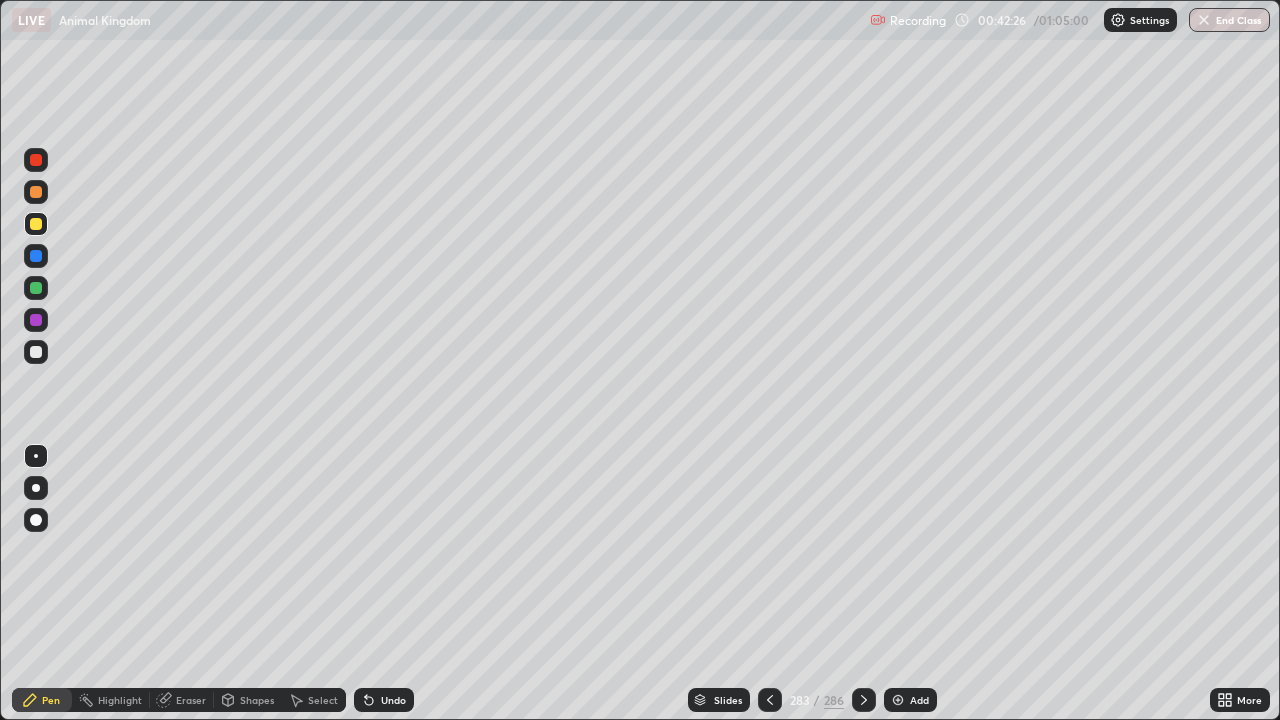 click on "Undo" at bounding box center [384, 700] 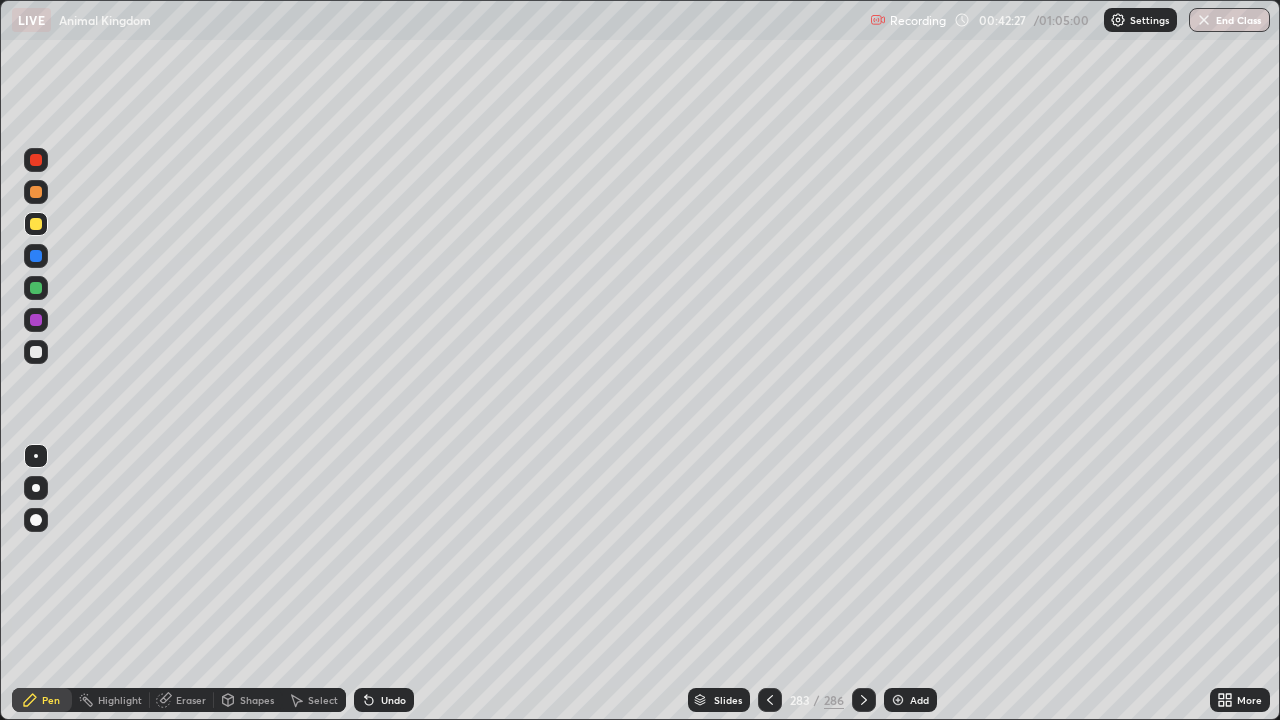 click on "Undo" at bounding box center (384, 700) 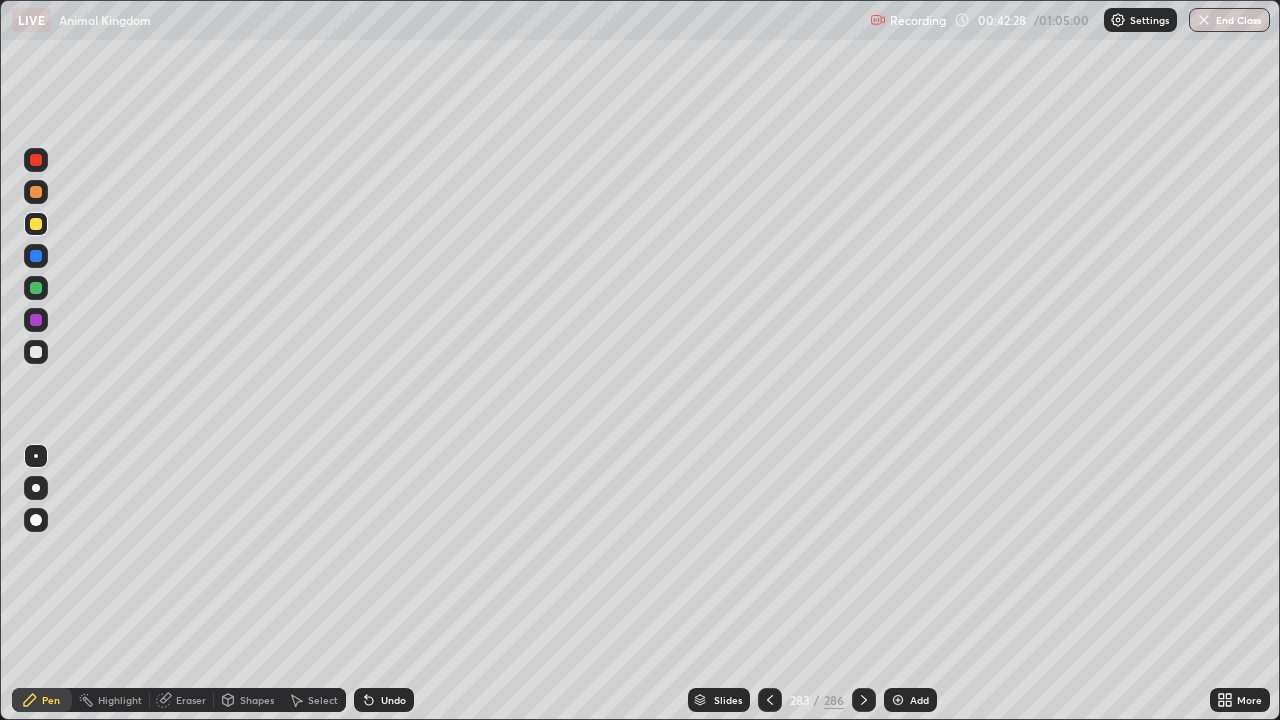 click on "Shapes" at bounding box center (257, 700) 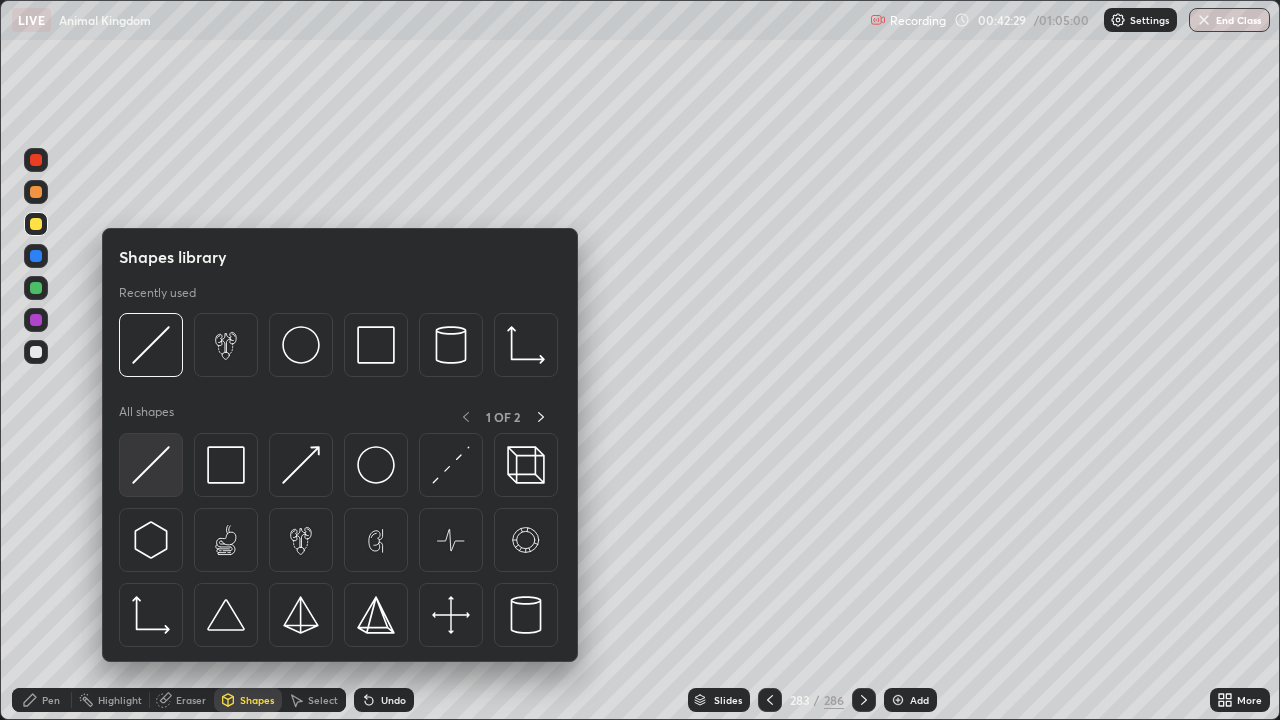 click at bounding box center (151, 465) 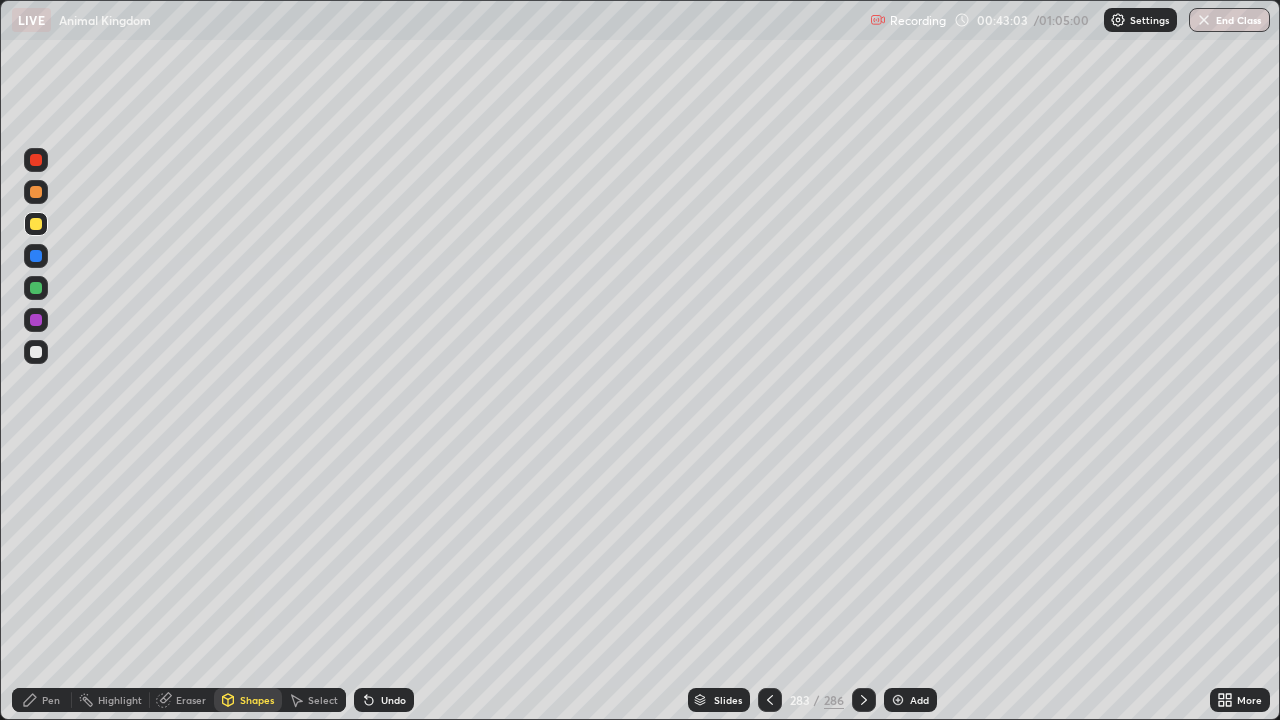 click on "Pen" at bounding box center (42, 700) 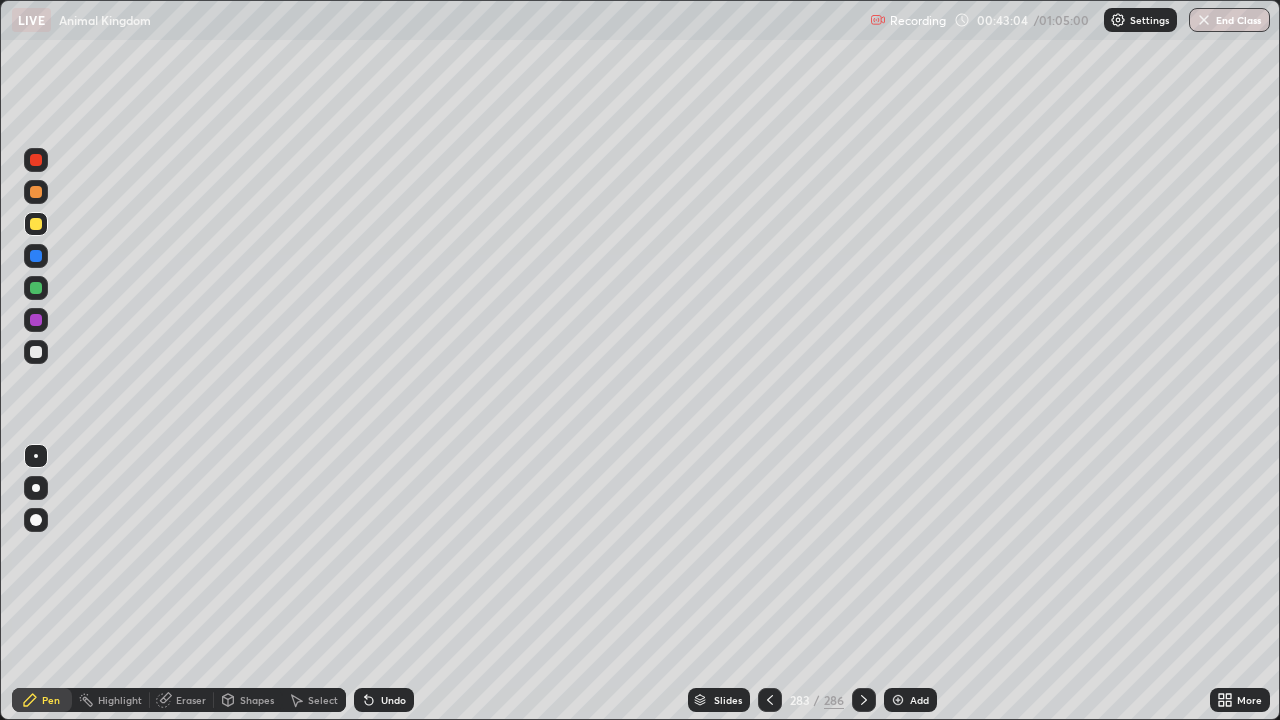 click at bounding box center [36, 352] 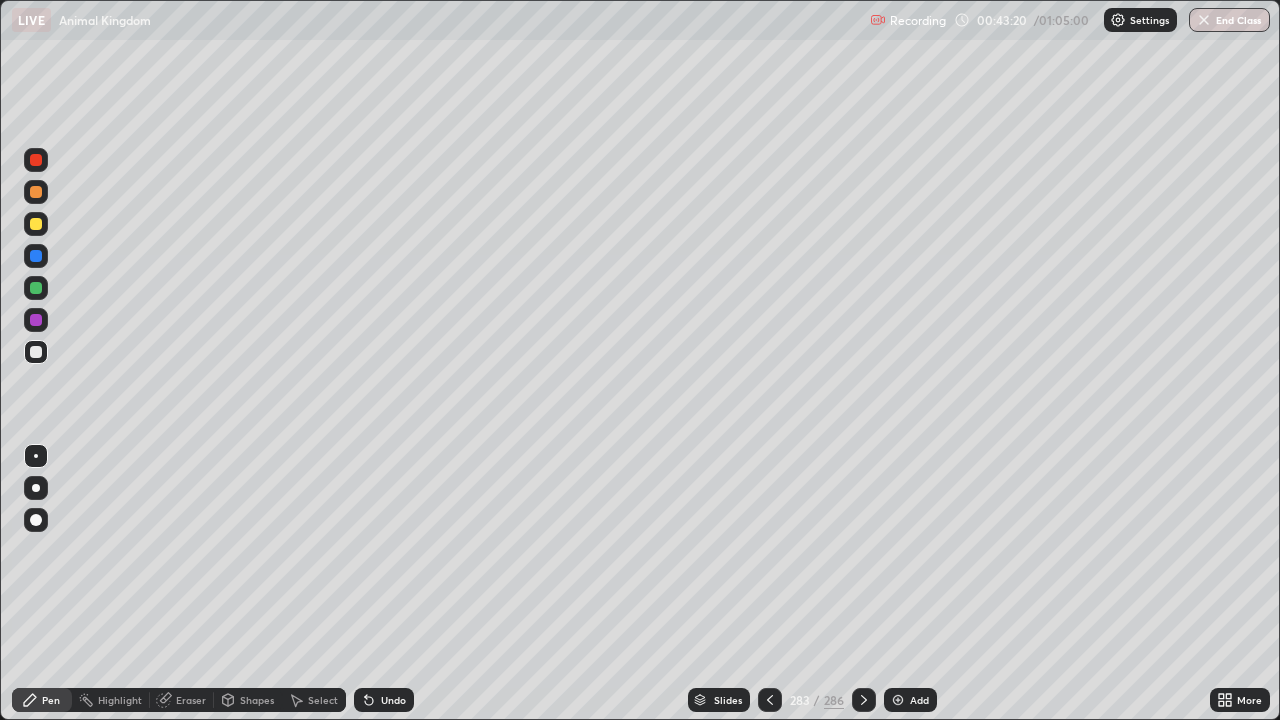 click at bounding box center (36, 224) 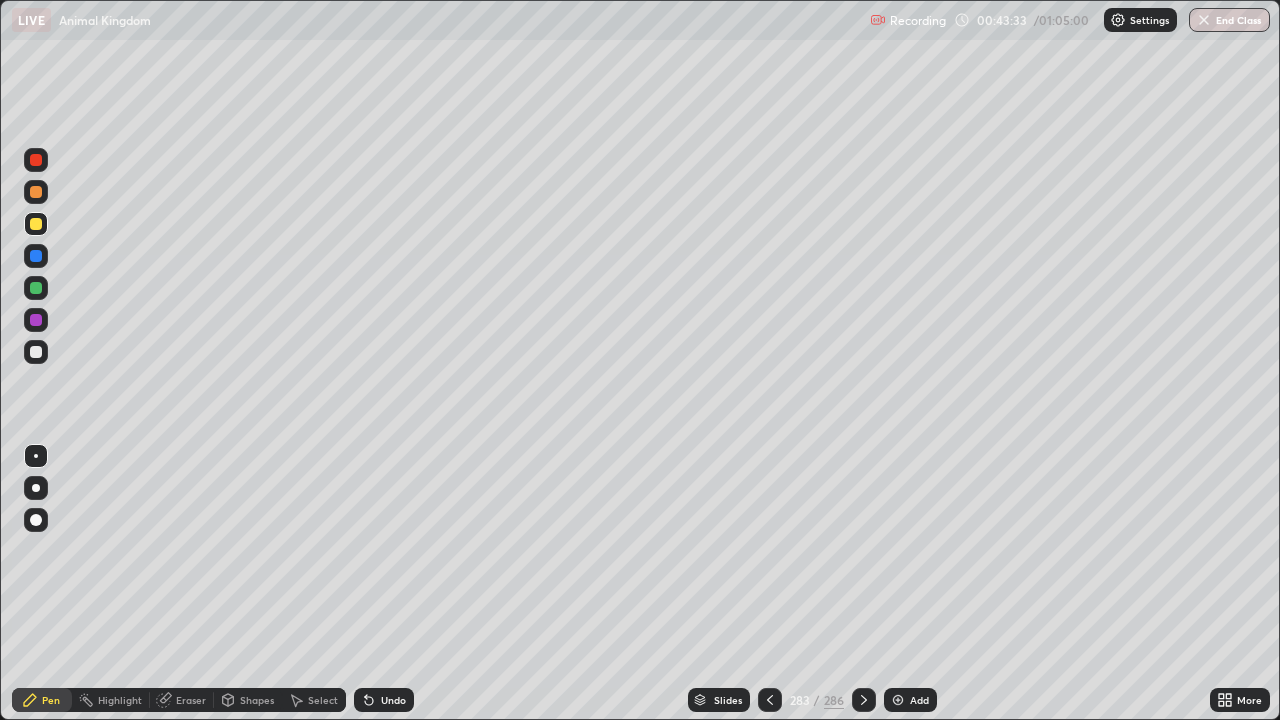 click at bounding box center [36, 352] 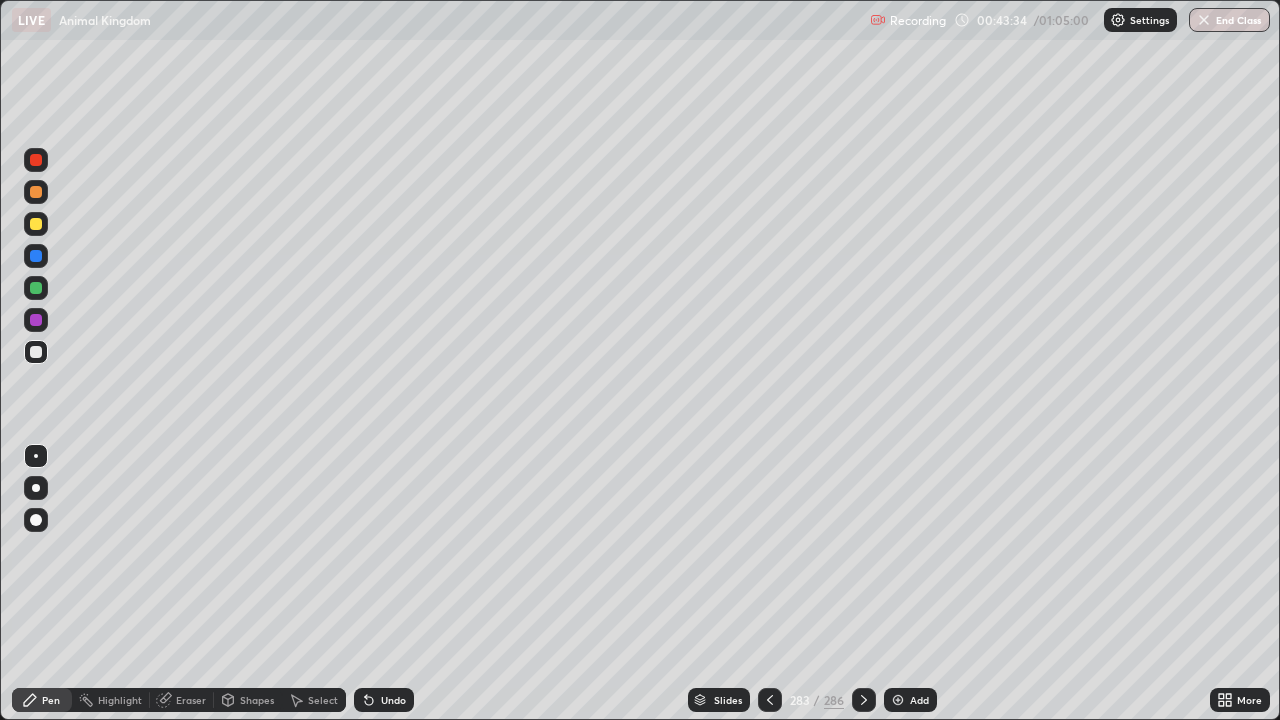 click at bounding box center (36, 224) 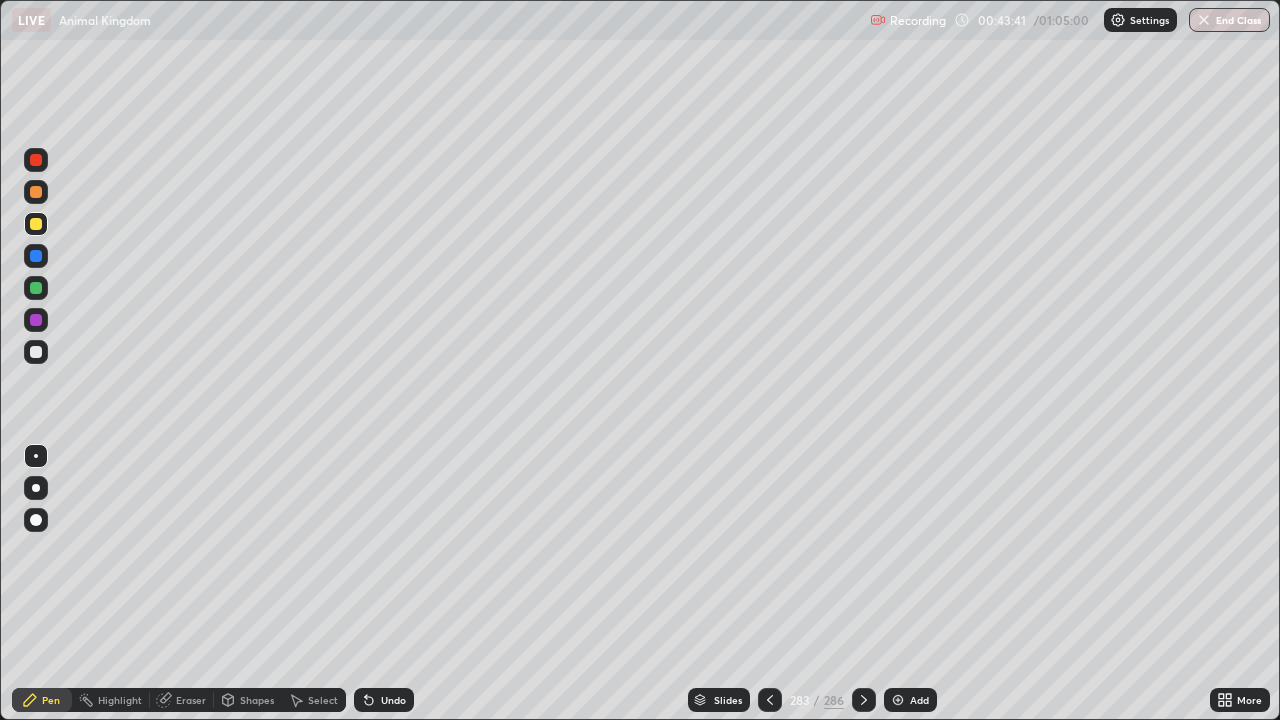 click at bounding box center (36, 352) 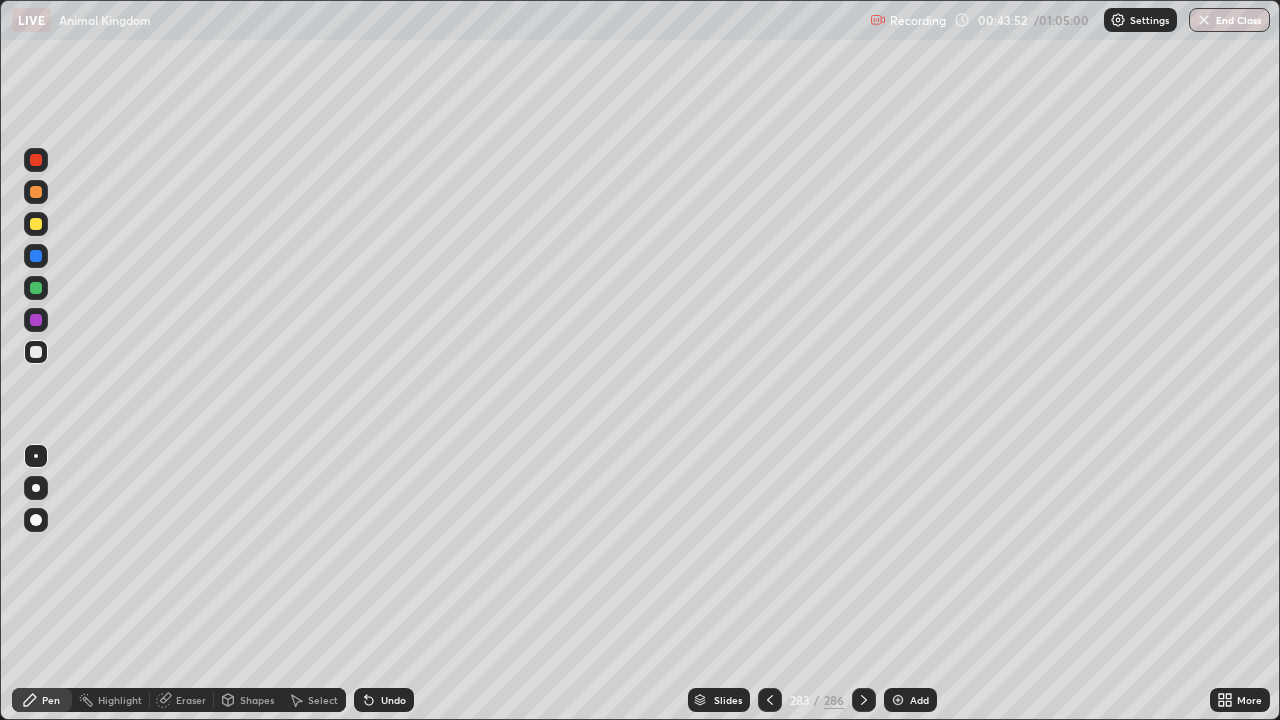 click on "Shapes" at bounding box center (248, 700) 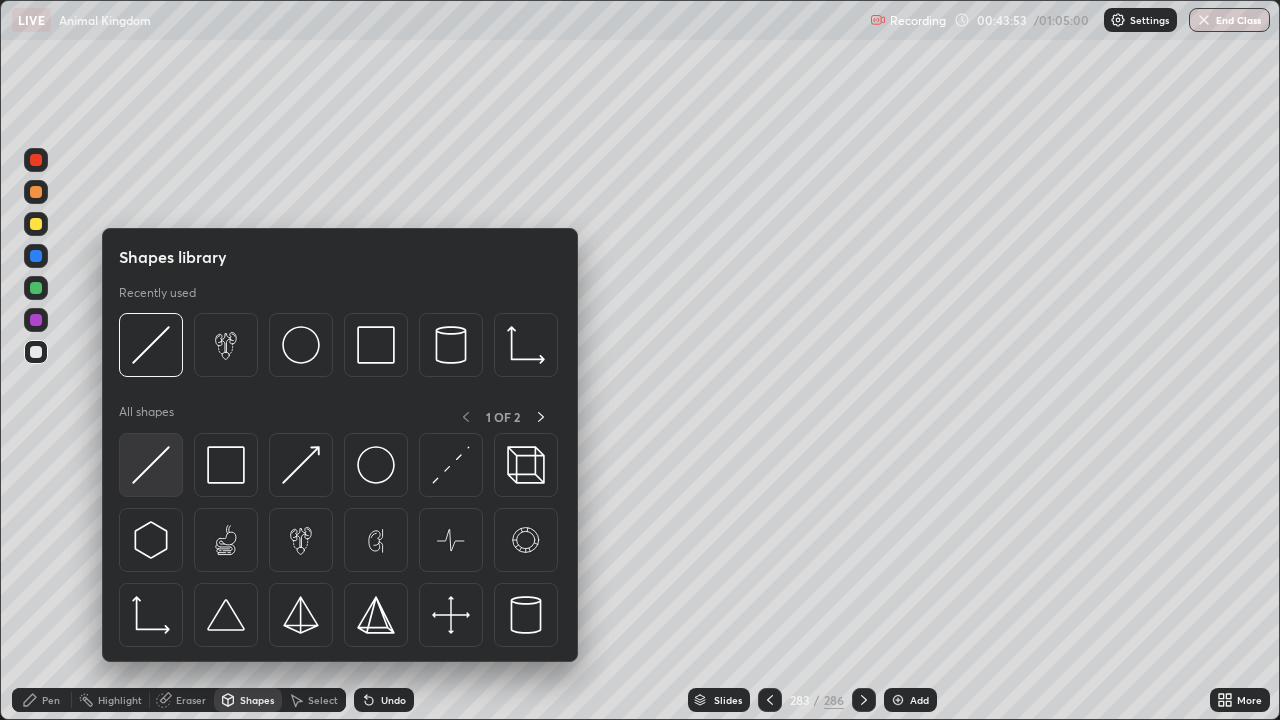 click at bounding box center [151, 465] 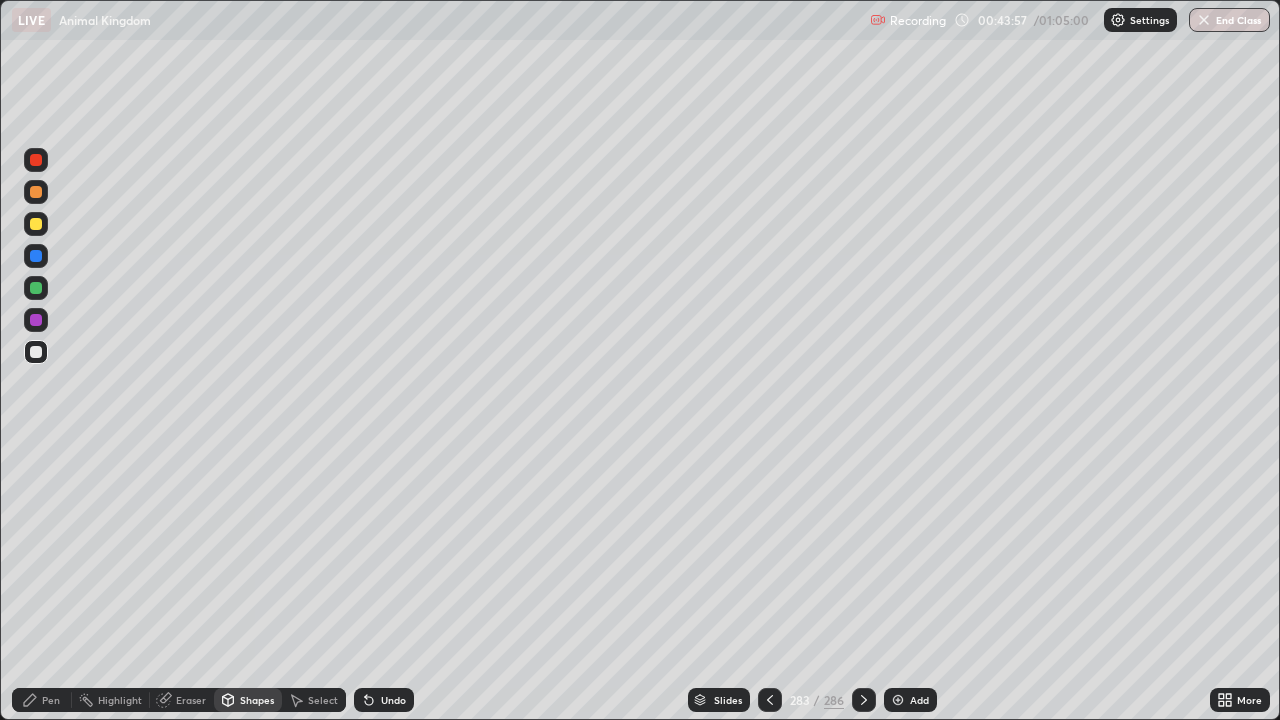 click on "Pen" at bounding box center (51, 700) 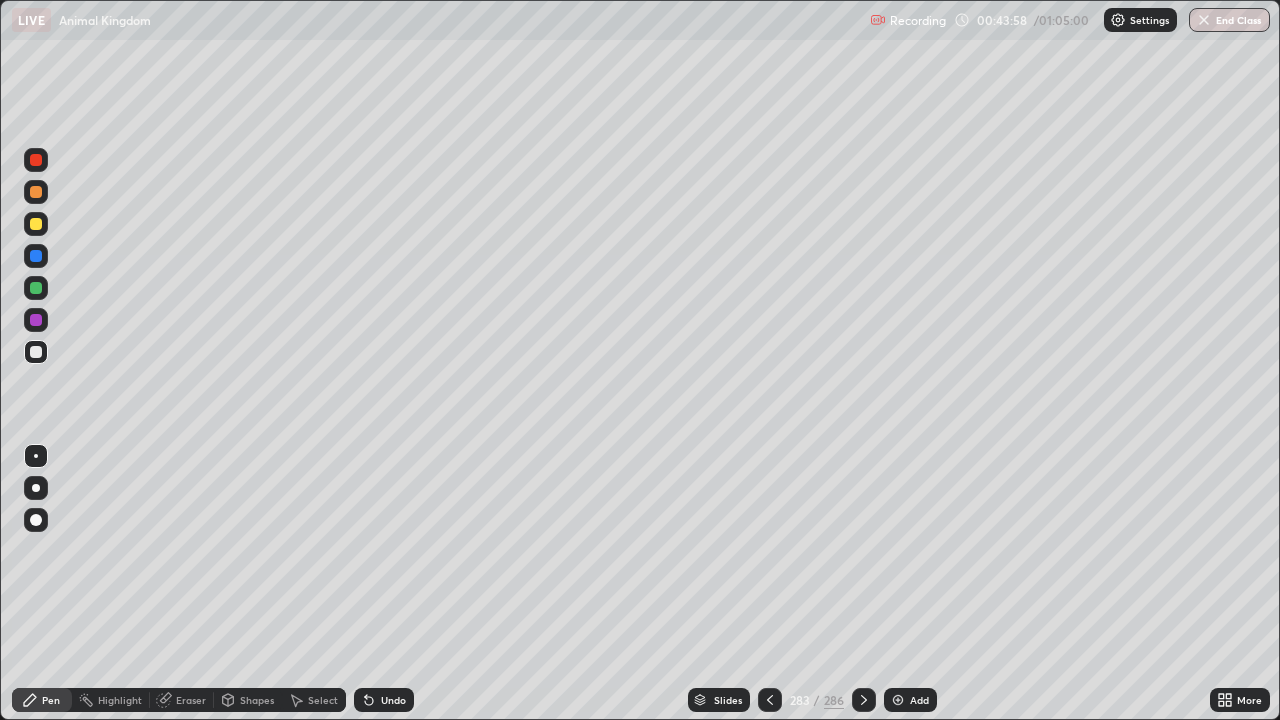 click at bounding box center (36, 288) 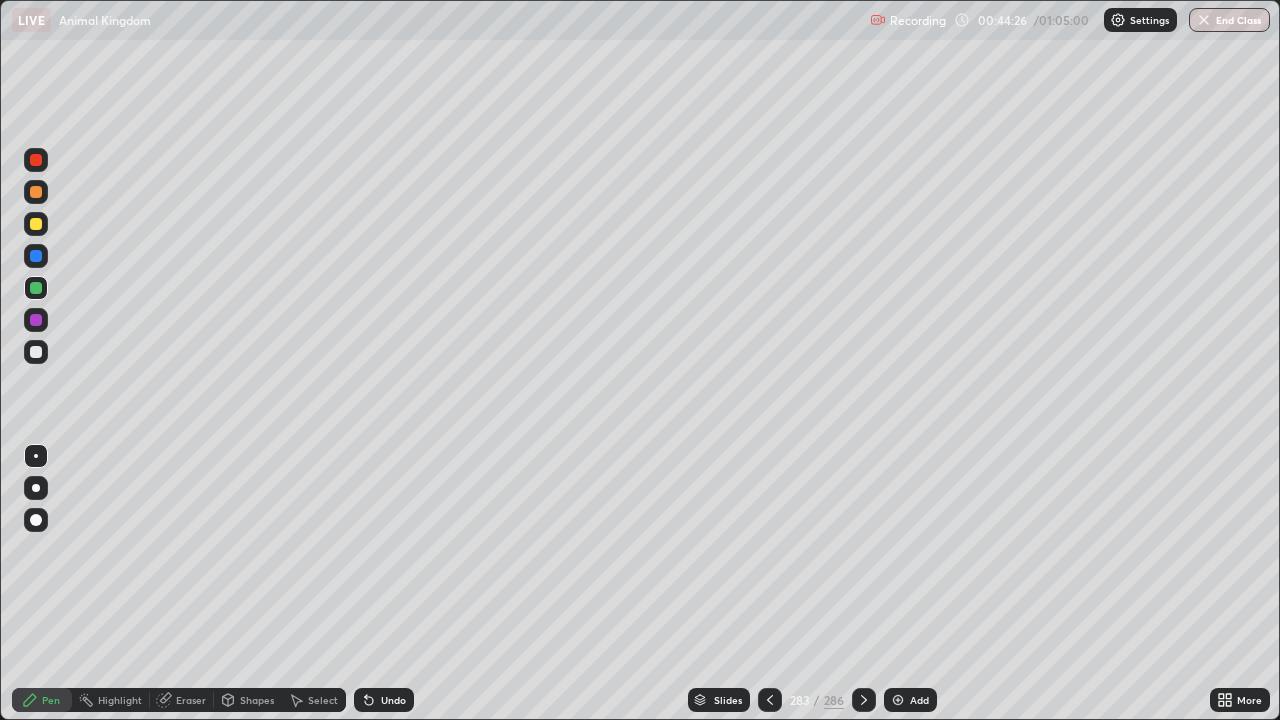click at bounding box center [36, 352] 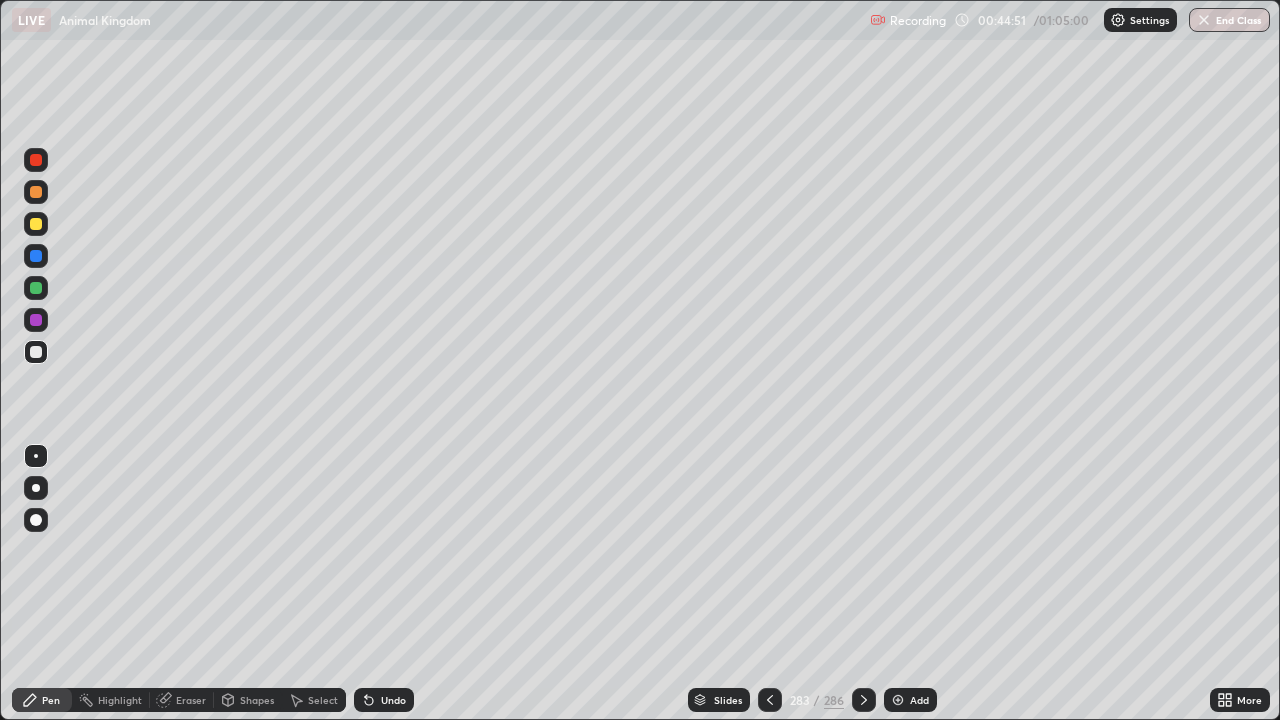click on "Shapes" at bounding box center [257, 700] 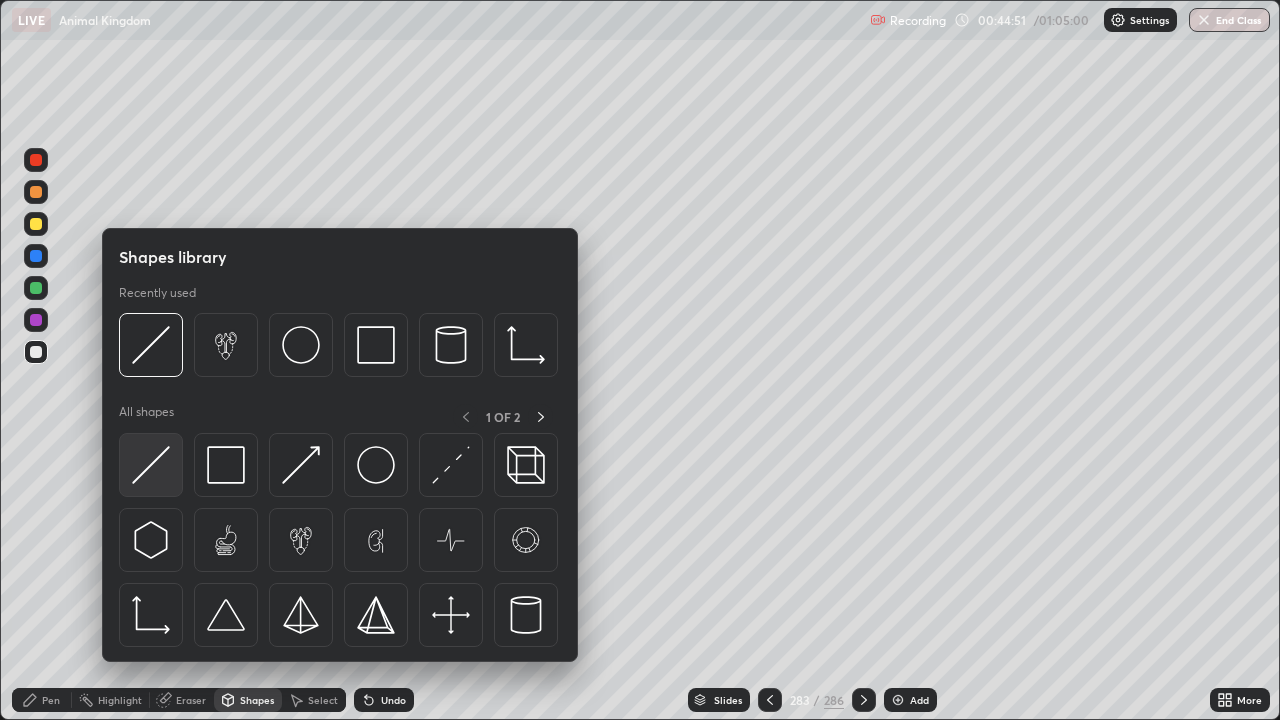 click at bounding box center [151, 465] 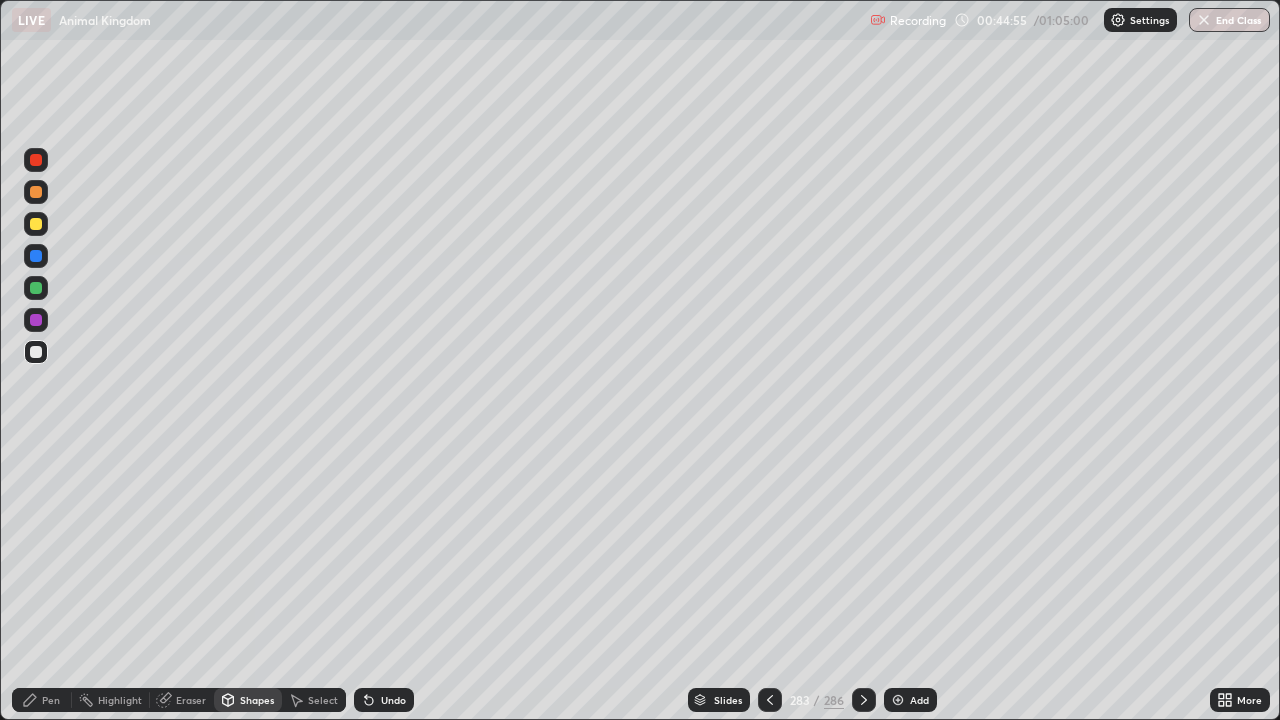 click at bounding box center [36, 224] 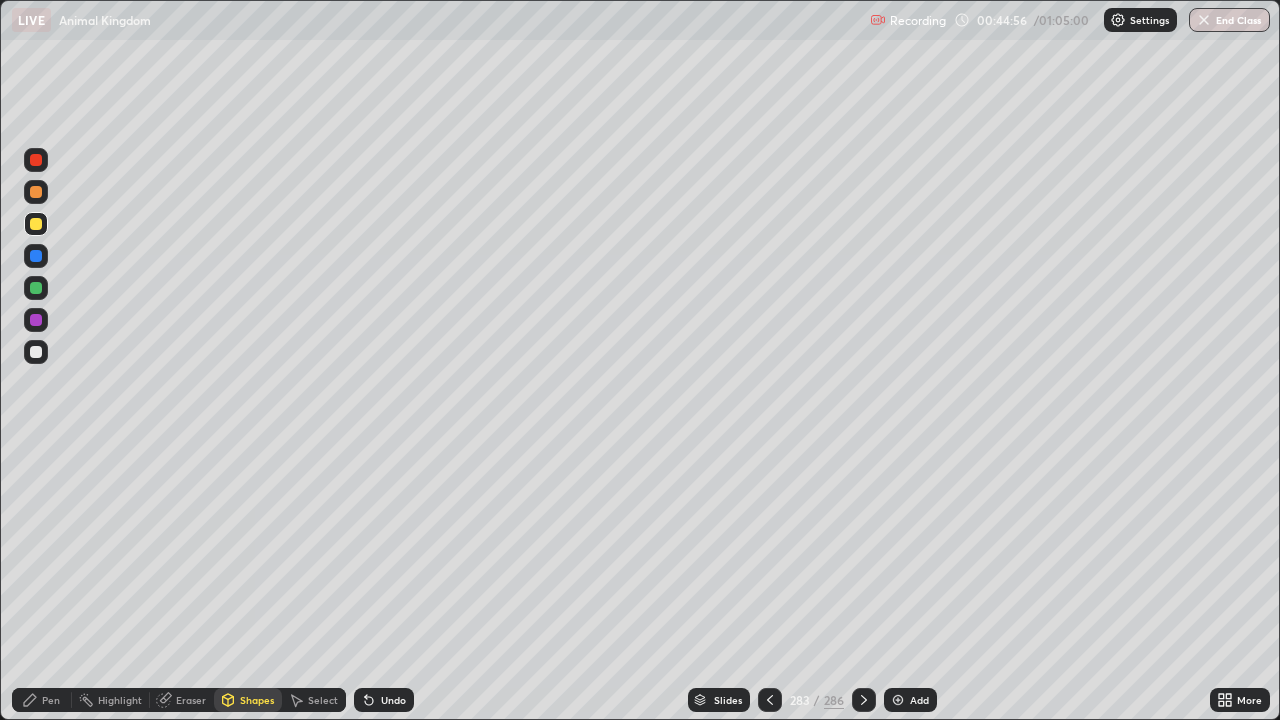 click on "Pen" at bounding box center [51, 700] 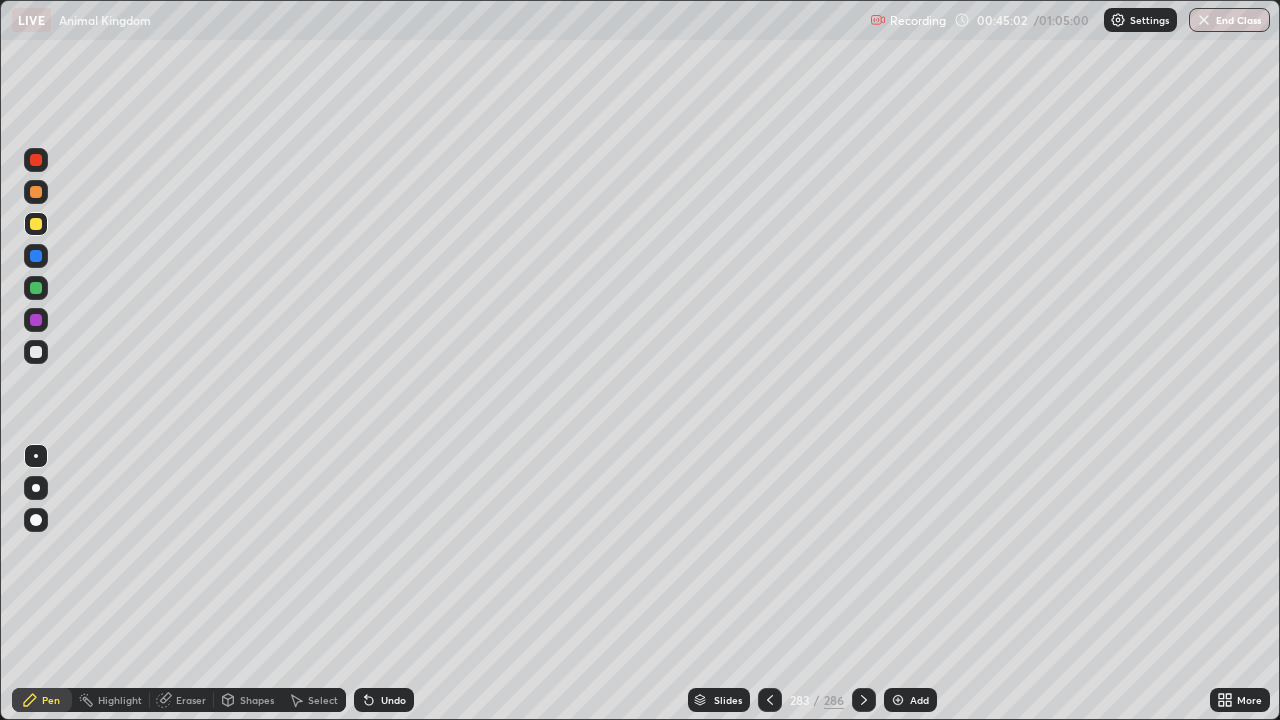 click at bounding box center [36, 352] 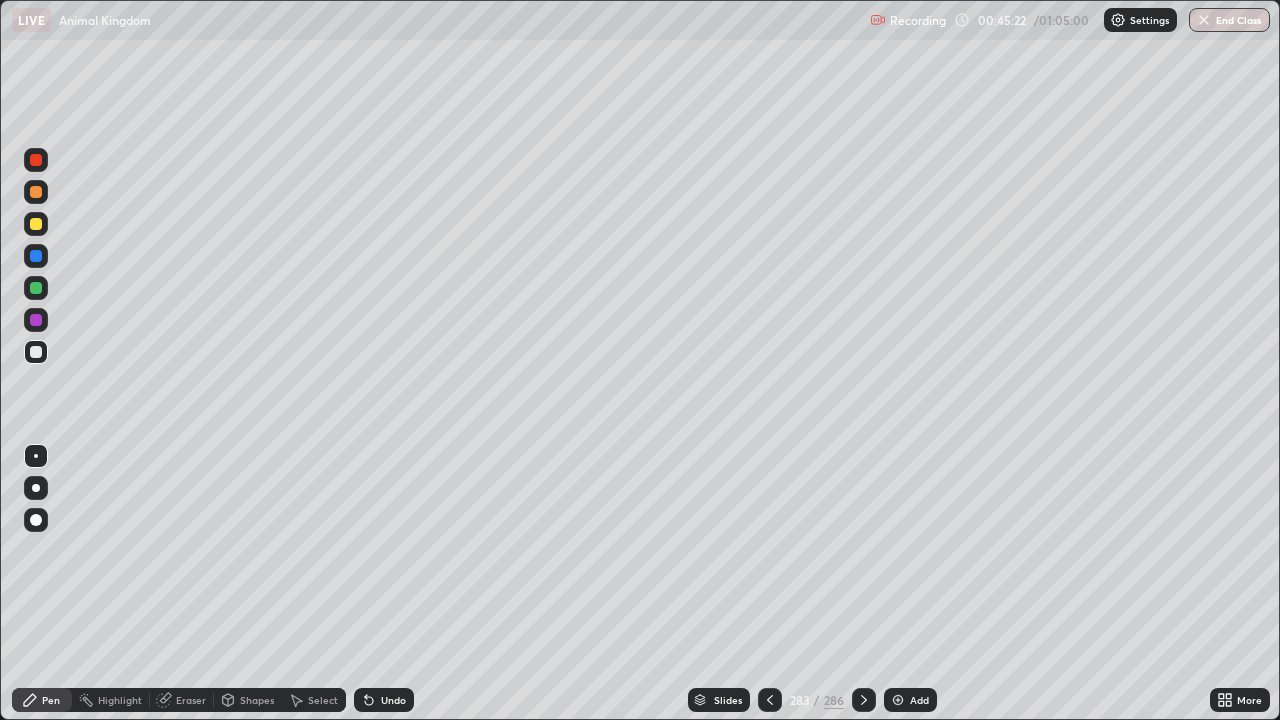 click 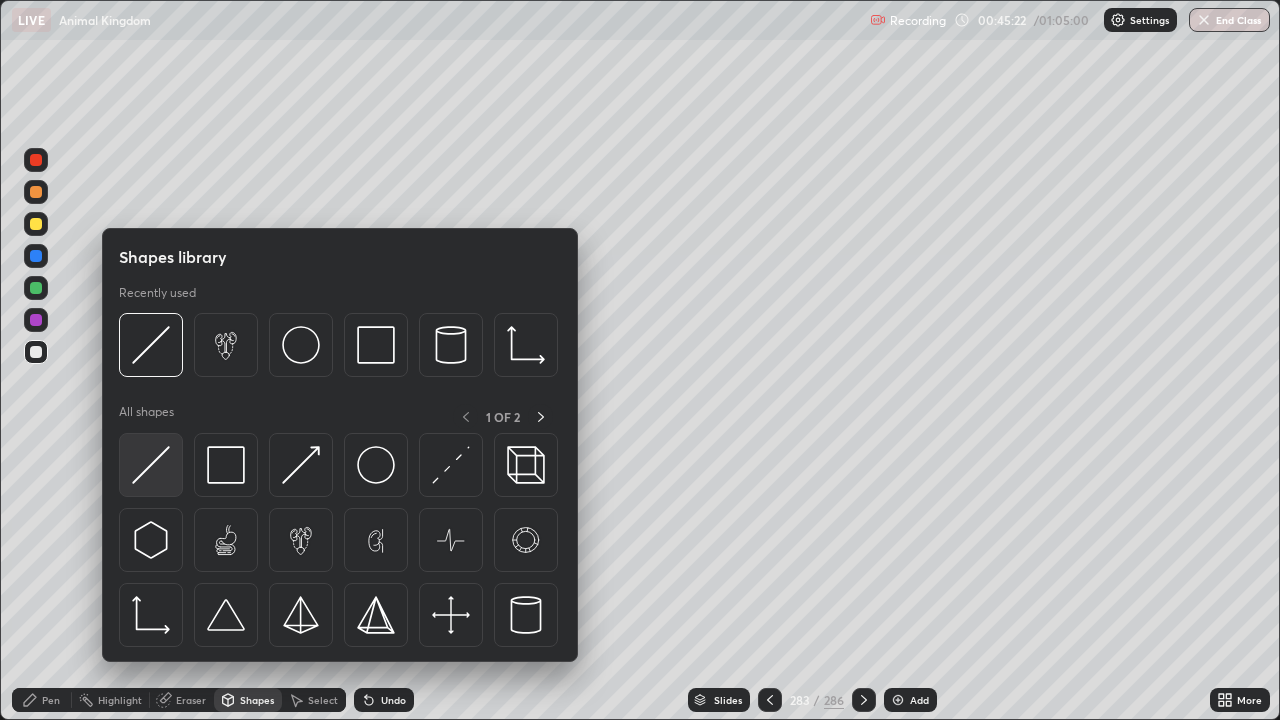 click at bounding box center [151, 465] 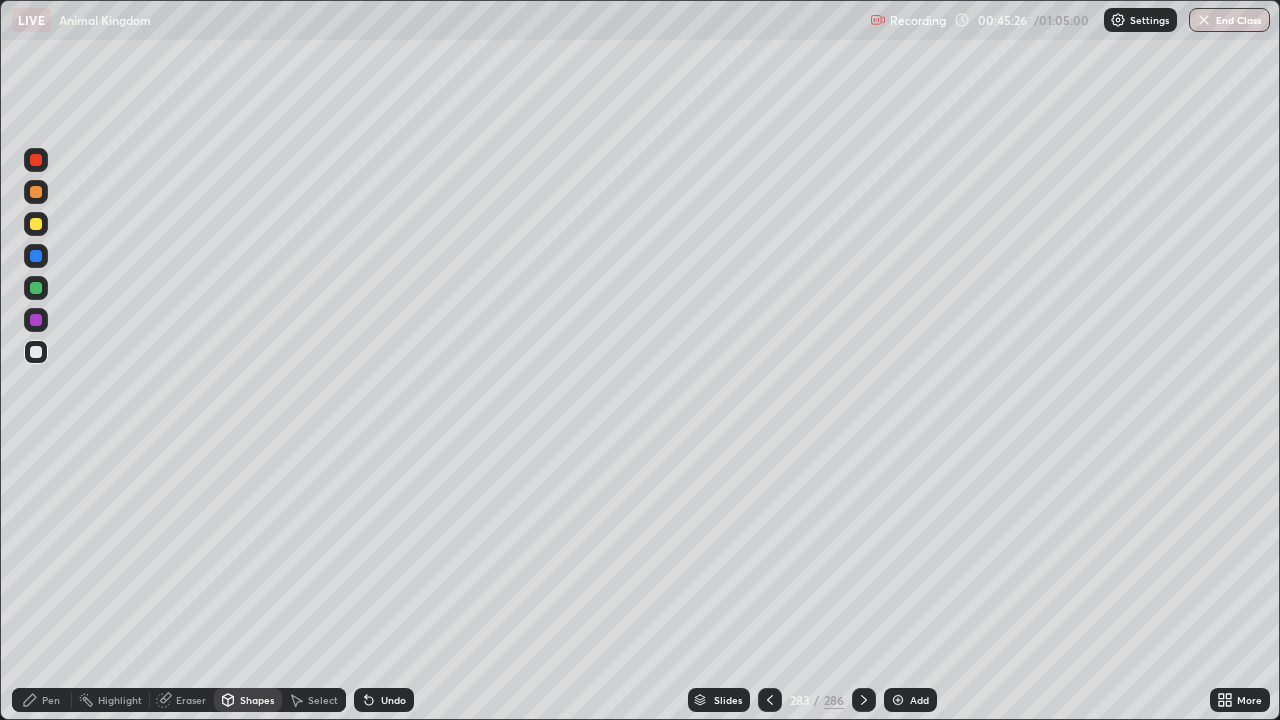 click on "Pen" at bounding box center [42, 700] 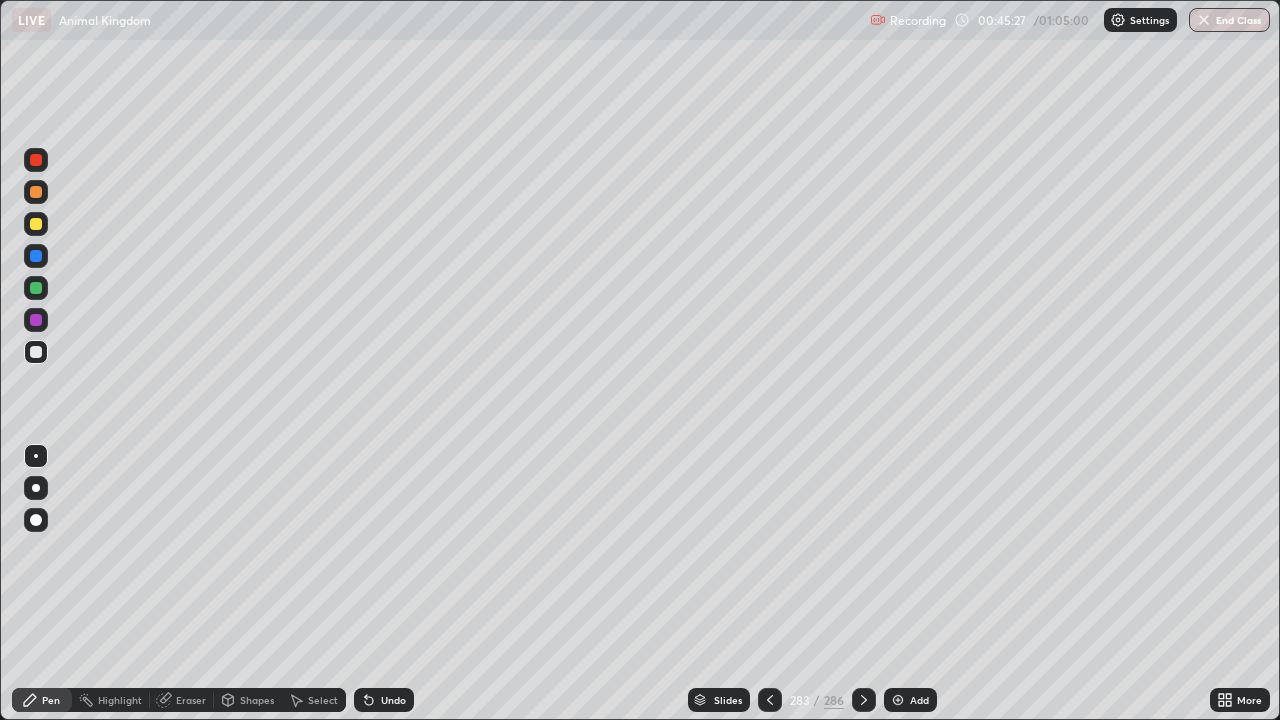 click at bounding box center (36, 288) 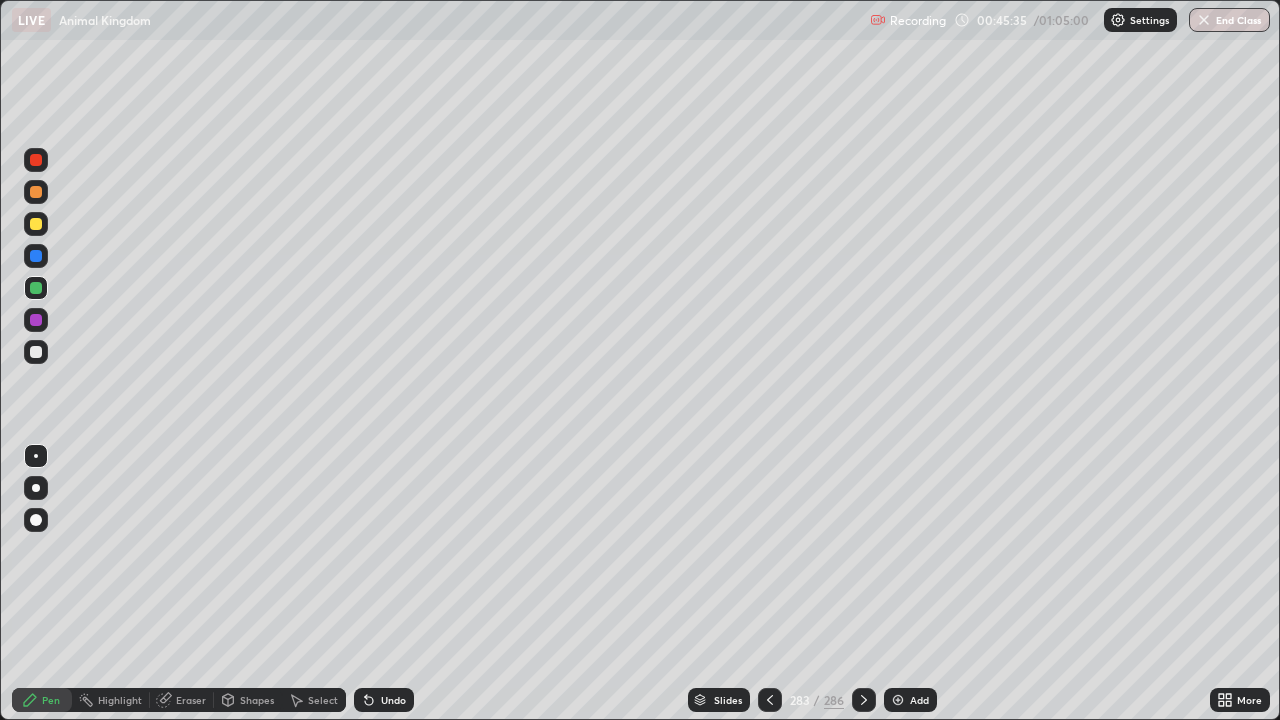 click on "Undo" at bounding box center (393, 700) 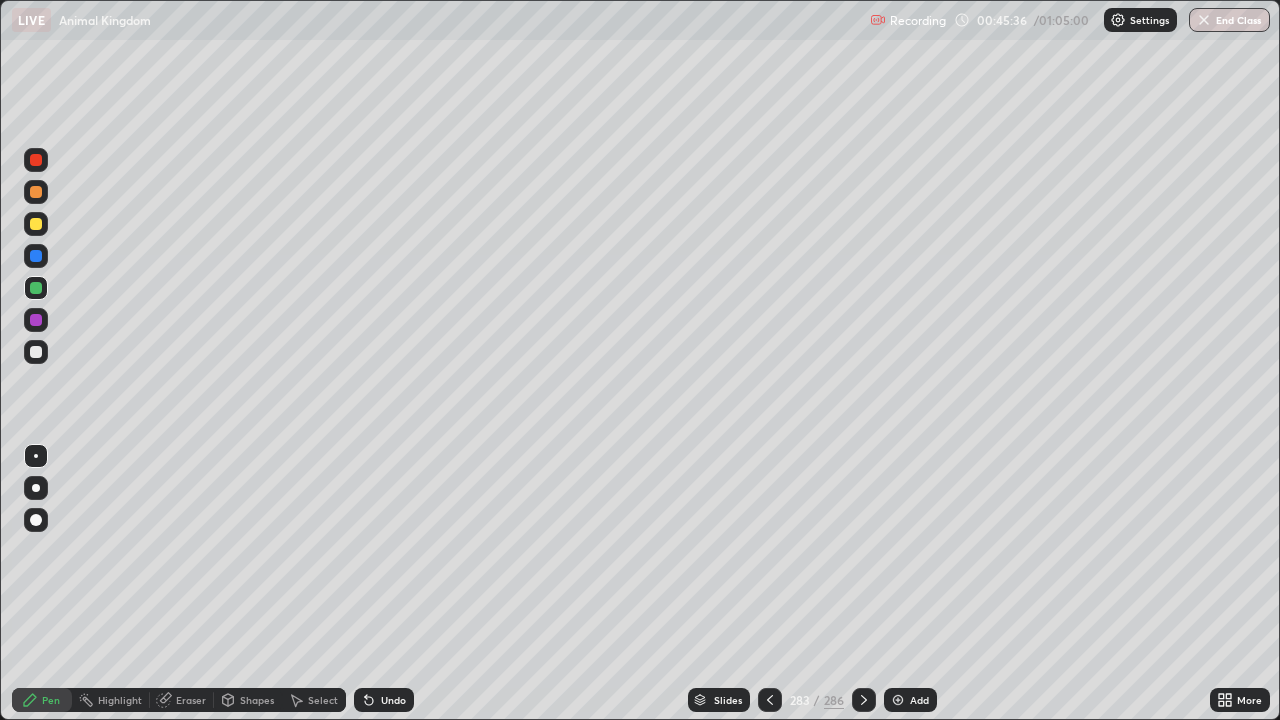 click on "Undo" at bounding box center [384, 700] 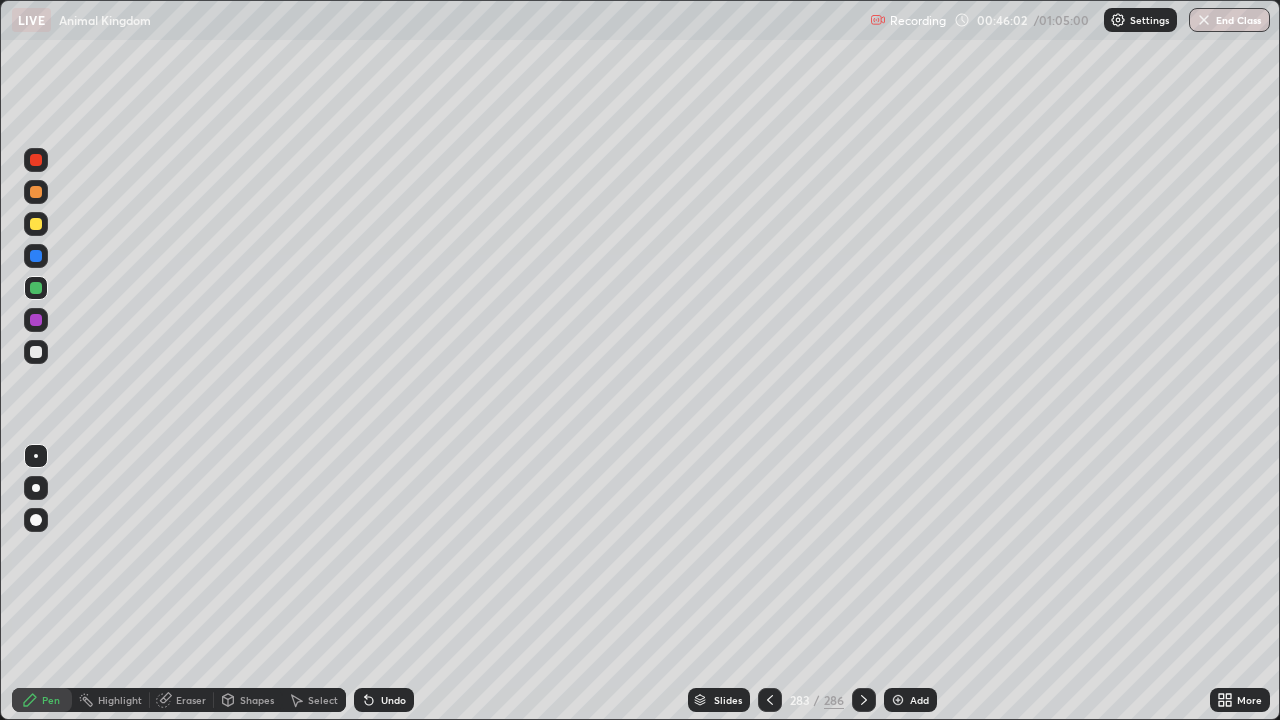 click at bounding box center (36, 352) 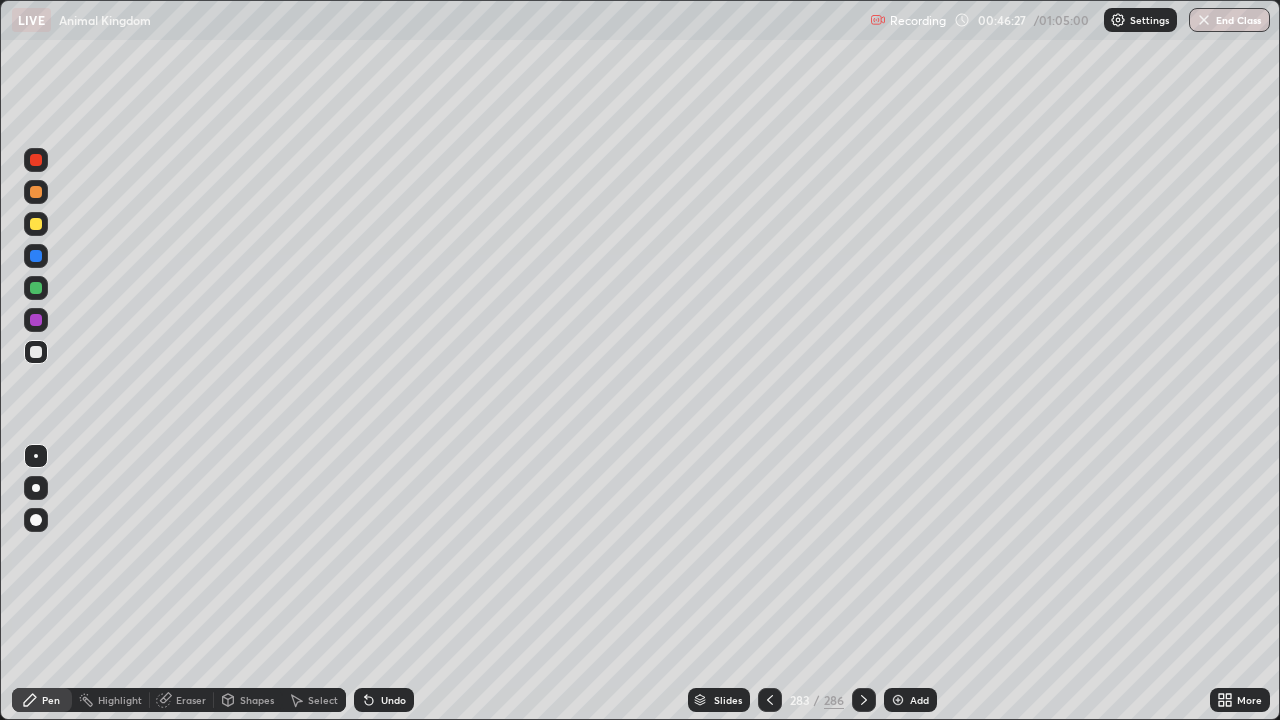 click on "Shapes" at bounding box center (248, 700) 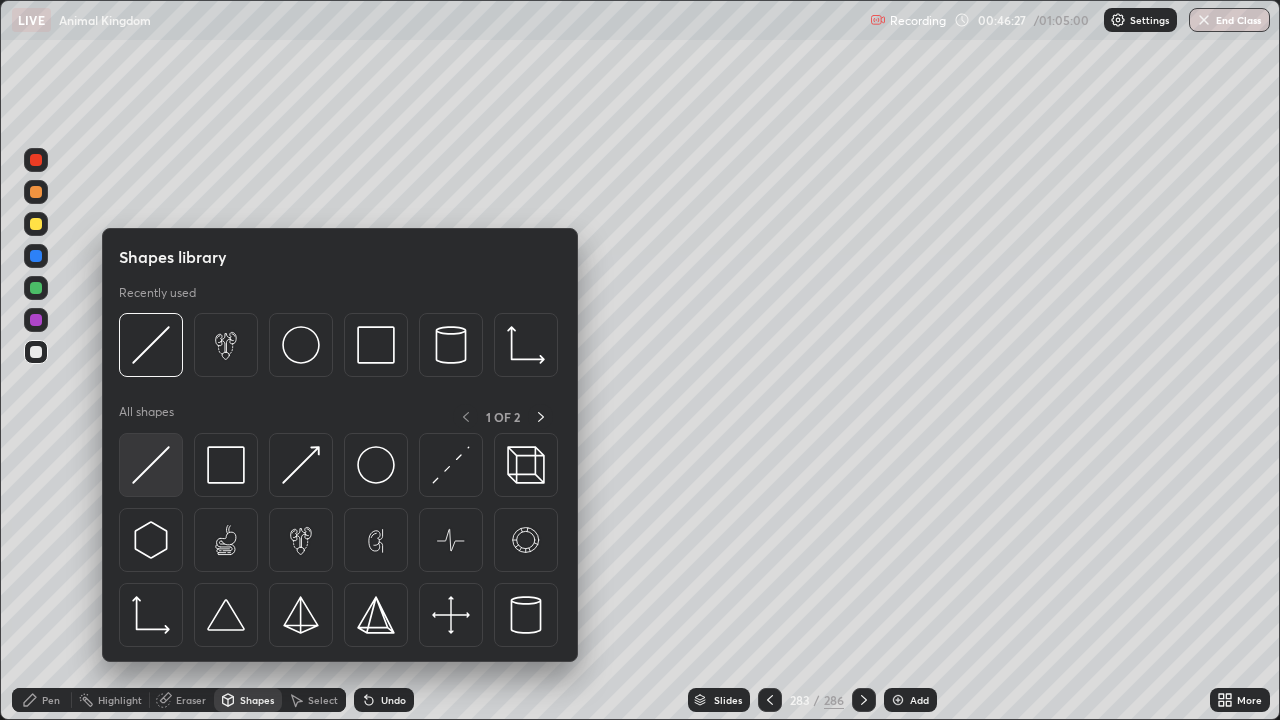 click at bounding box center [151, 465] 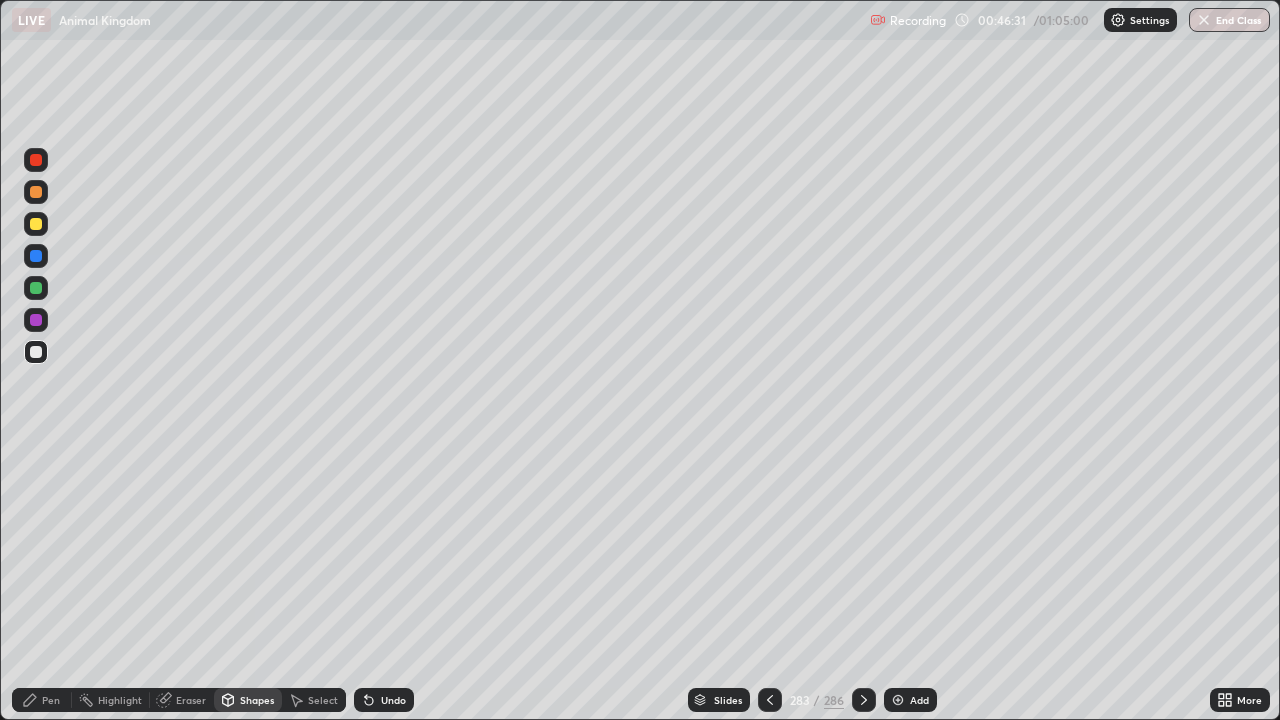 click at bounding box center [36, 224] 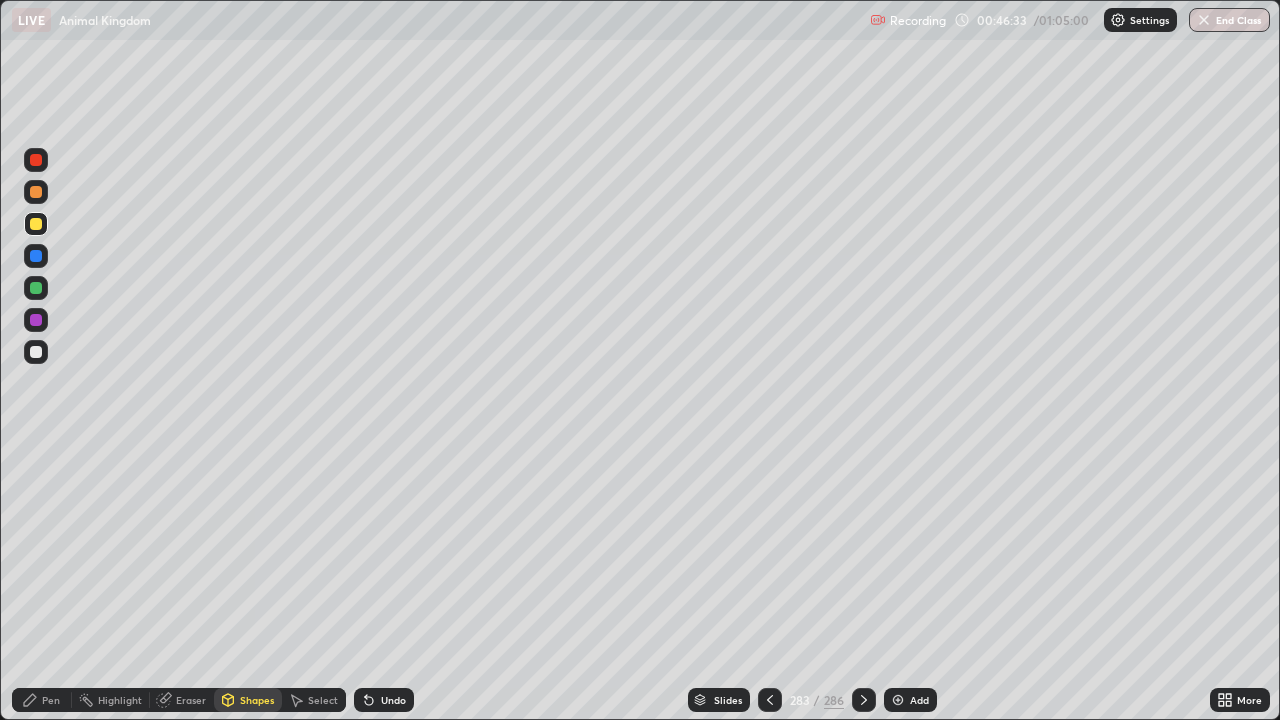 click on "Pen" at bounding box center [51, 700] 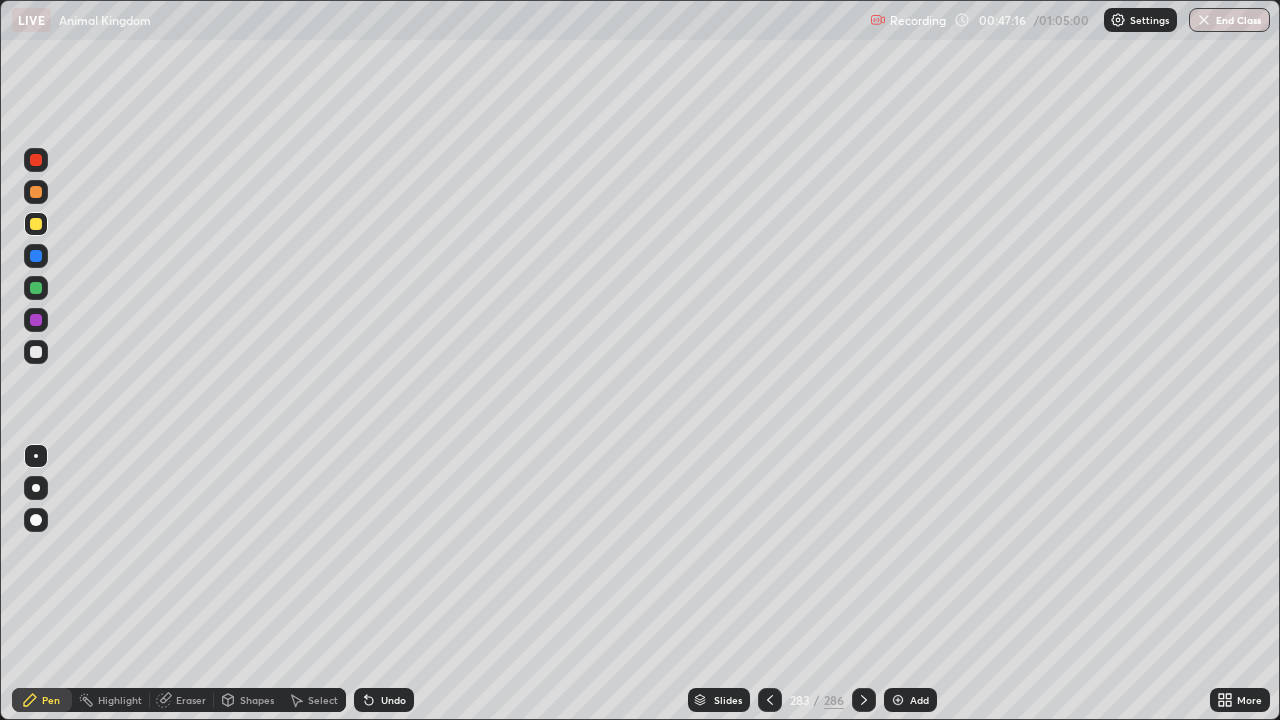 click on "Shapes" at bounding box center [257, 700] 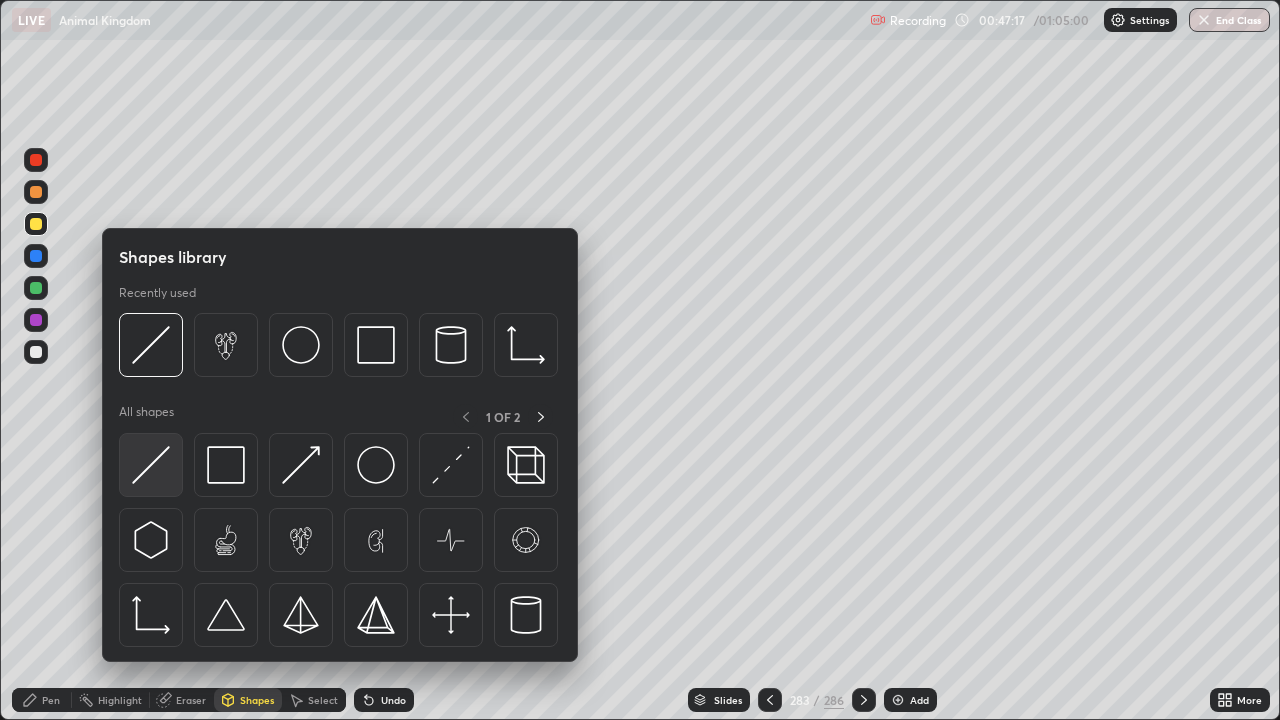 click at bounding box center (151, 465) 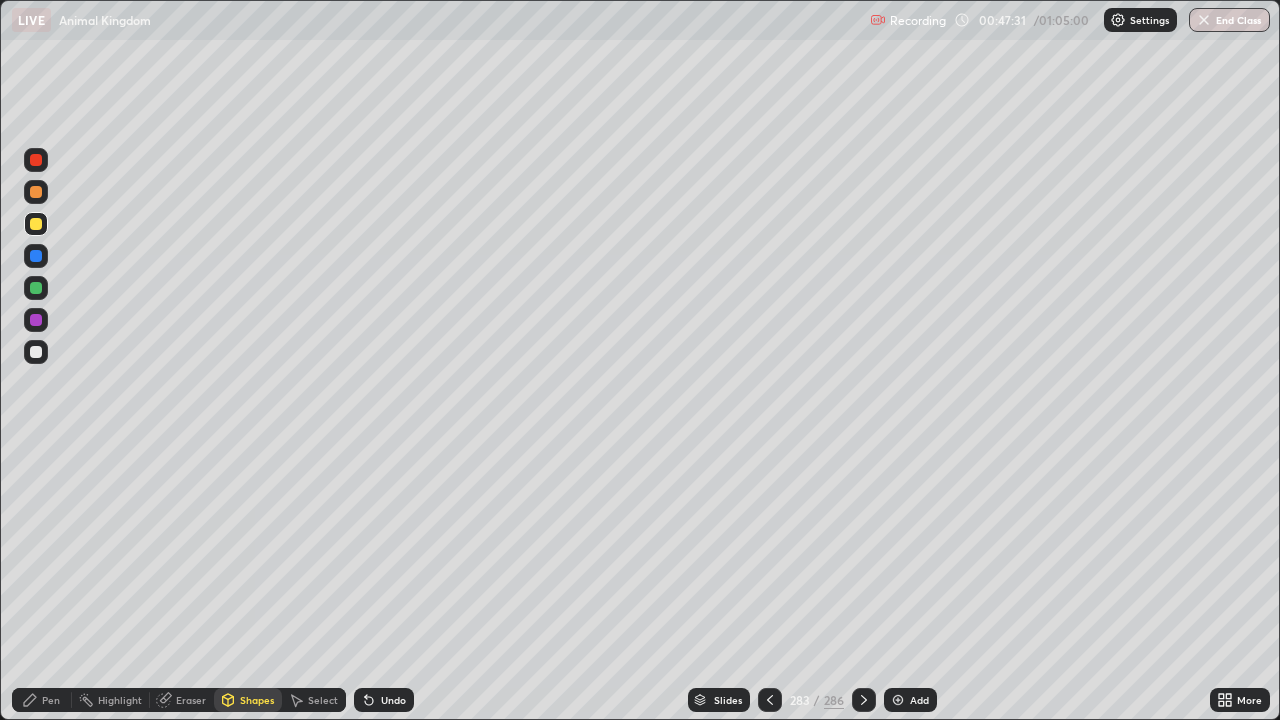click at bounding box center [36, 352] 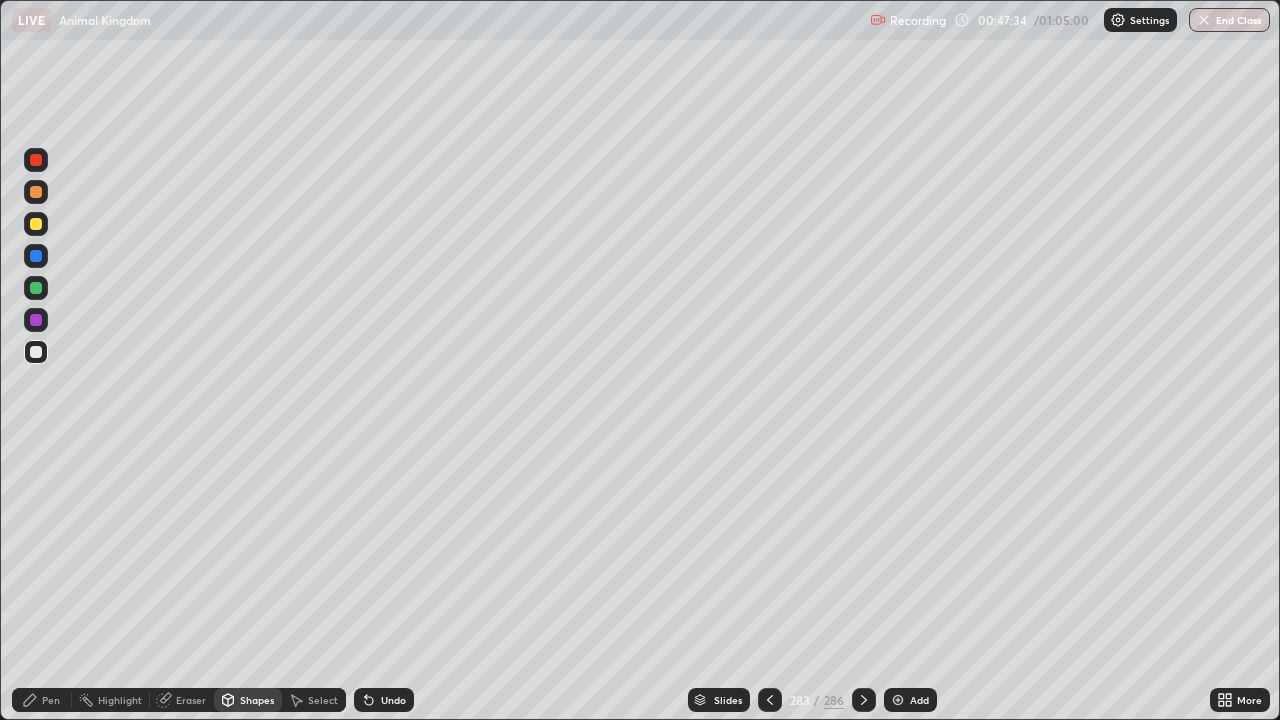click on "Pen" at bounding box center [51, 700] 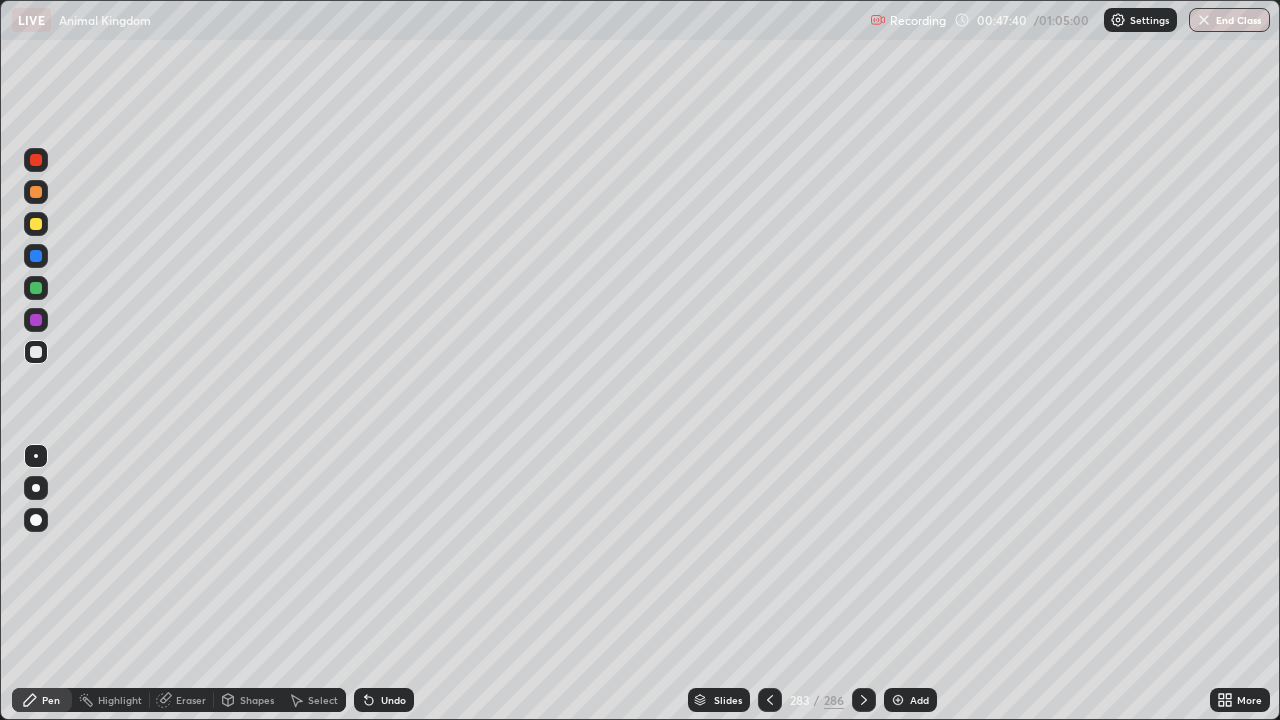 click at bounding box center [36, 288] 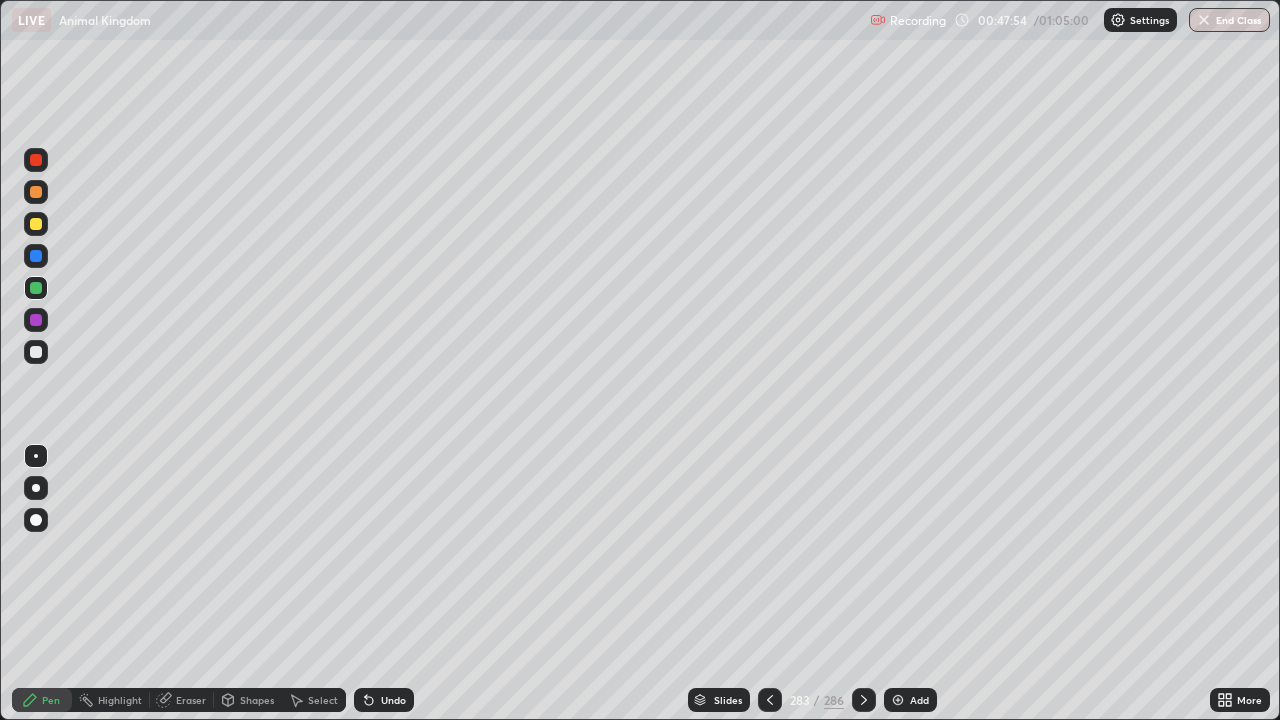 click at bounding box center [36, 352] 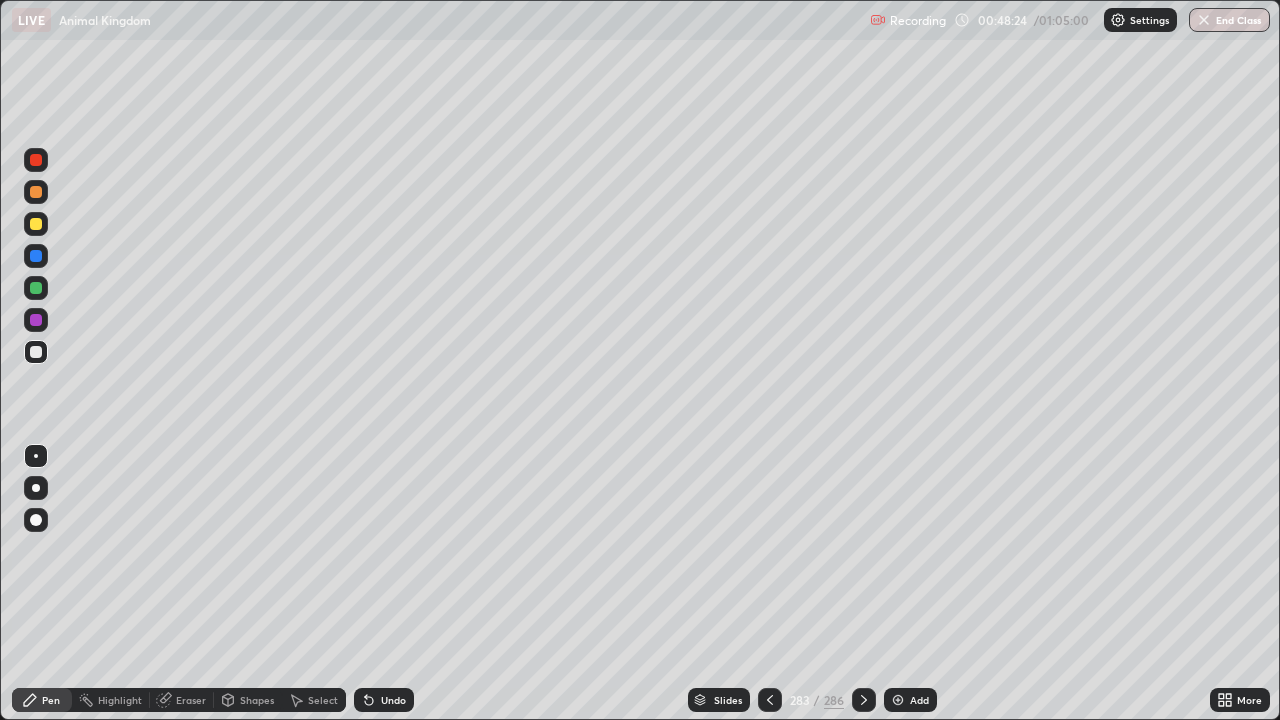 click at bounding box center [36, 288] 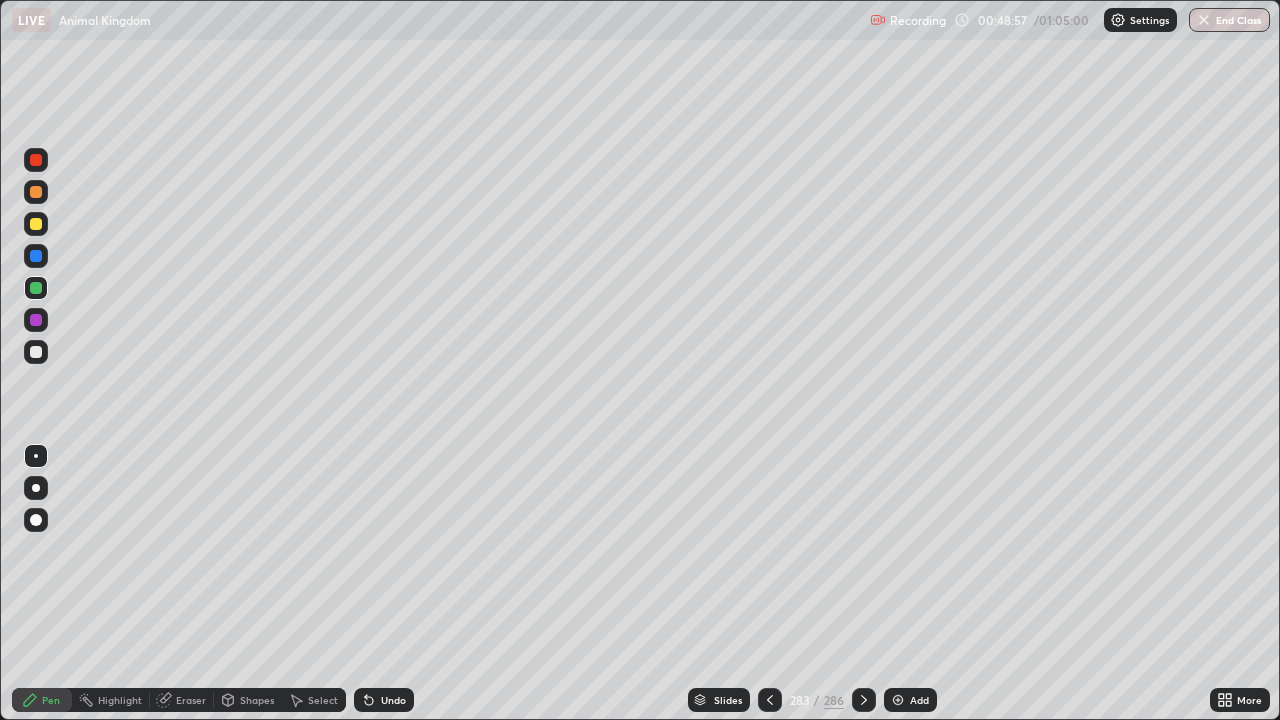 click at bounding box center (36, 352) 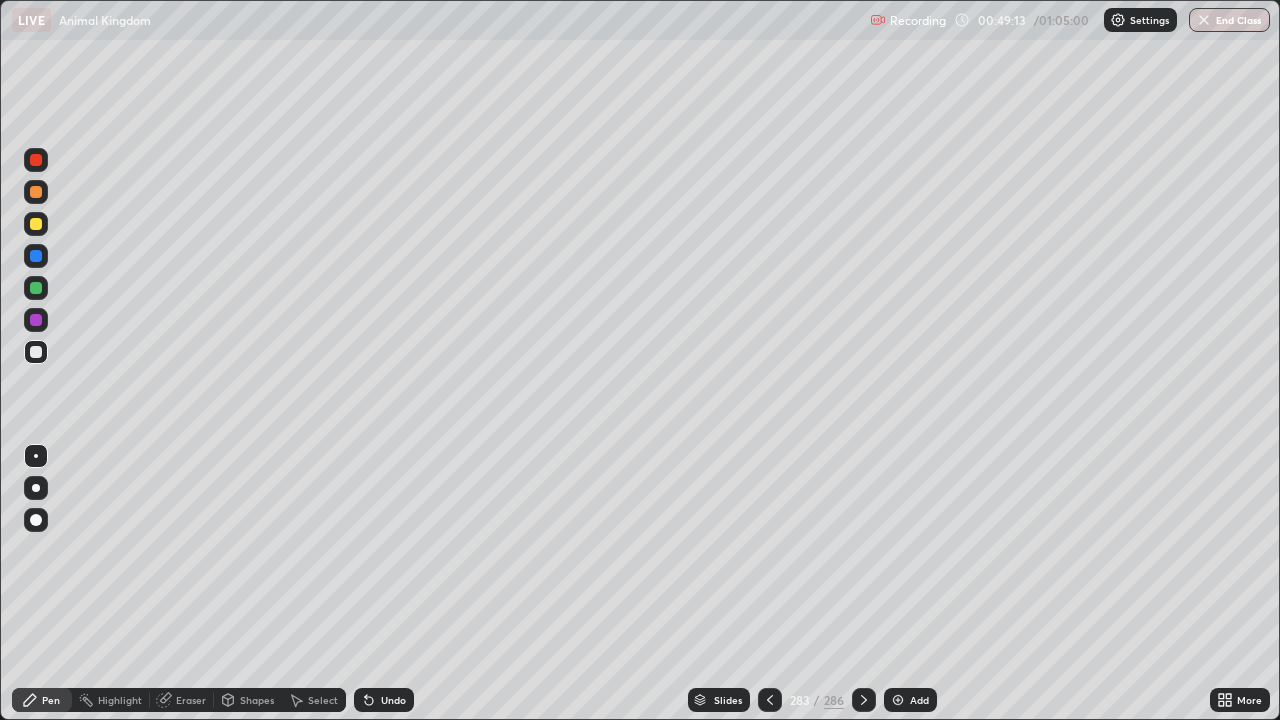 click at bounding box center [36, 224] 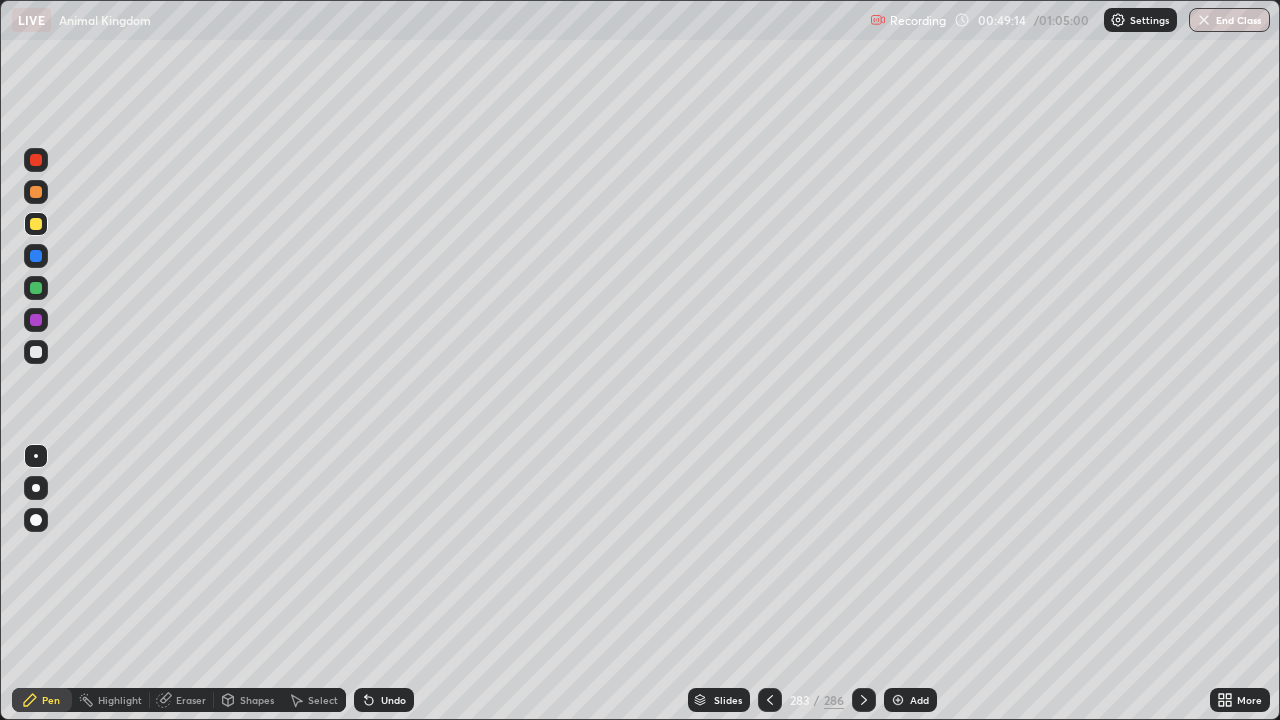 click on "Shapes" at bounding box center [257, 700] 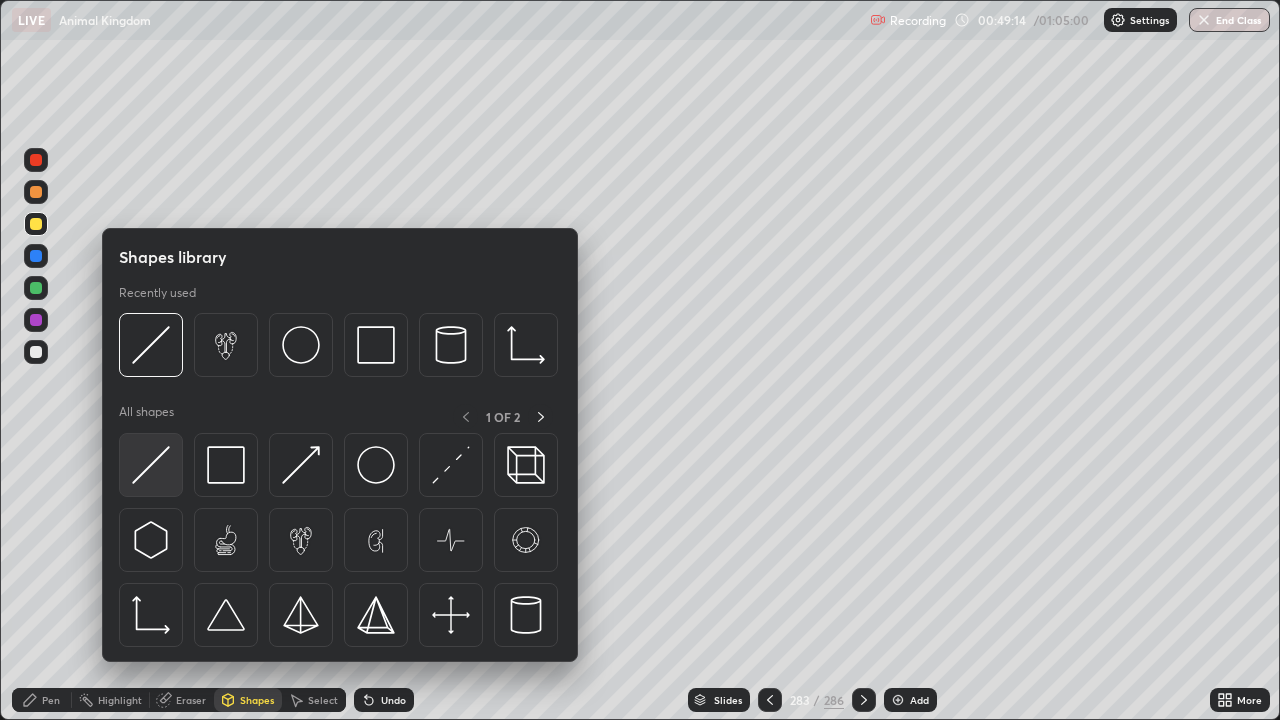 click at bounding box center [151, 465] 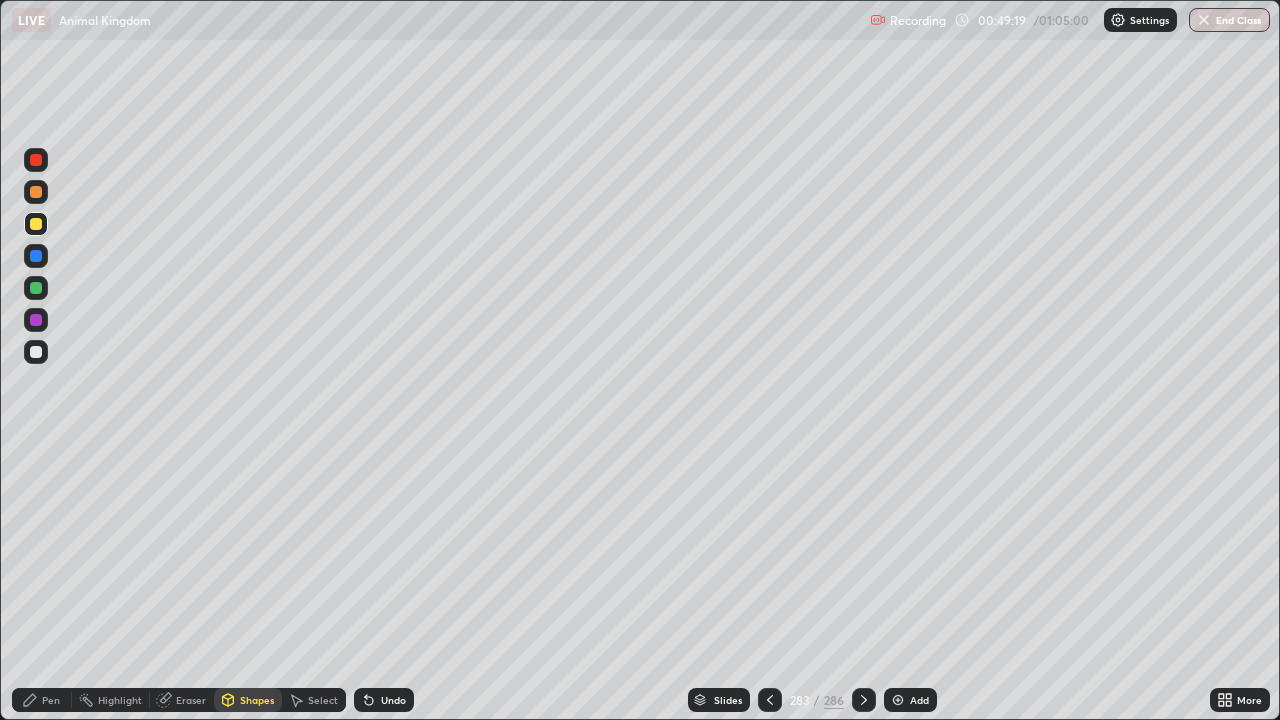 click at bounding box center (36, 352) 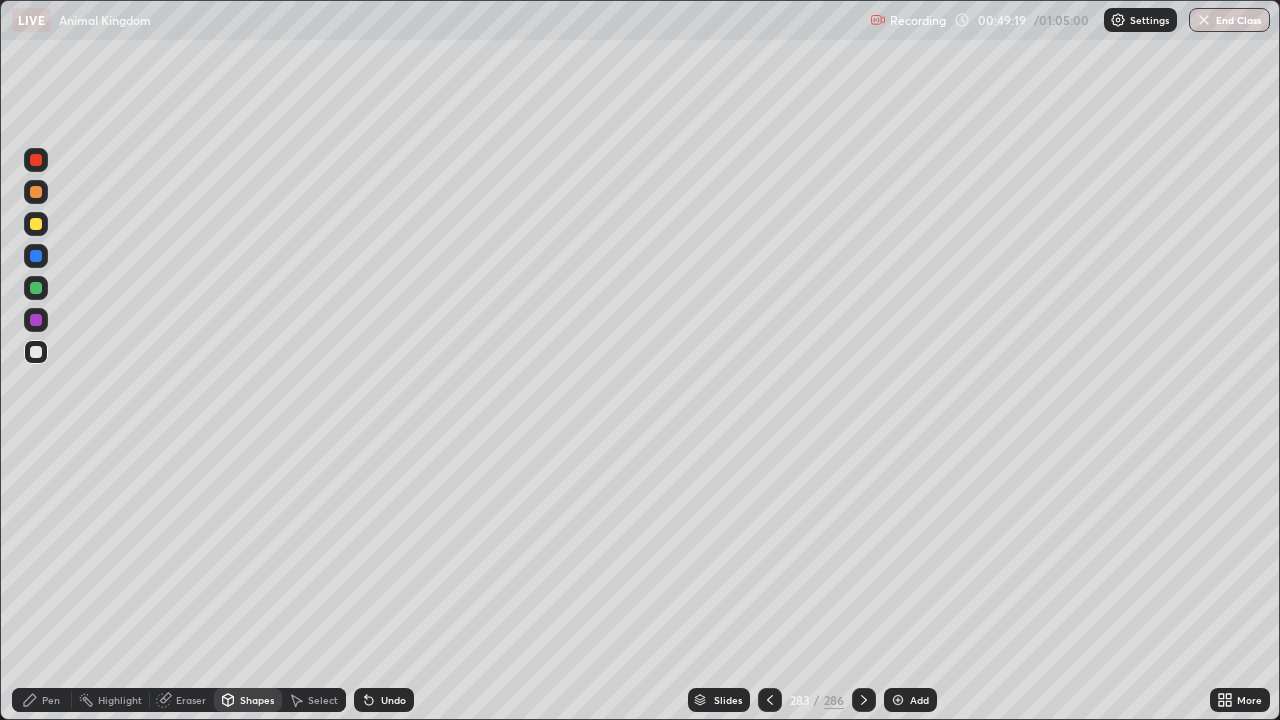 click at bounding box center [36, 288] 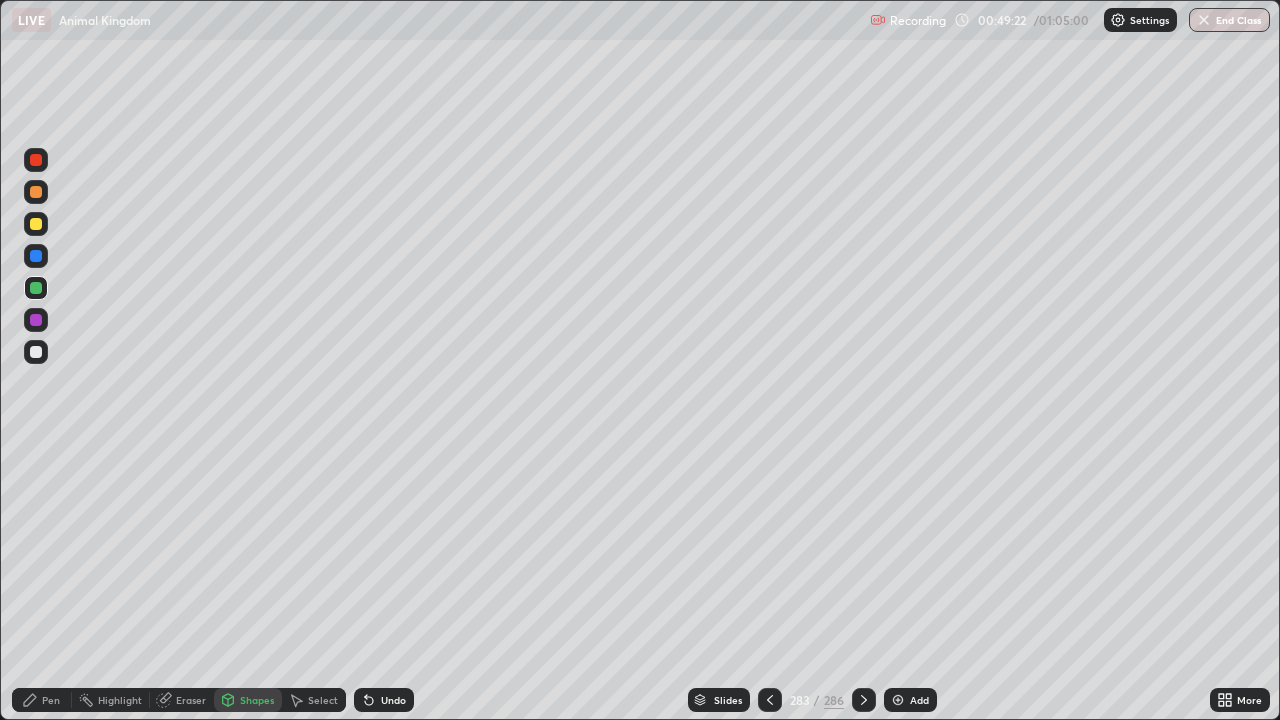 click on "Pen" at bounding box center (51, 700) 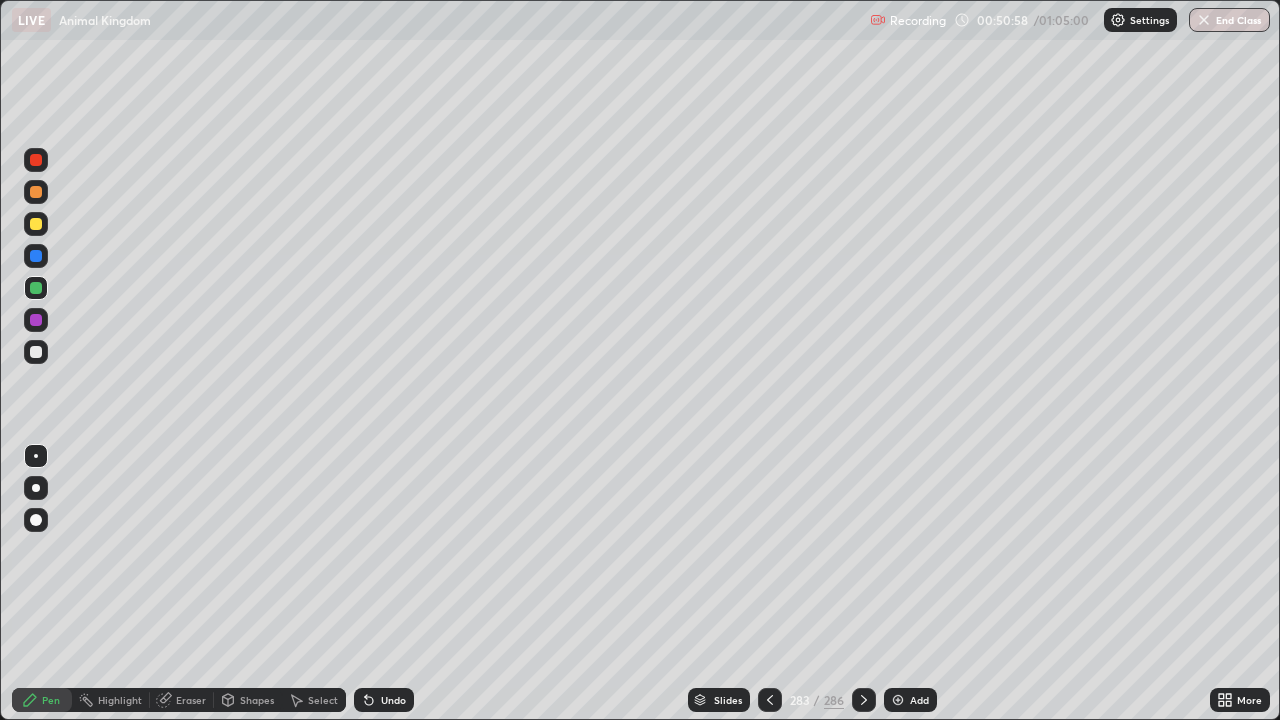 click on "Eraser" at bounding box center [191, 700] 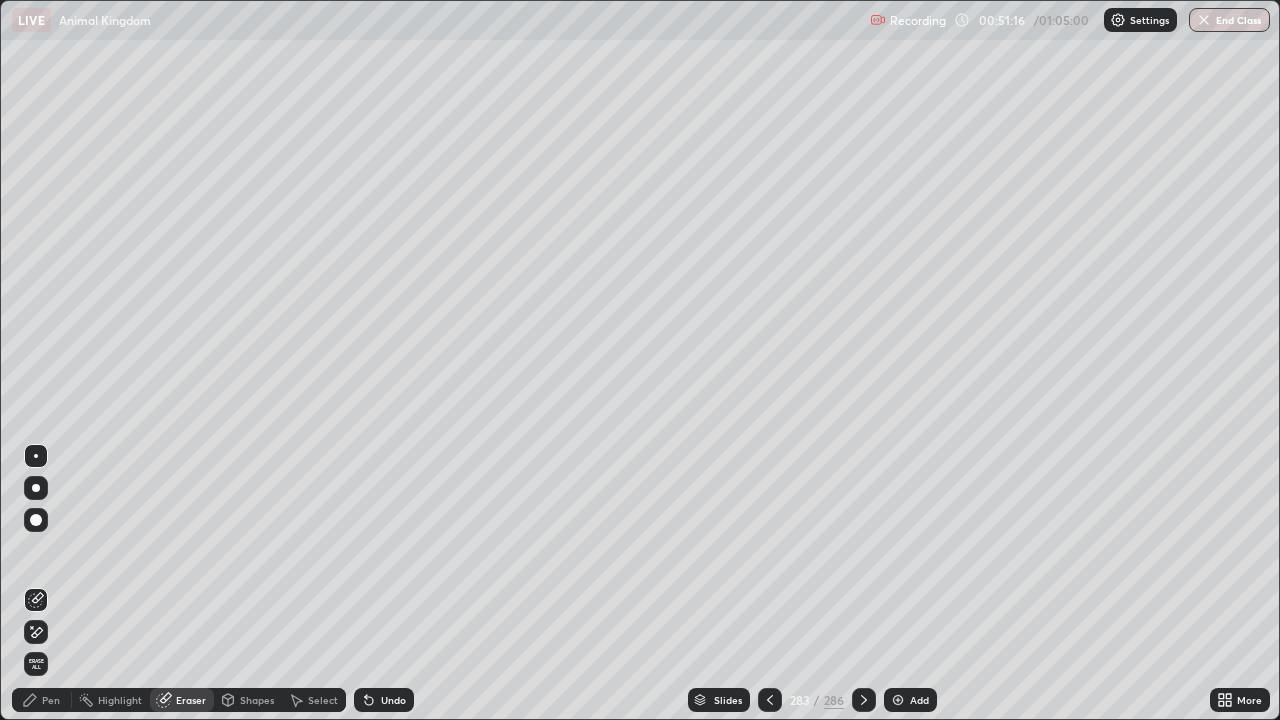 click on "Select" at bounding box center (323, 700) 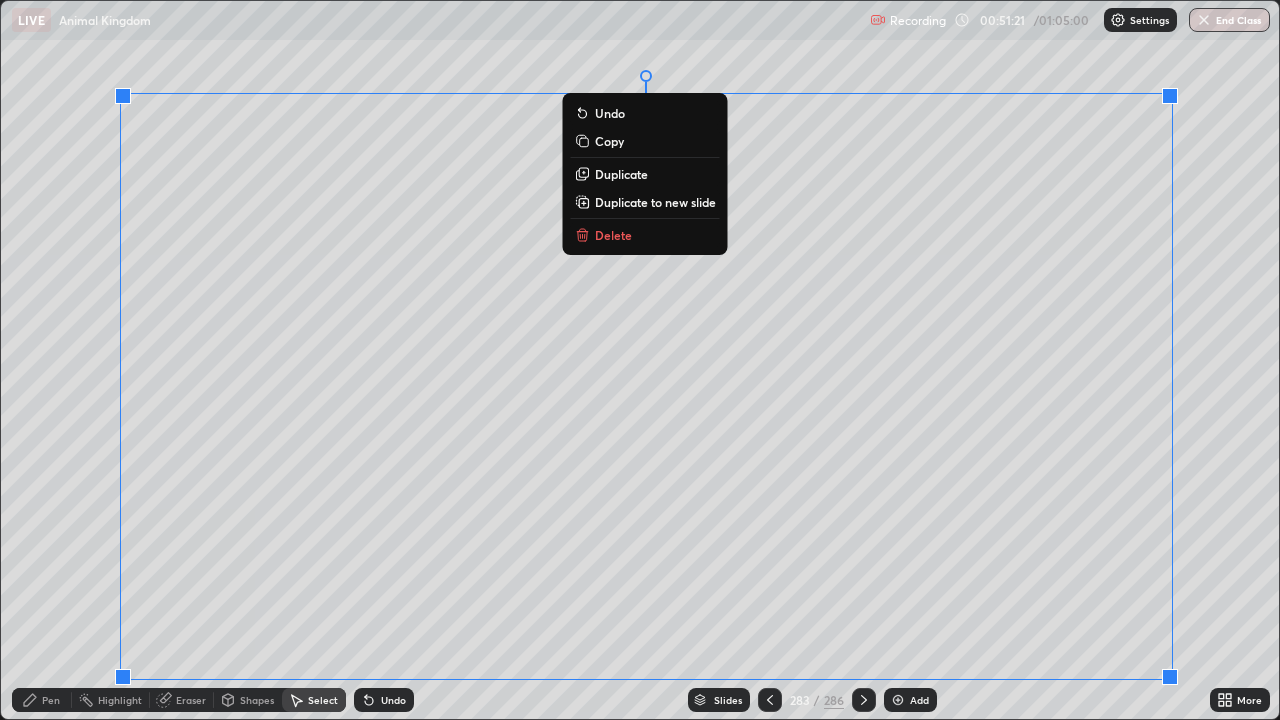 click on "0 ° Undo Copy Duplicate Duplicate to new slide Delete" at bounding box center (640, 360) 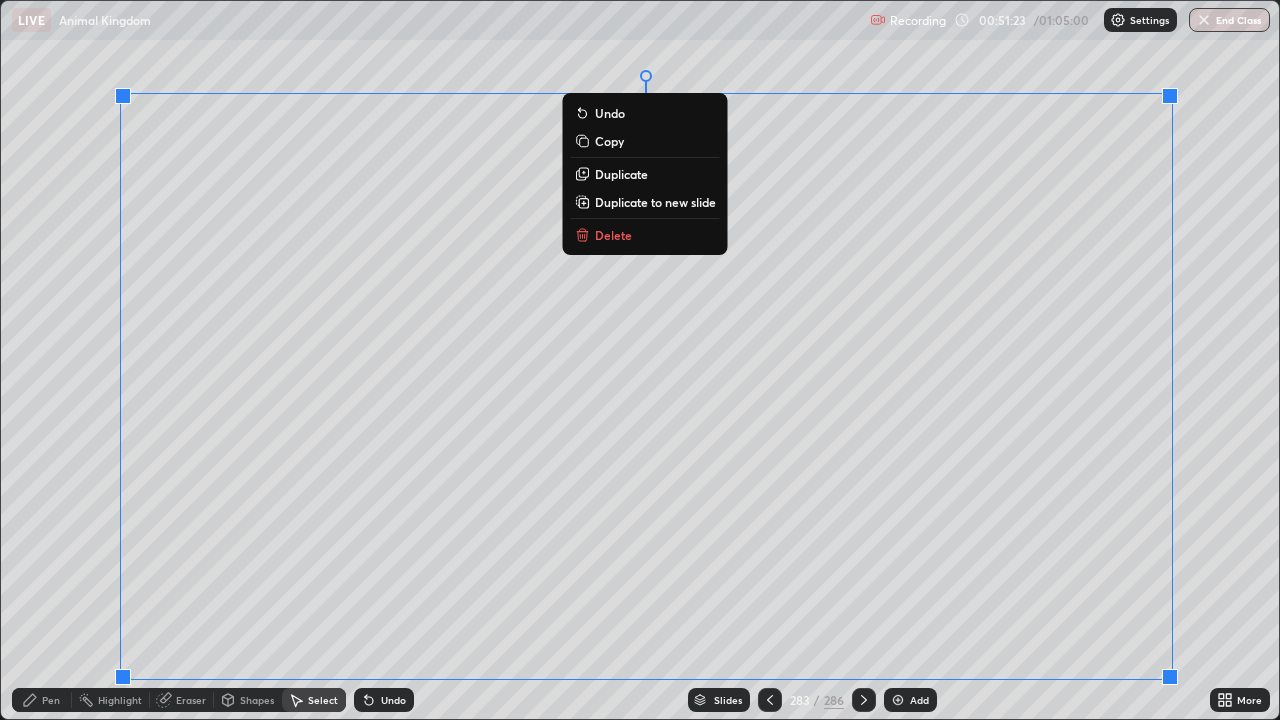 click on "0 ° Undo Copy Duplicate Duplicate to new slide Delete" at bounding box center (640, 360) 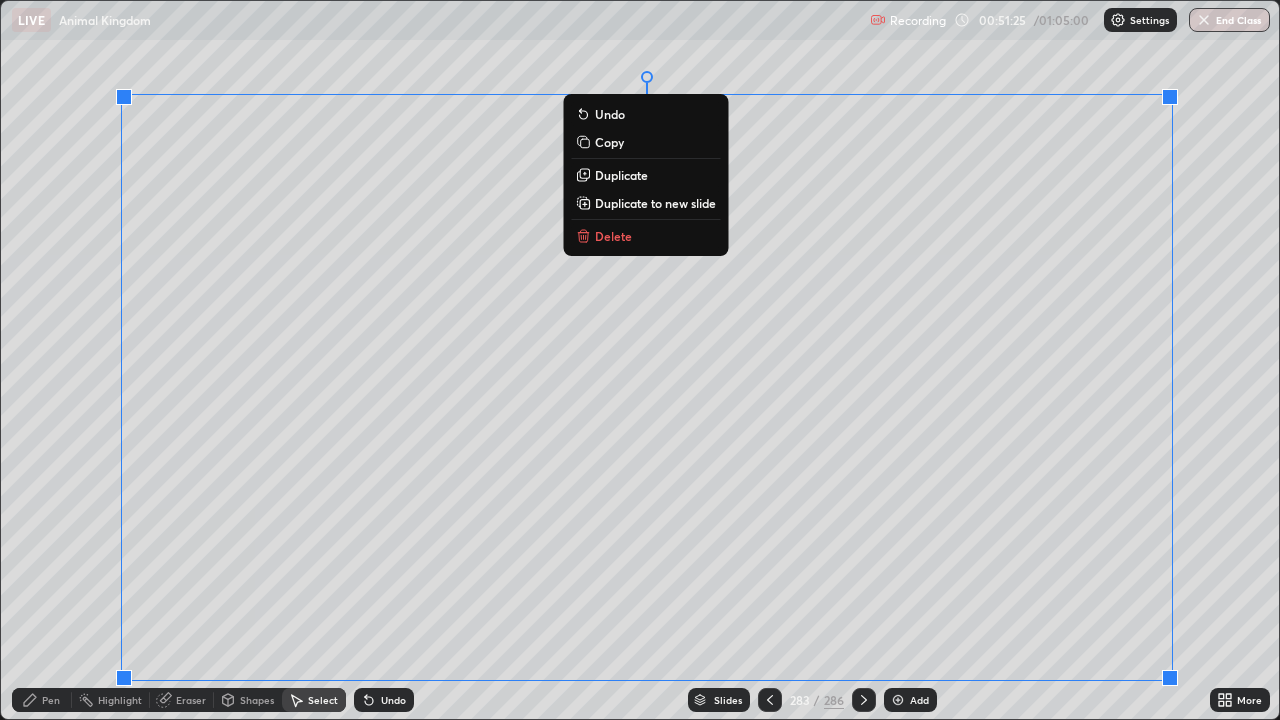 click on "Duplicate to new slide" at bounding box center [655, 203] 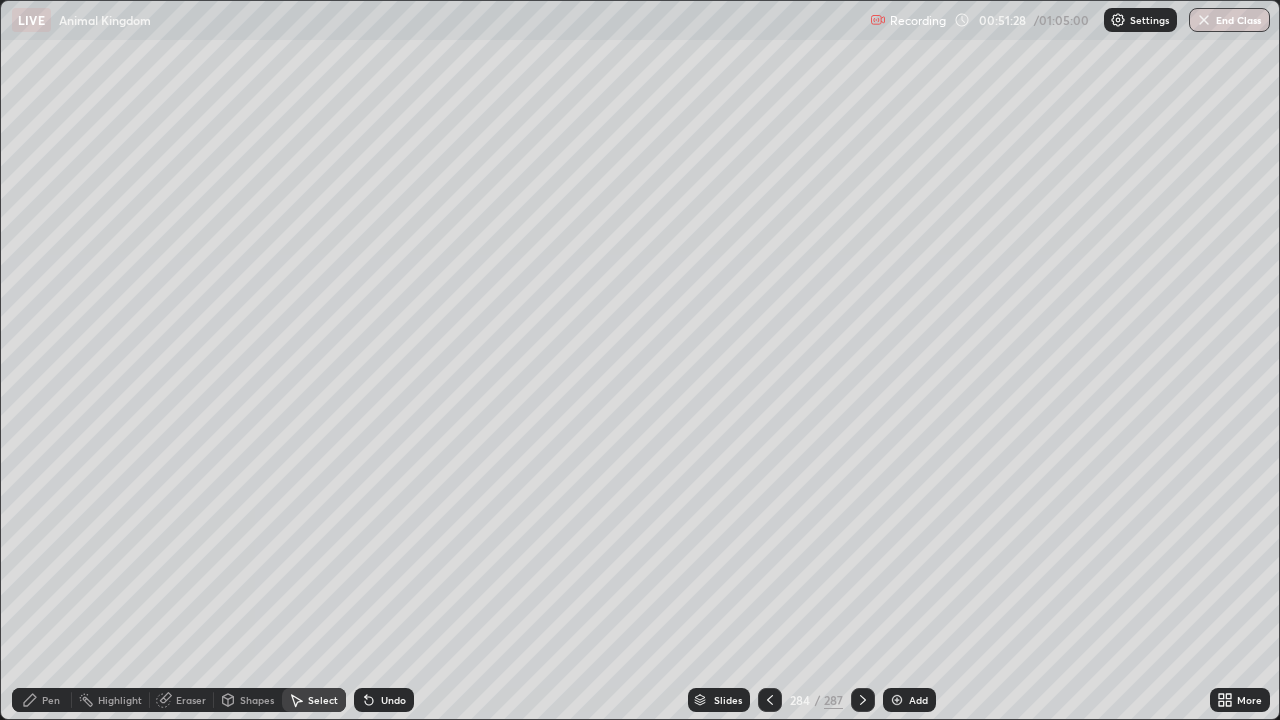click on "Eraser" at bounding box center (191, 700) 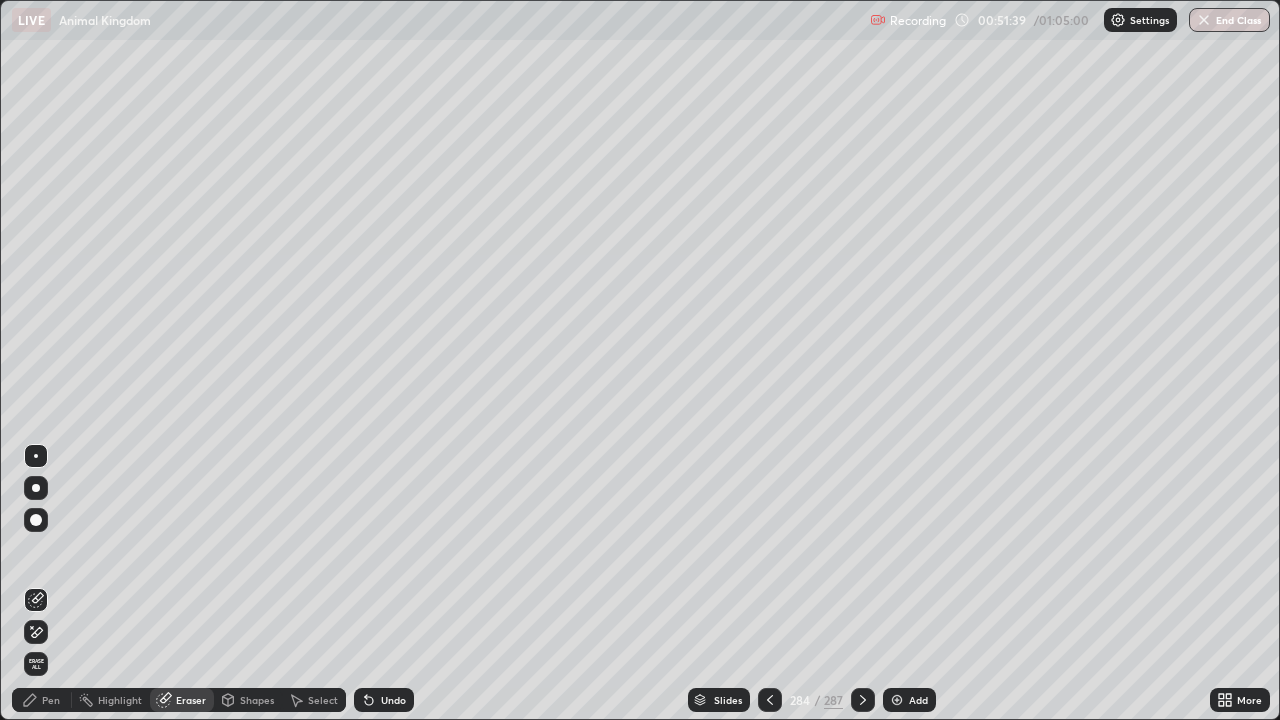 click at bounding box center [770, 700] 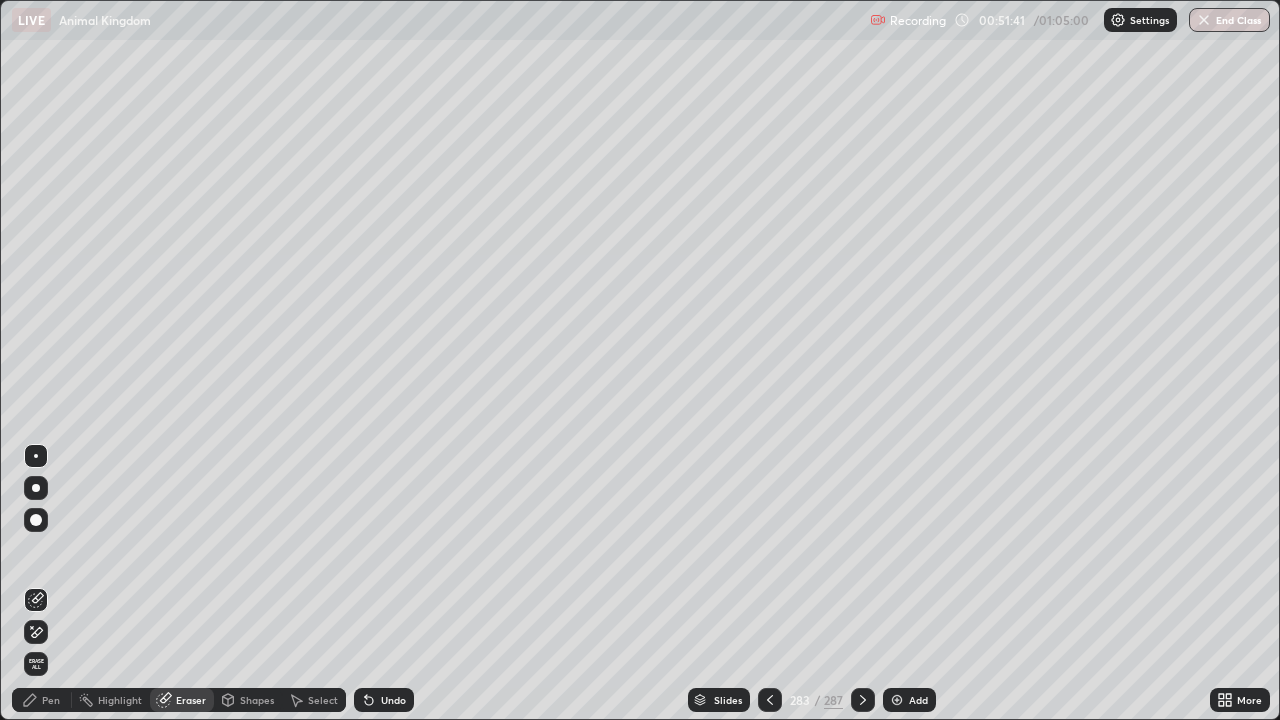 click at bounding box center (863, 700) 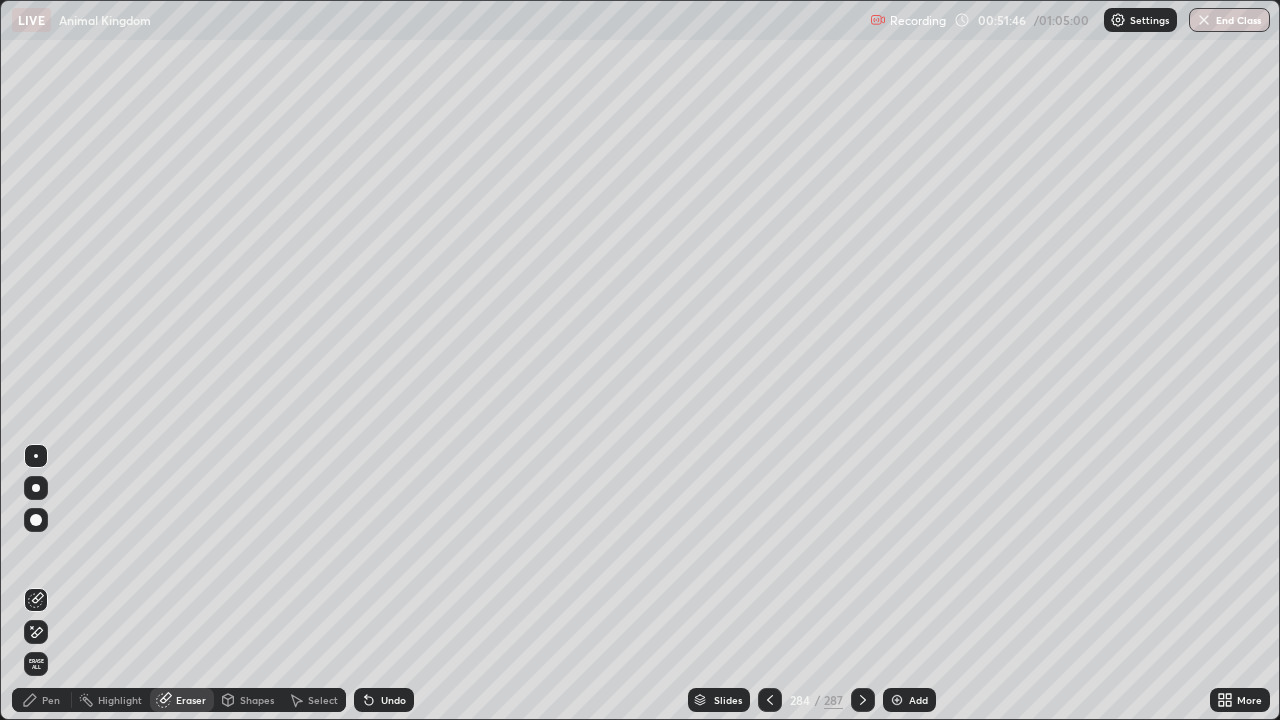click on "Pen" at bounding box center (51, 700) 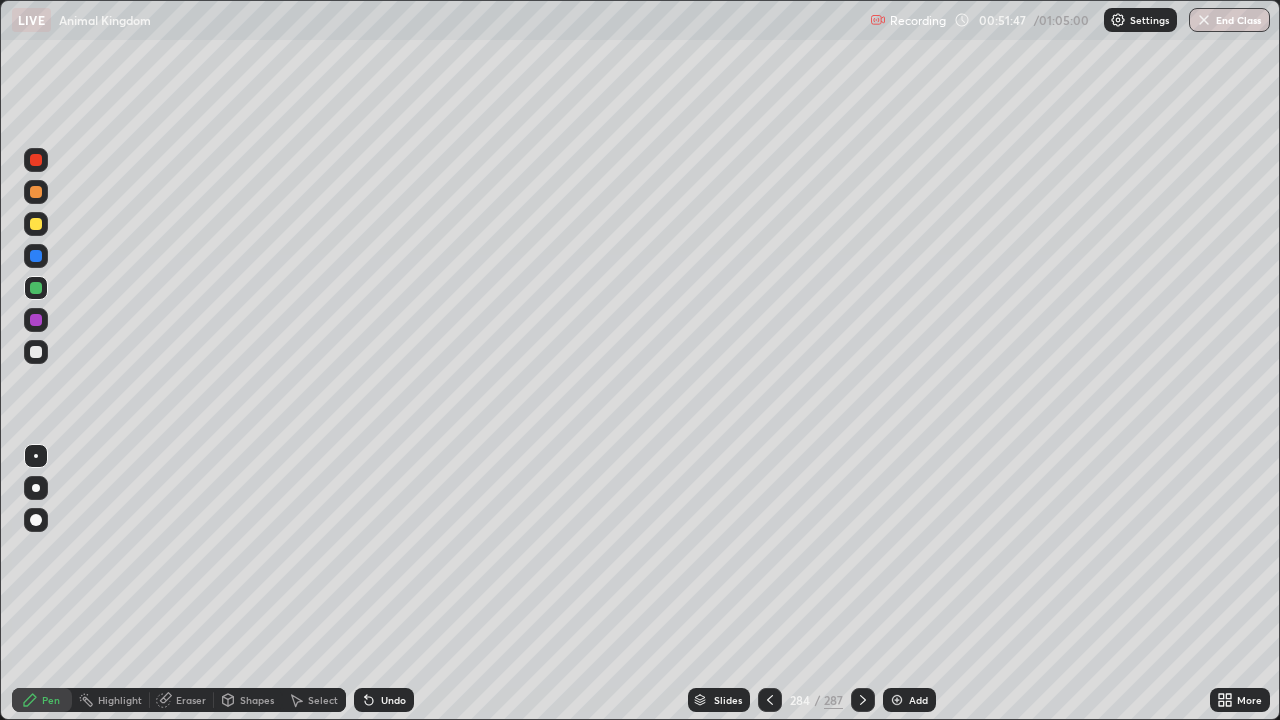 click at bounding box center (36, 352) 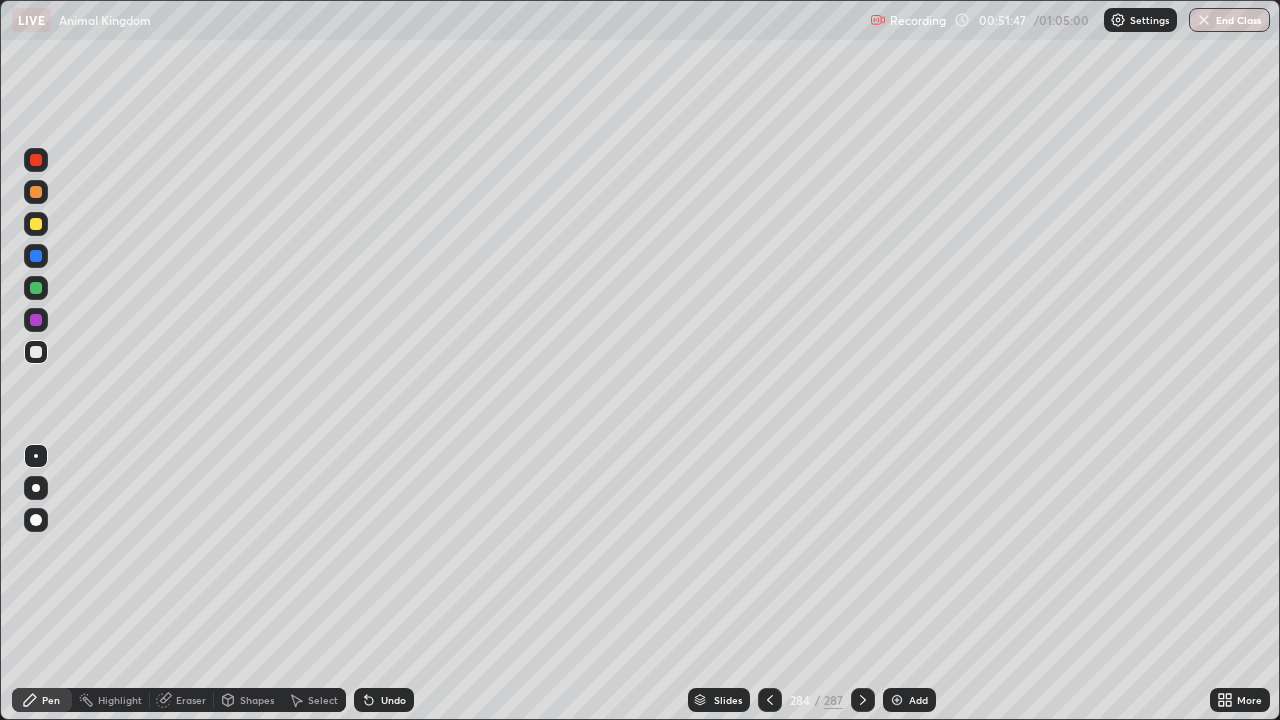 click at bounding box center (36, 224) 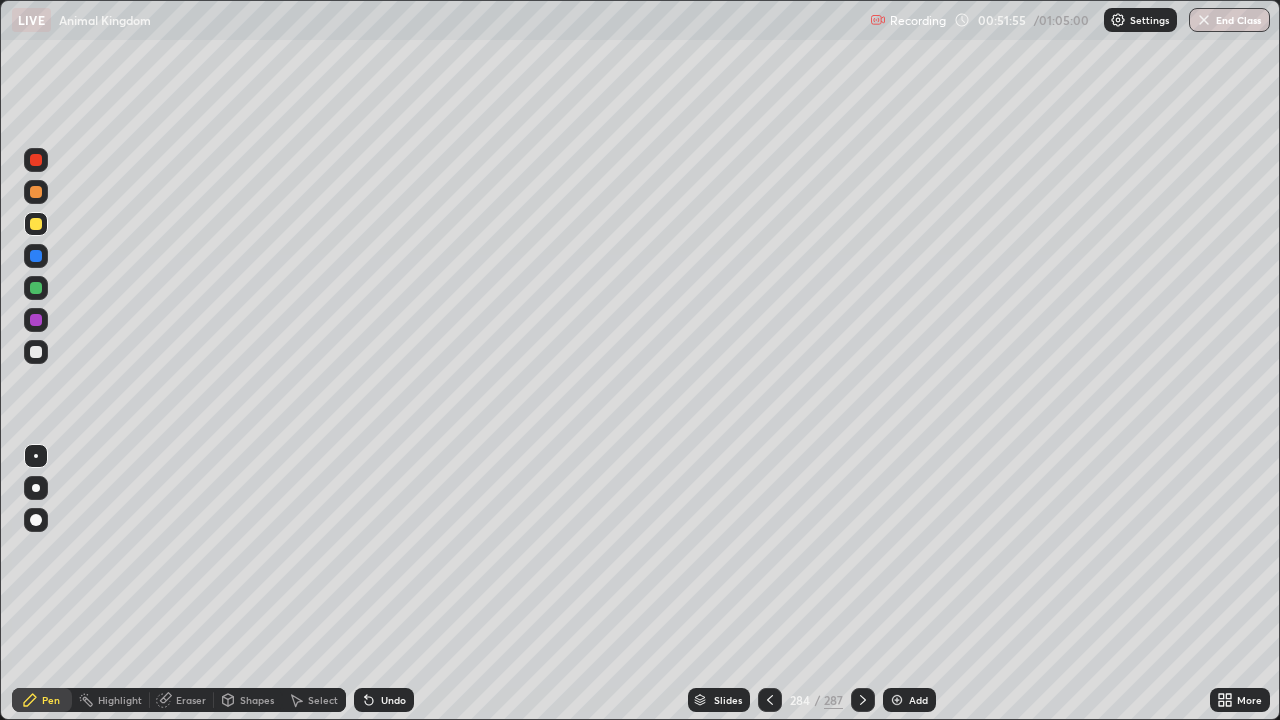 click at bounding box center [36, 352] 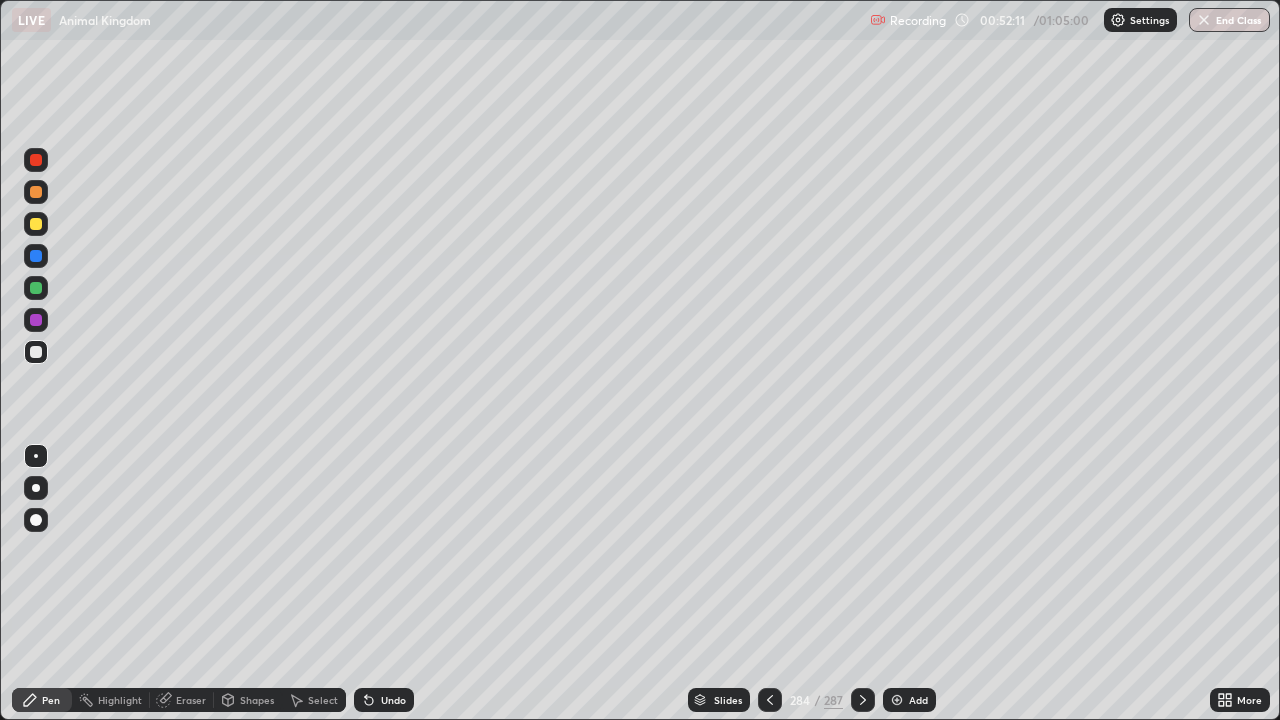 click at bounding box center [36, 192] 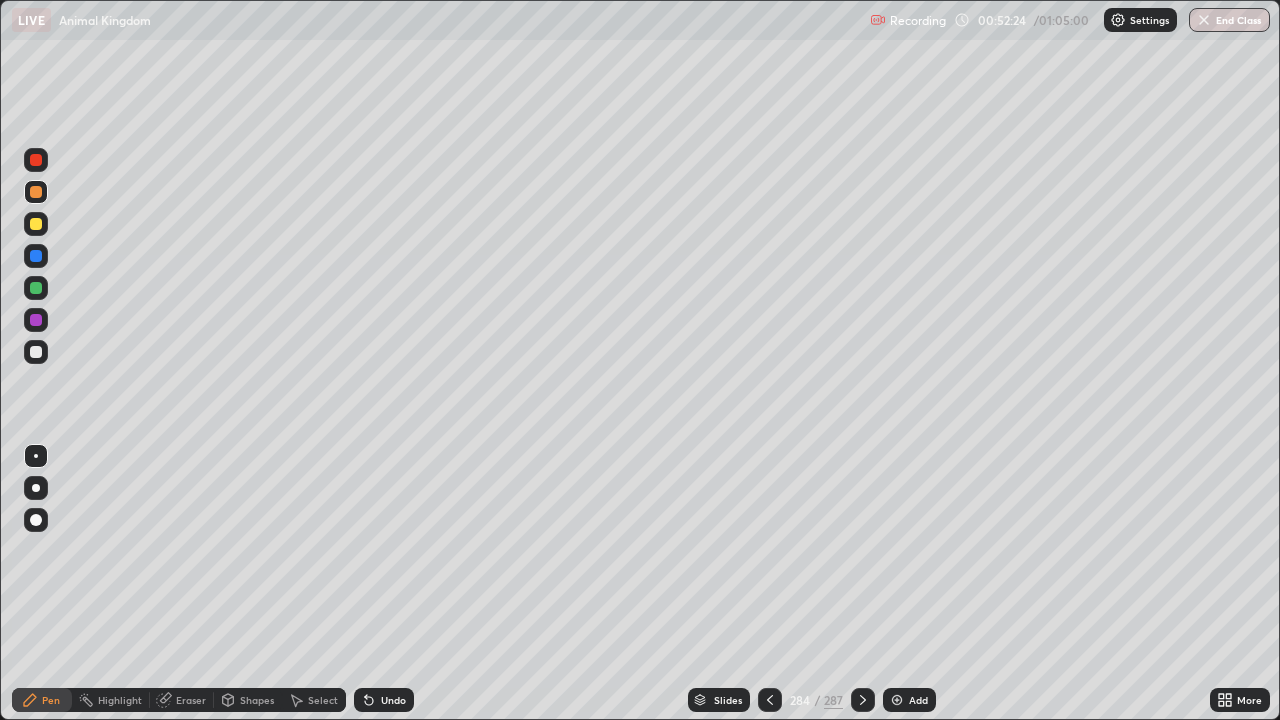 click at bounding box center (36, 352) 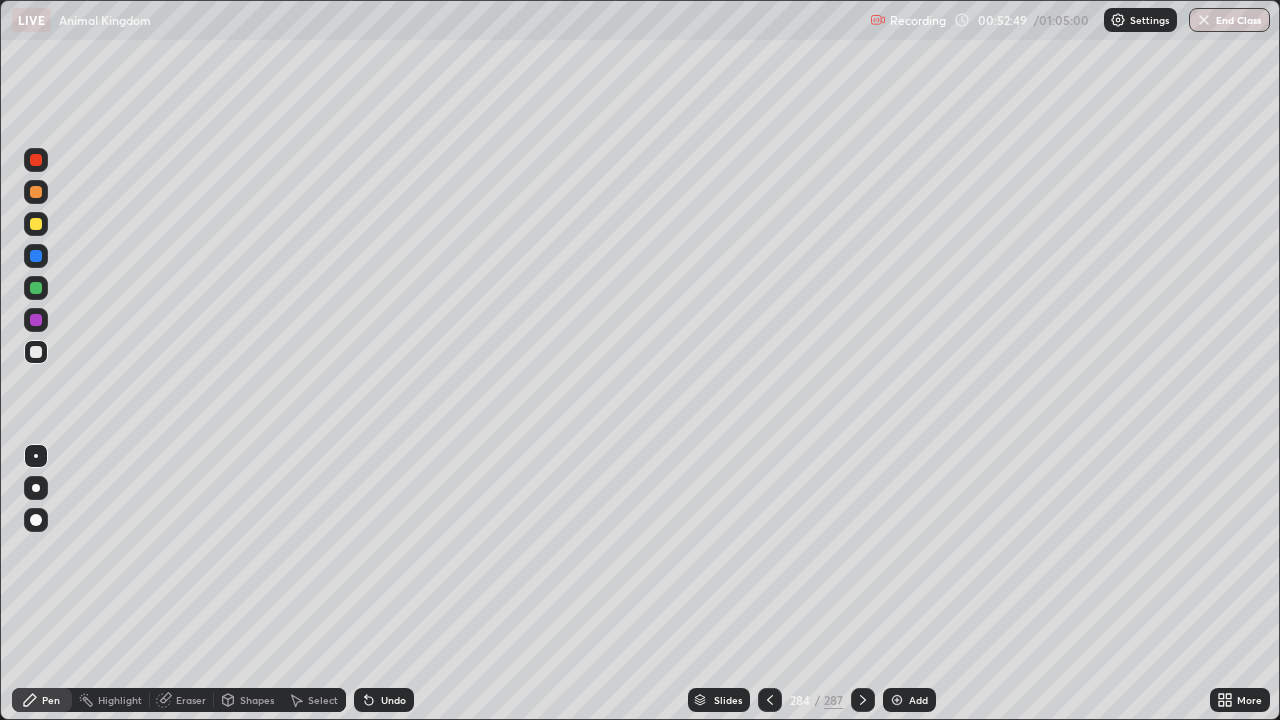 click on "Eraser" at bounding box center [191, 700] 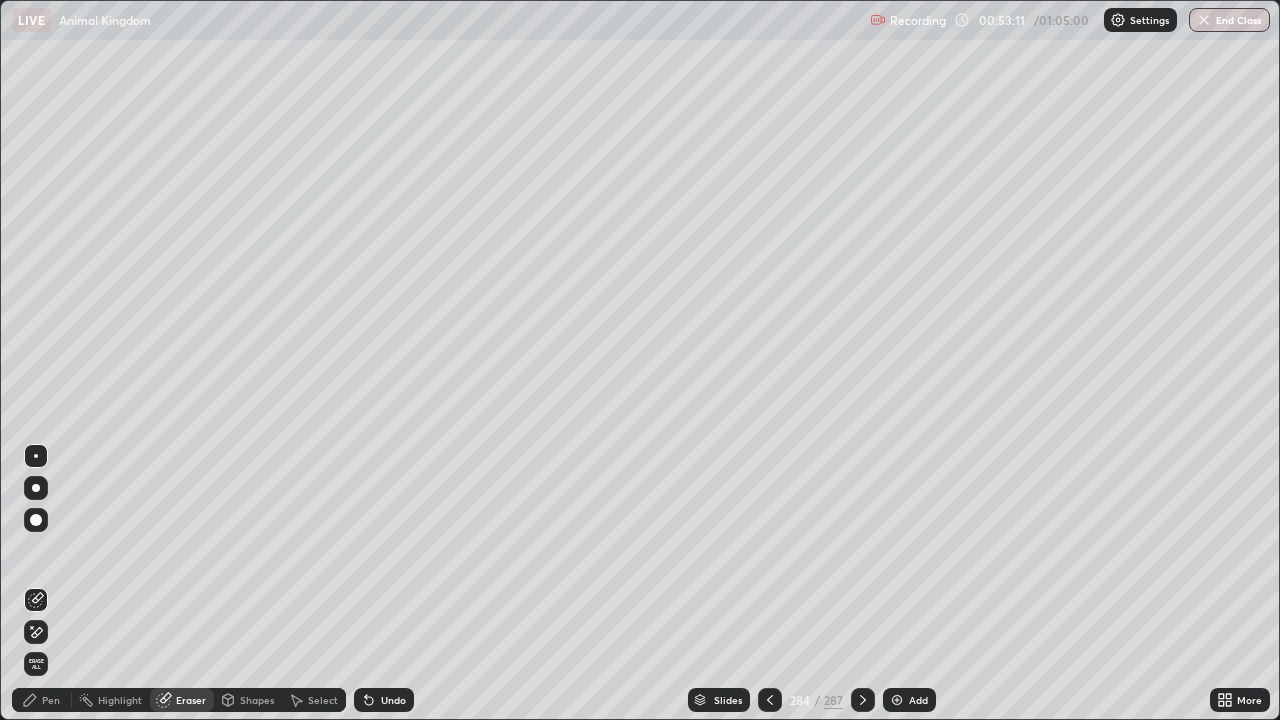 click on "Pen" at bounding box center [42, 700] 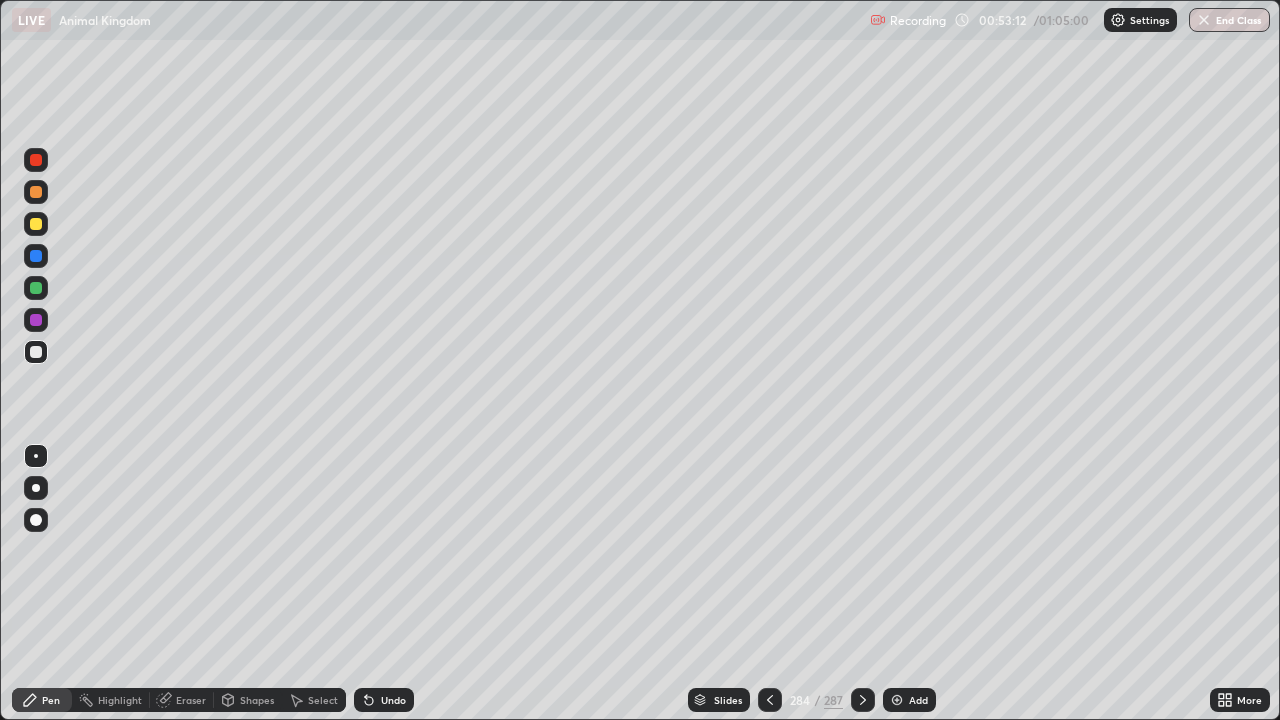 click at bounding box center [36, 288] 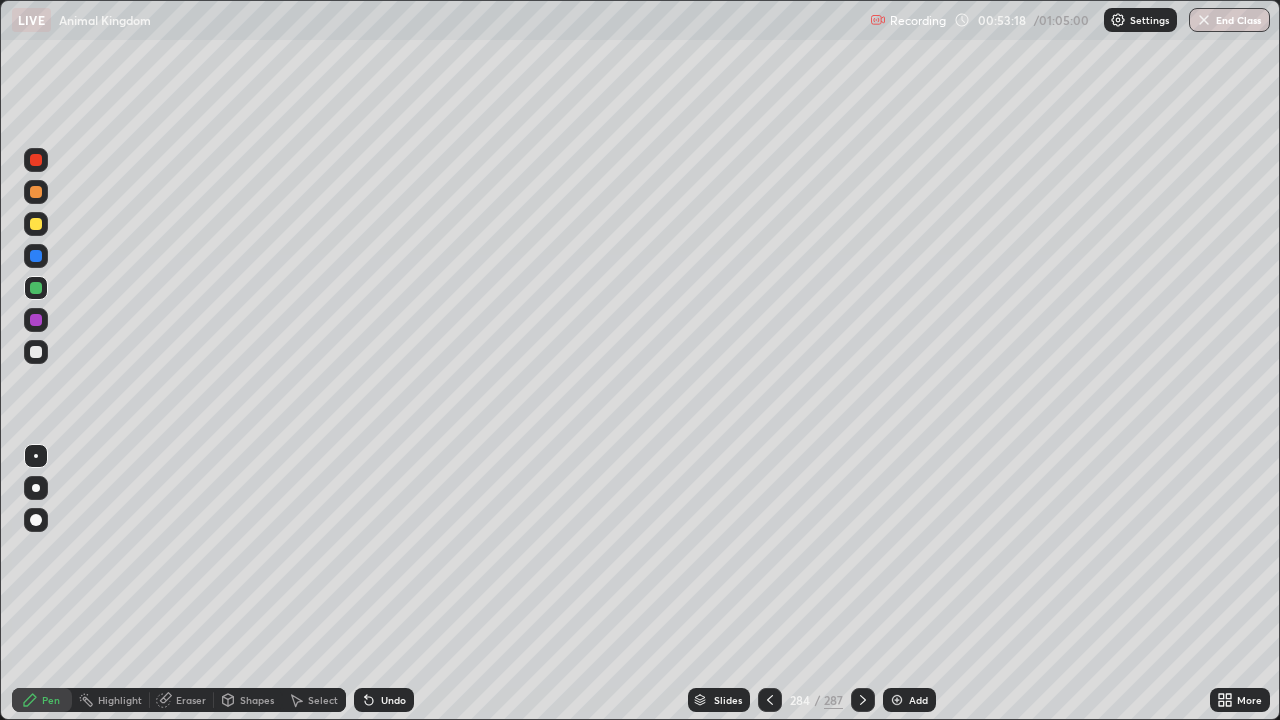 click at bounding box center (36, 352) 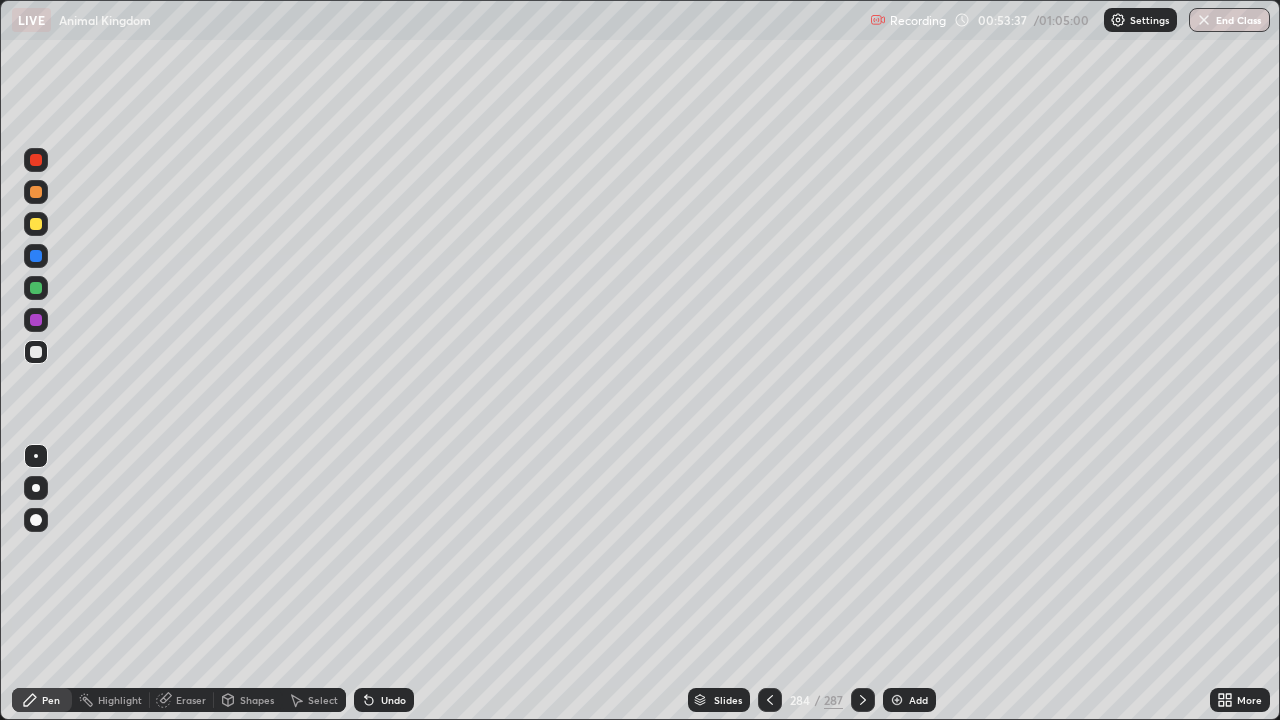click at bounding box center [36, 224] 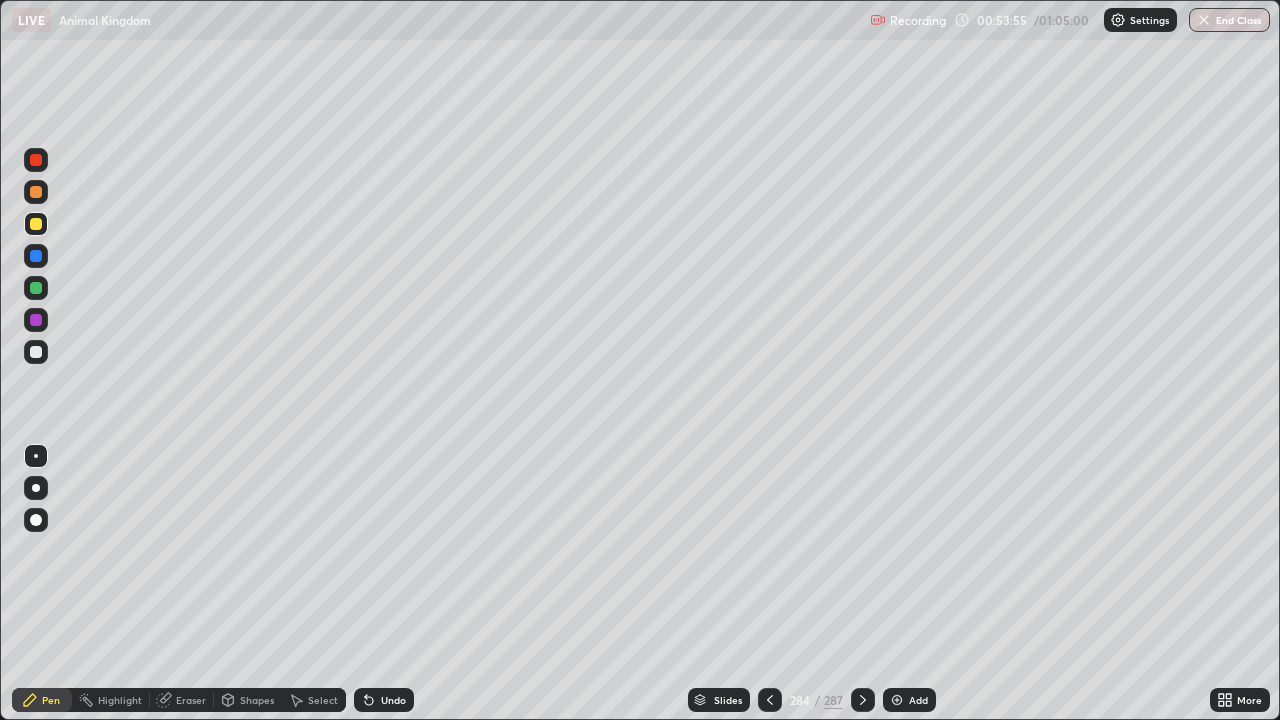 click at bounding box center (36, 288) 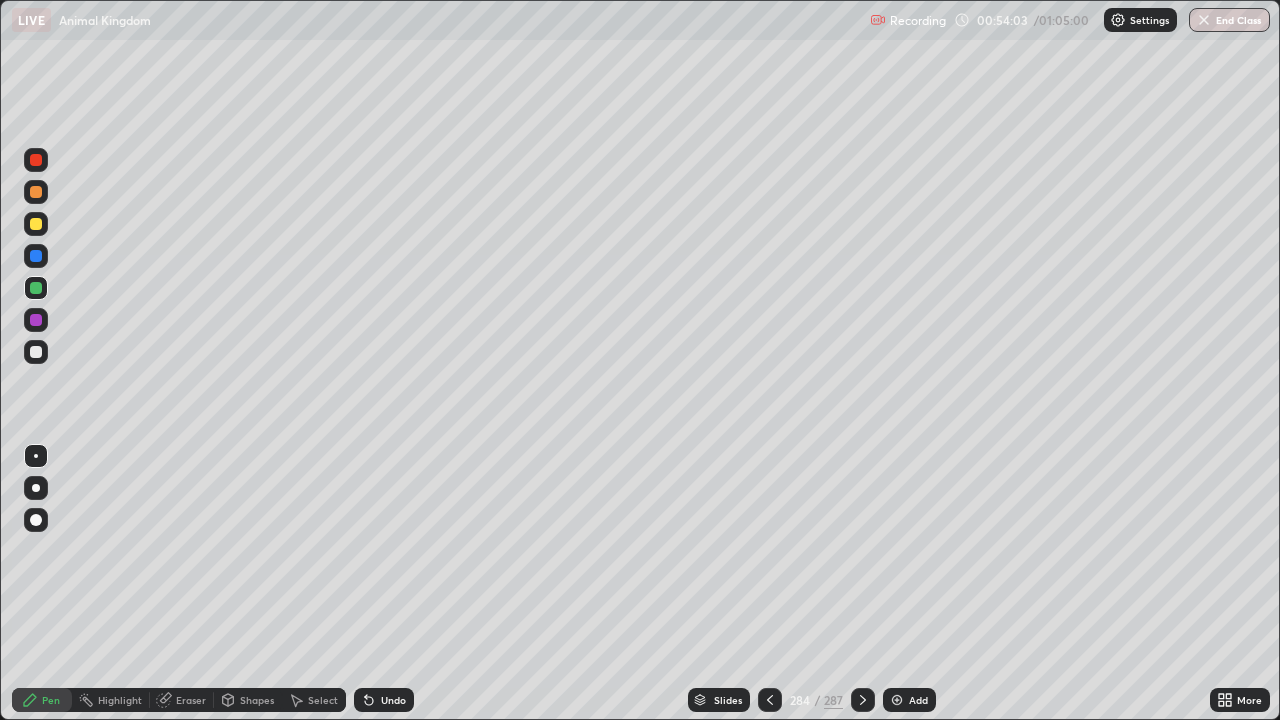 click at bounding box center (36, 352) 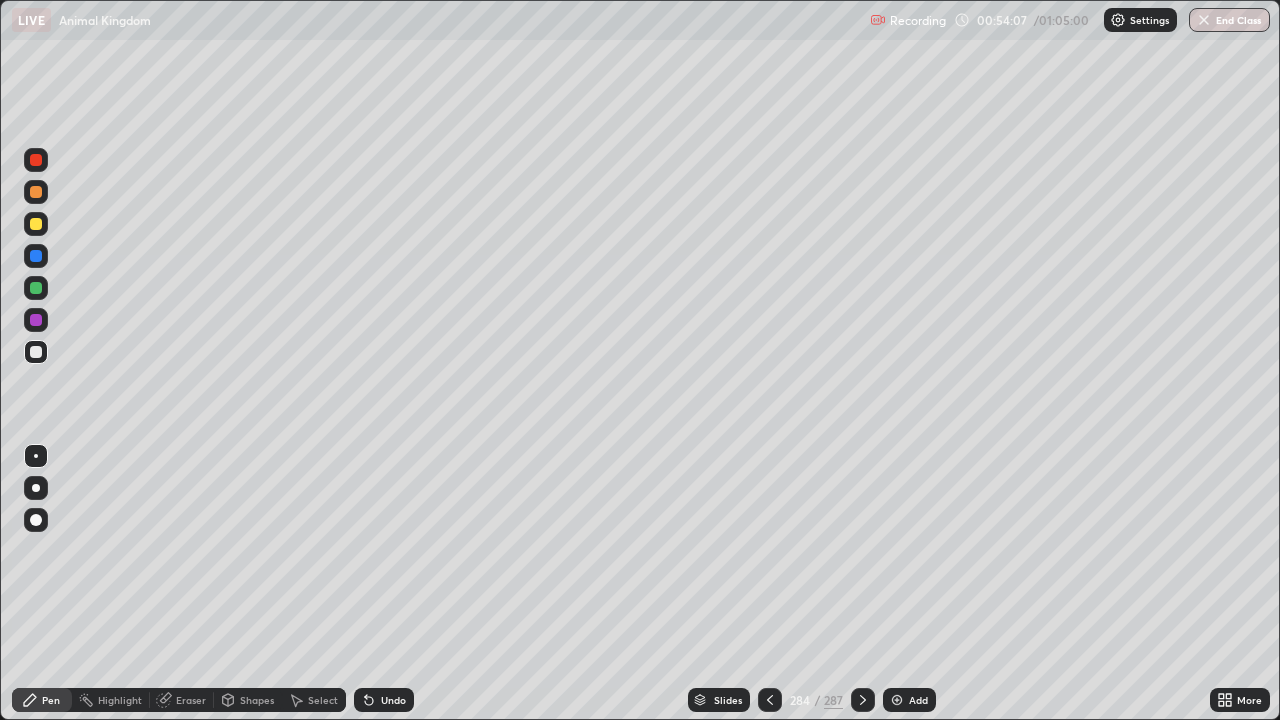 click on "Eraser" at bounding box center [191, 700] 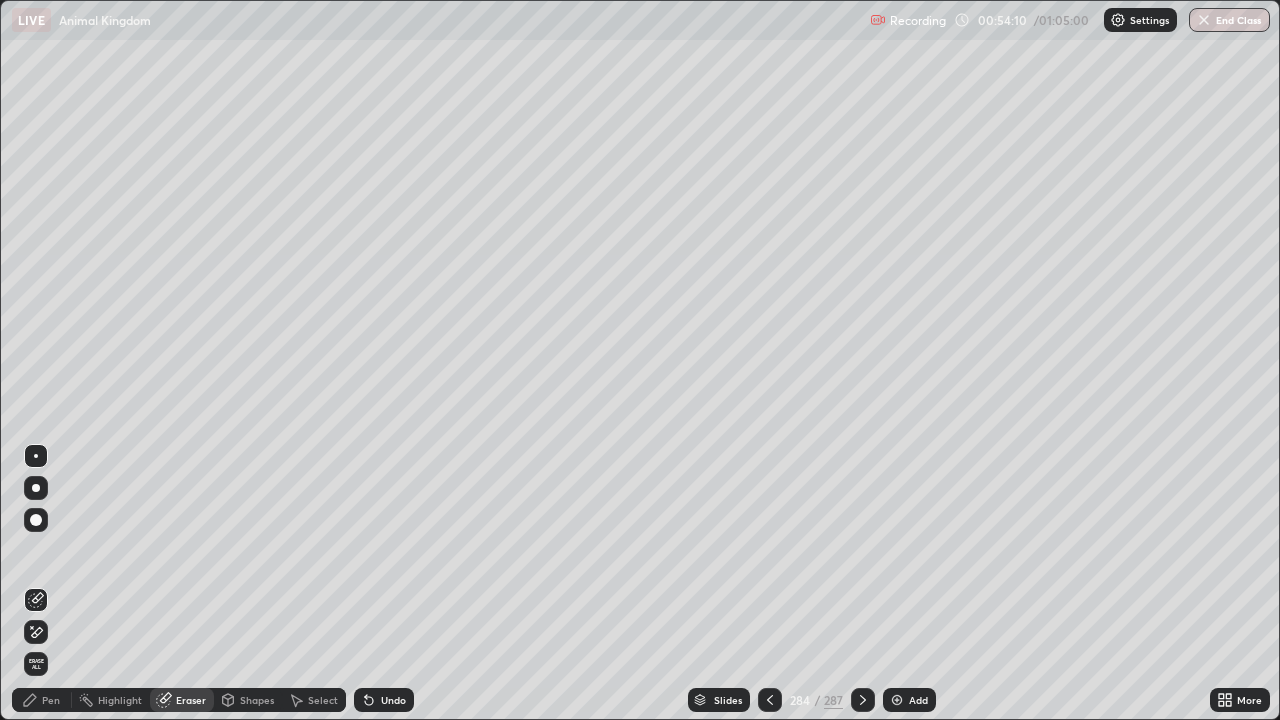 click on "Pen" at bounding box center (51, 700) 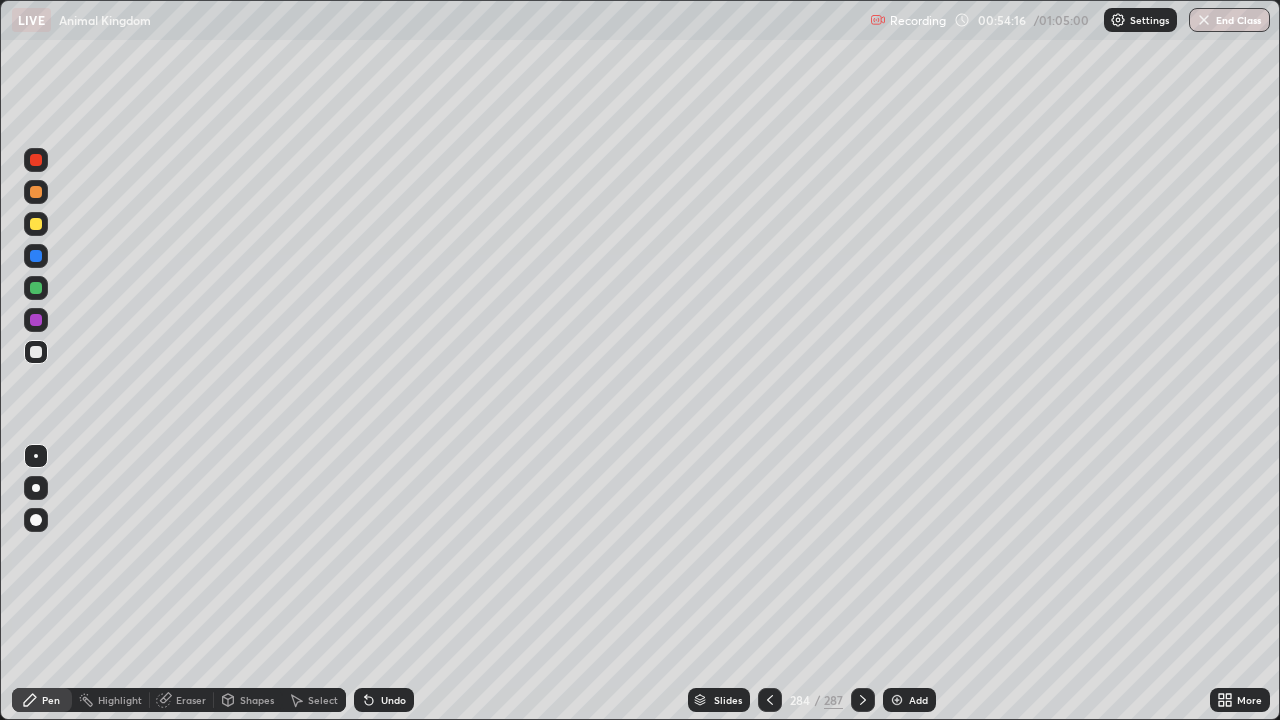 click at bounding box center (36, 224) 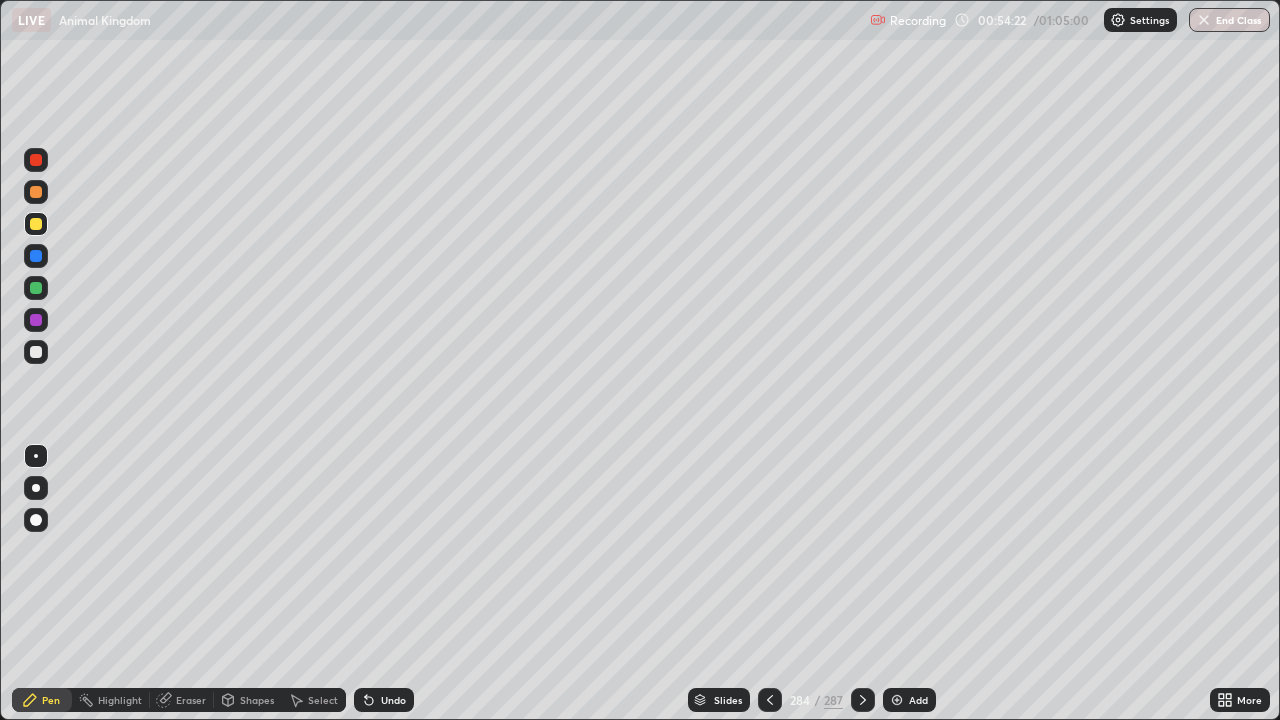 click at bounding box center [36, 352] 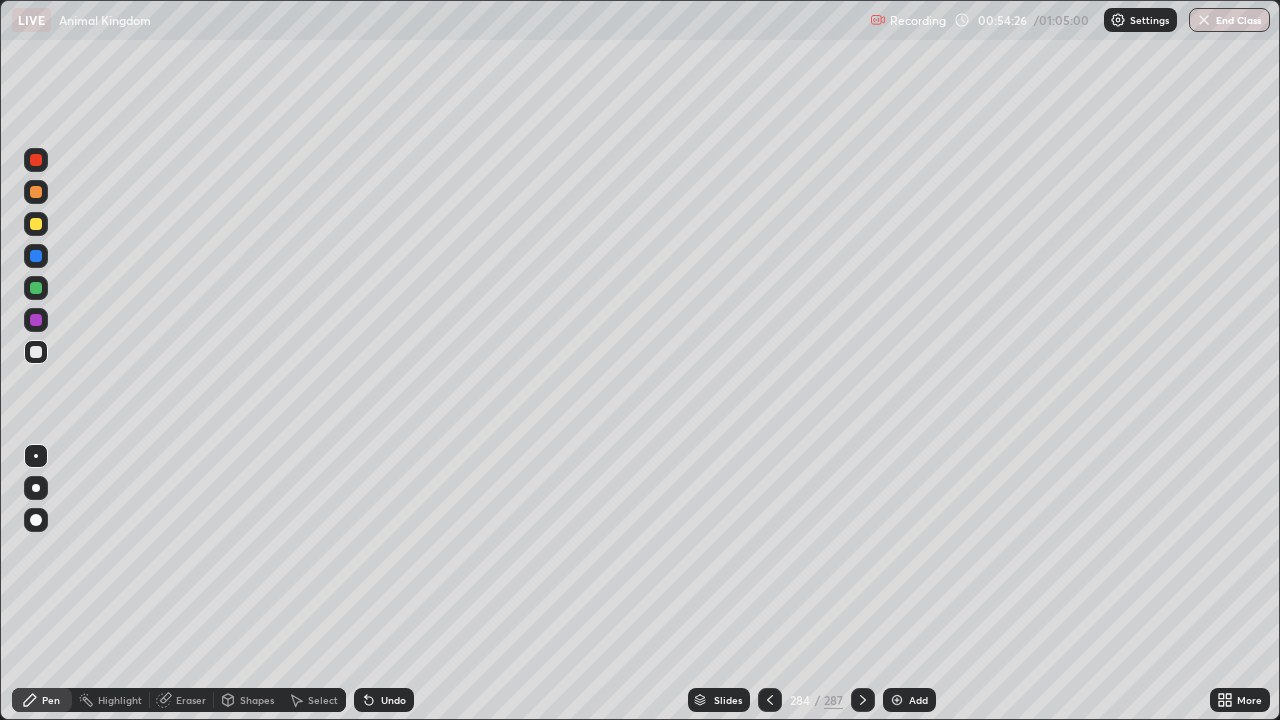 click on "Eraser" at bounding box center (191, 700) 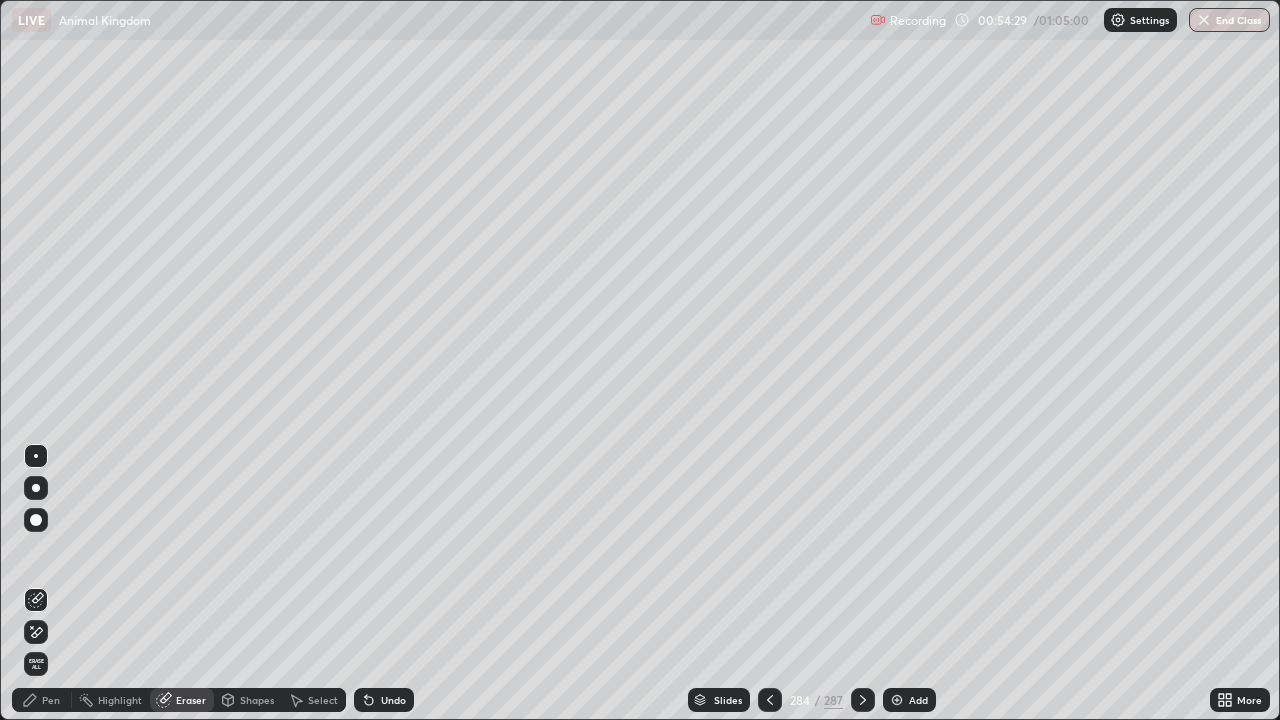click on "Pen" at bounding box center (42, 700) 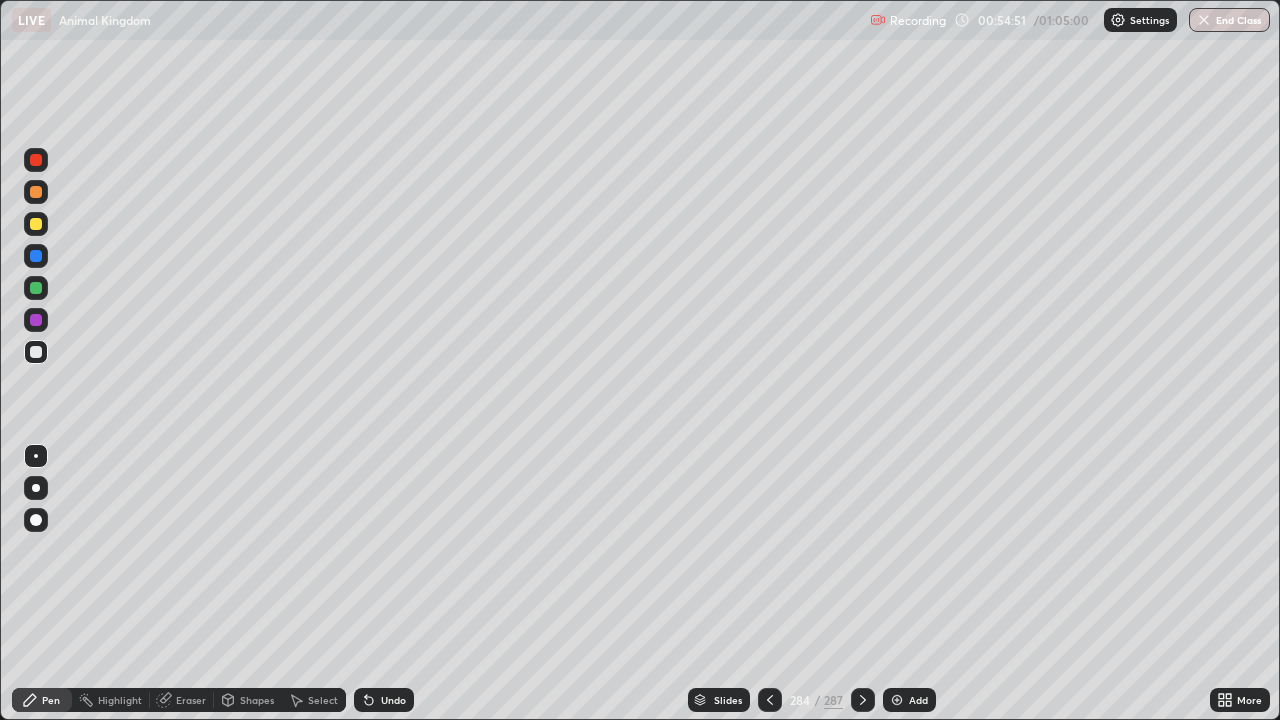 click at bounding box center (36, 288) 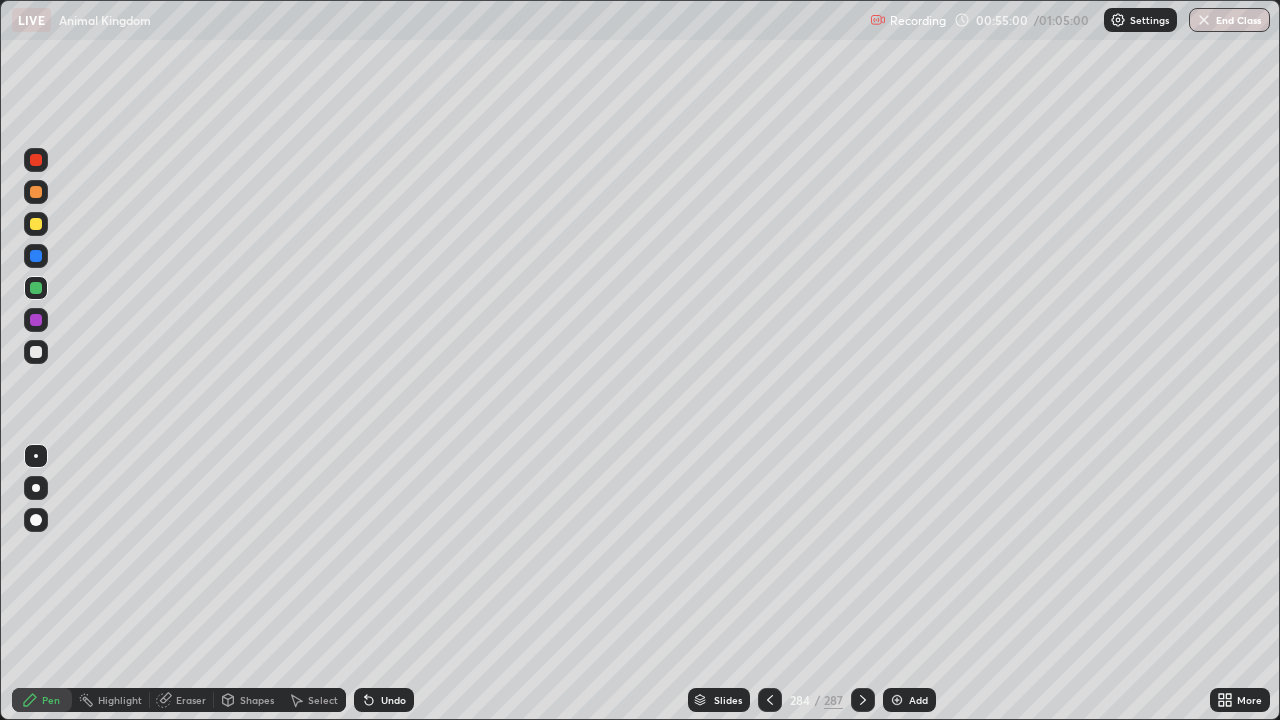 click on "Eraser" at bounding box center (191, 700) 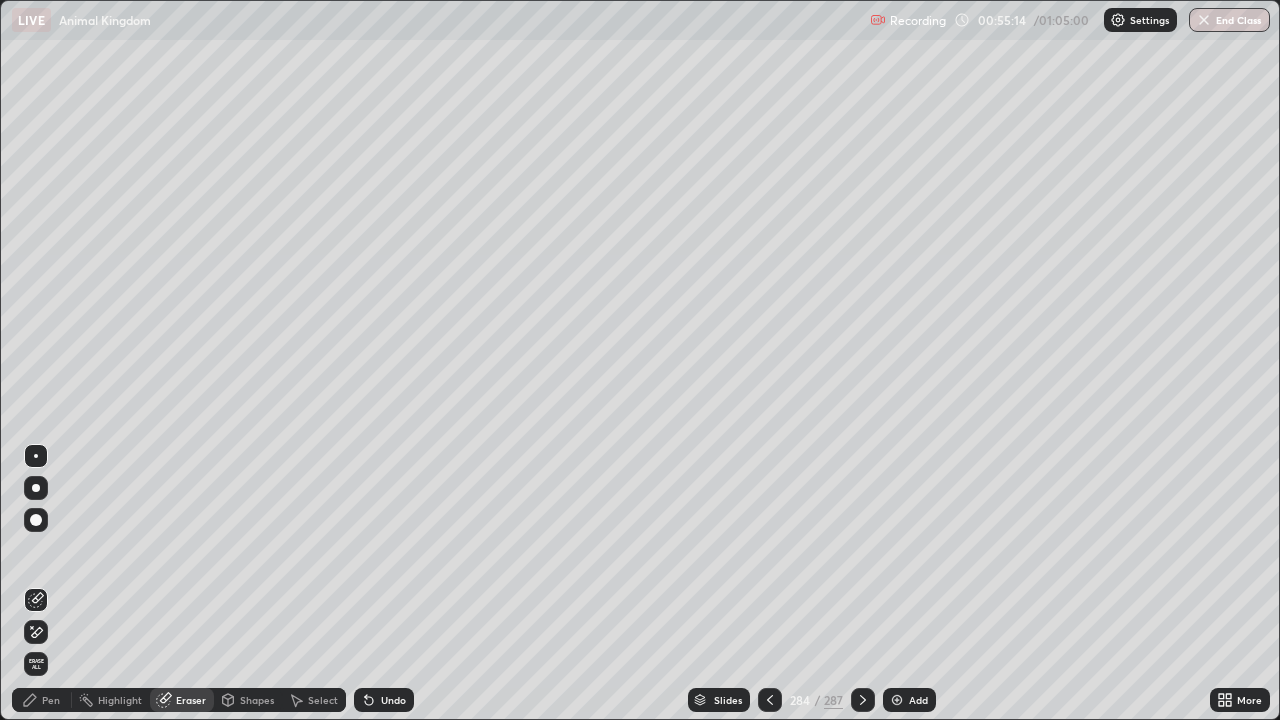 click on "Pen" at bounding box center [51, 700] 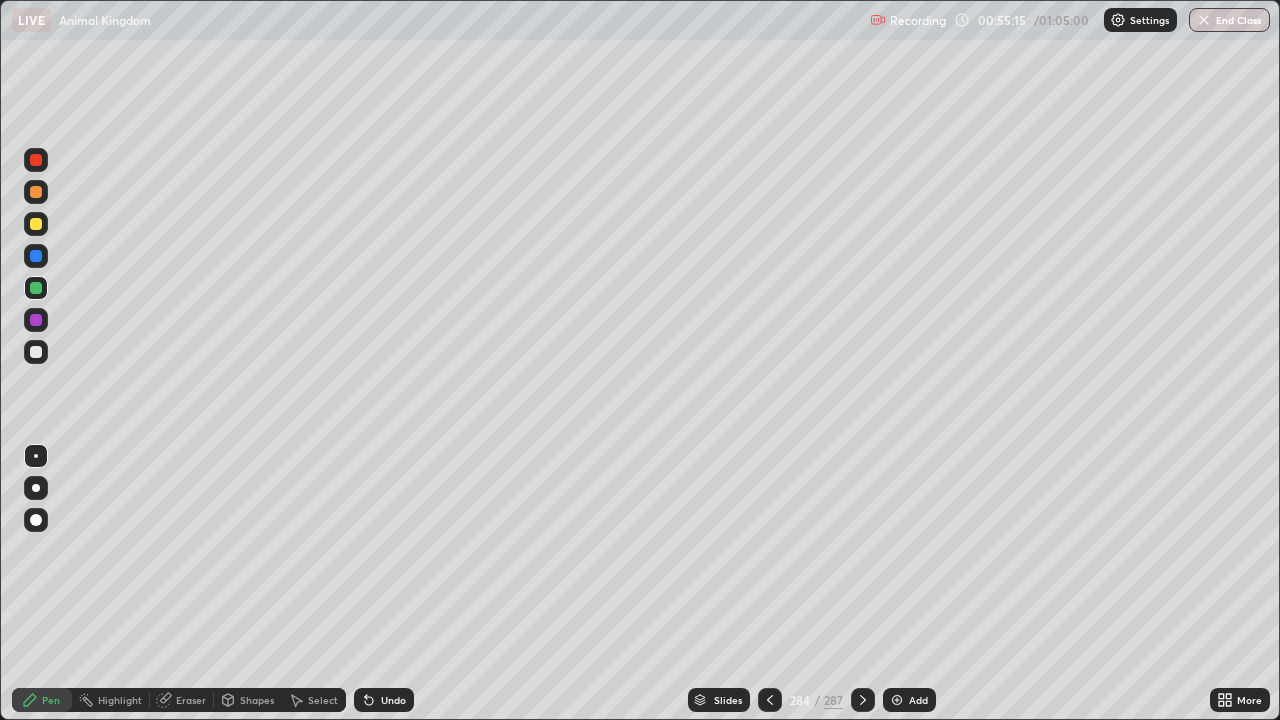 click on "Shapes" at bounding box center [248, 700] 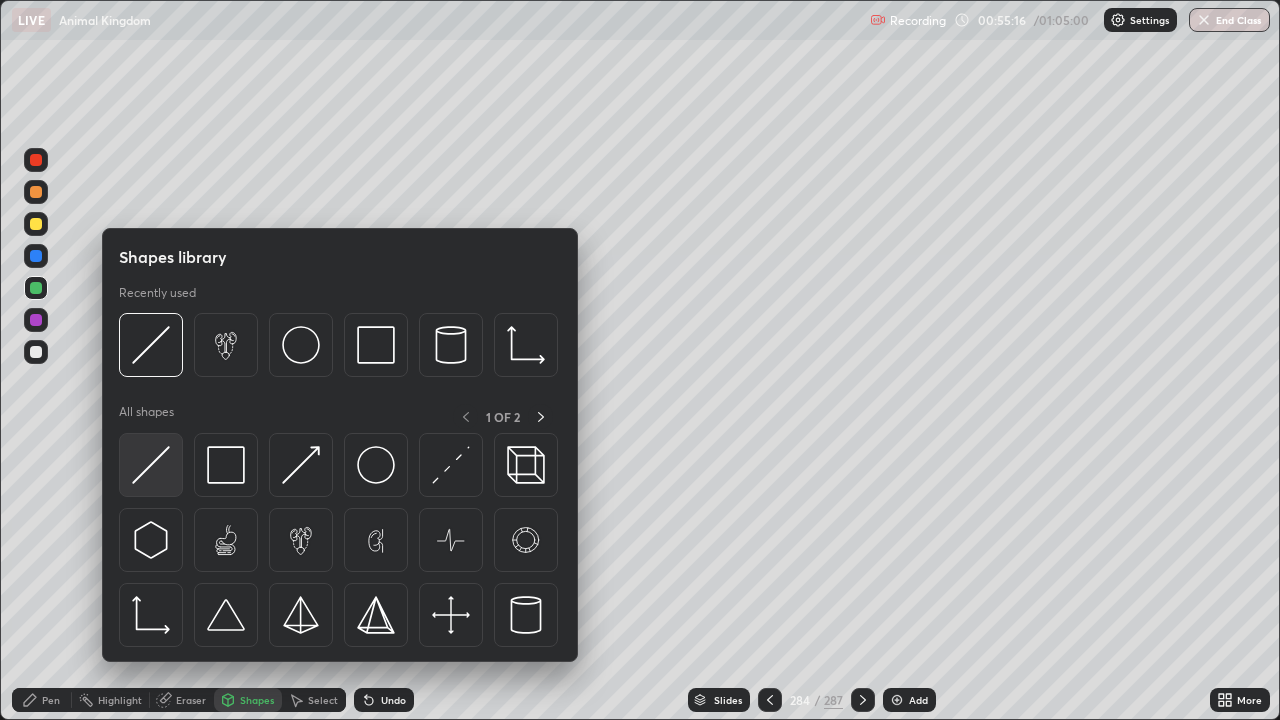 click at bounding box center [151, 465] 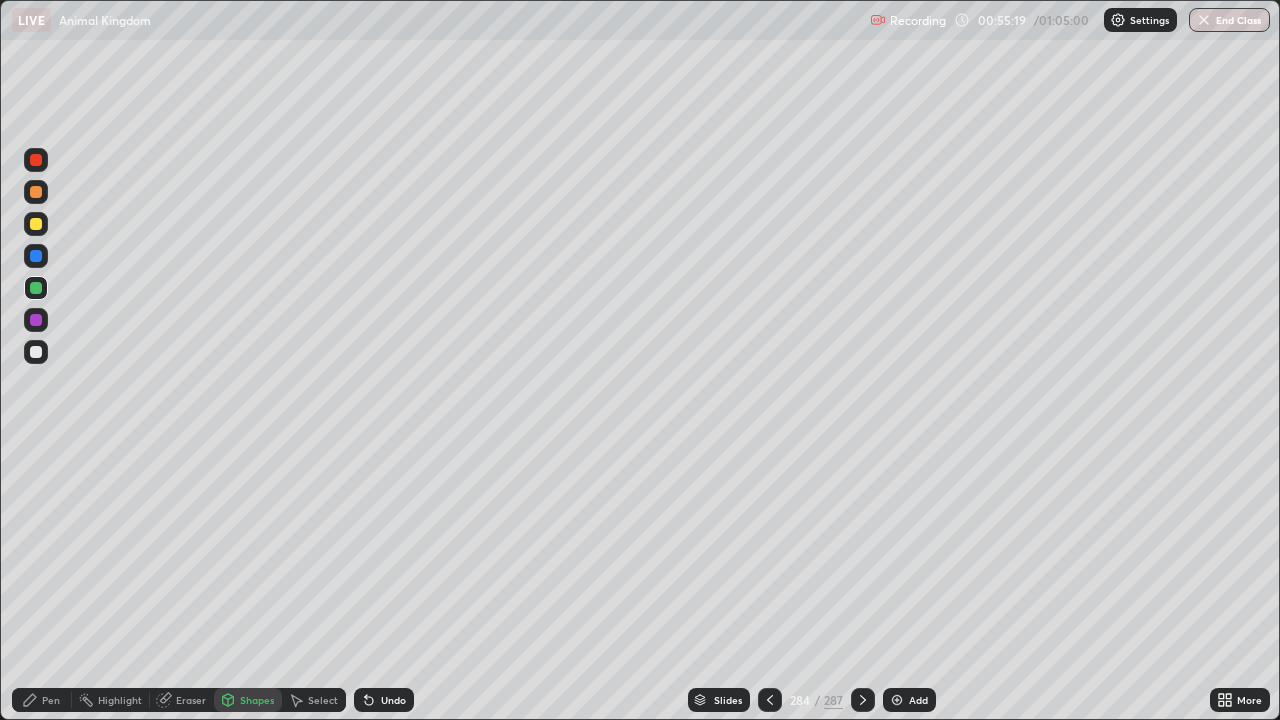click on "Undo" at bounding box center [393, 700] 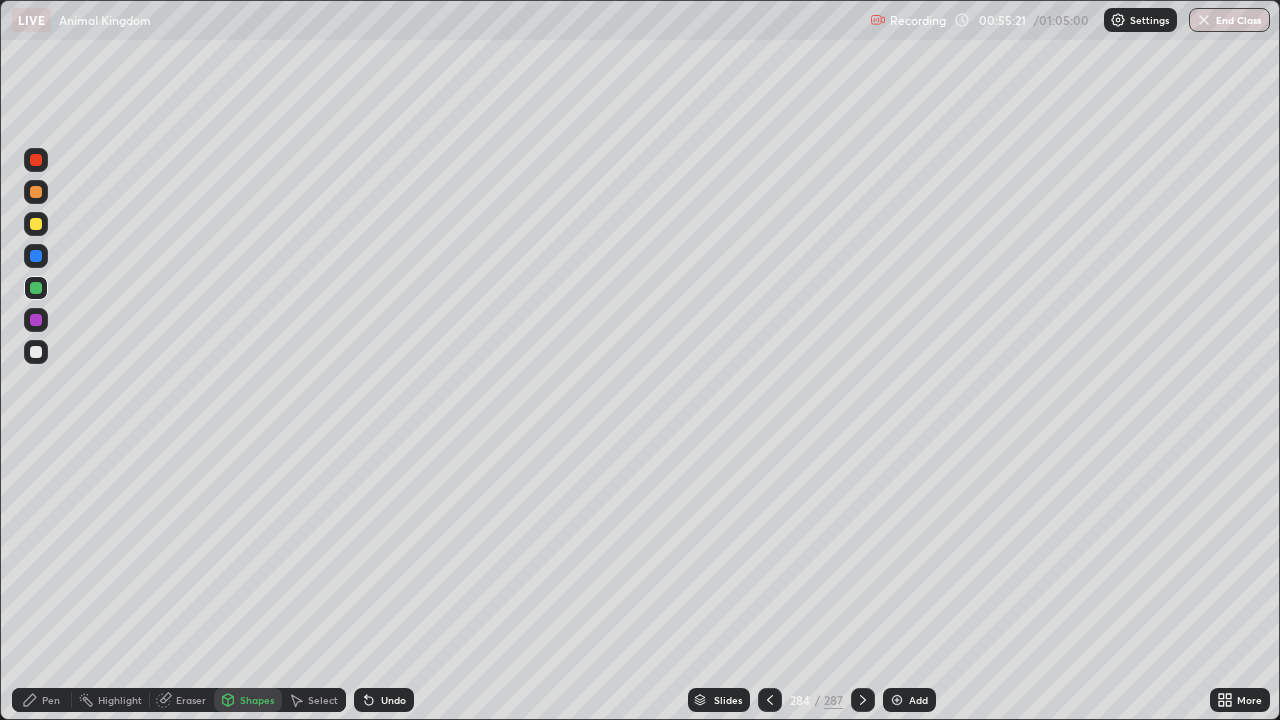 click on "Eraser" at bounding box center (191, 700) 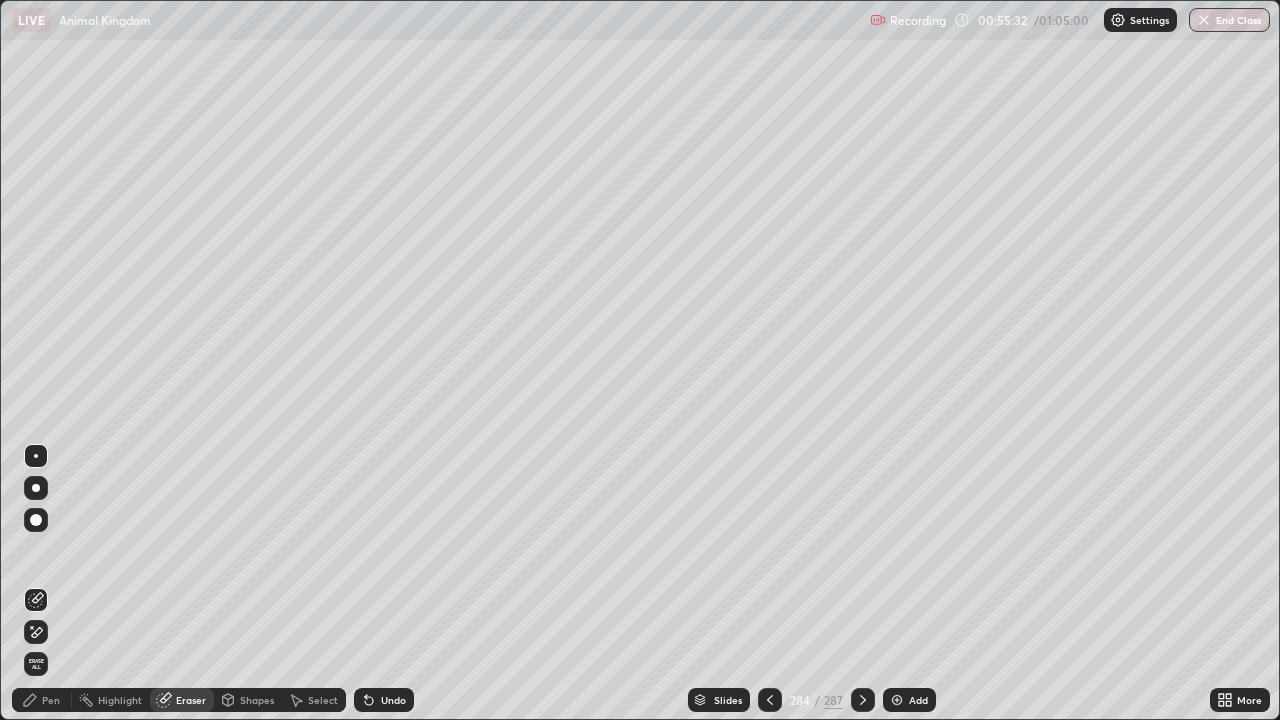 click on "Eraser" at bounding box center (191, 700) 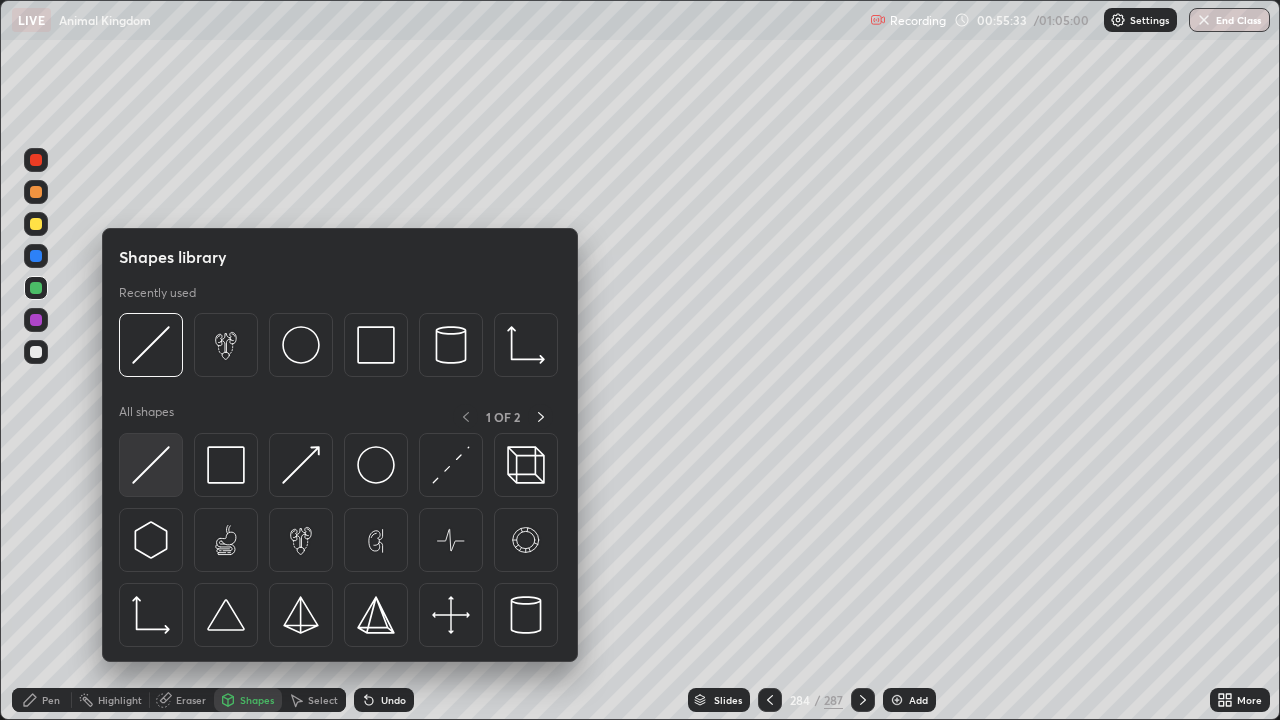 click at bounding box center [151, 465] 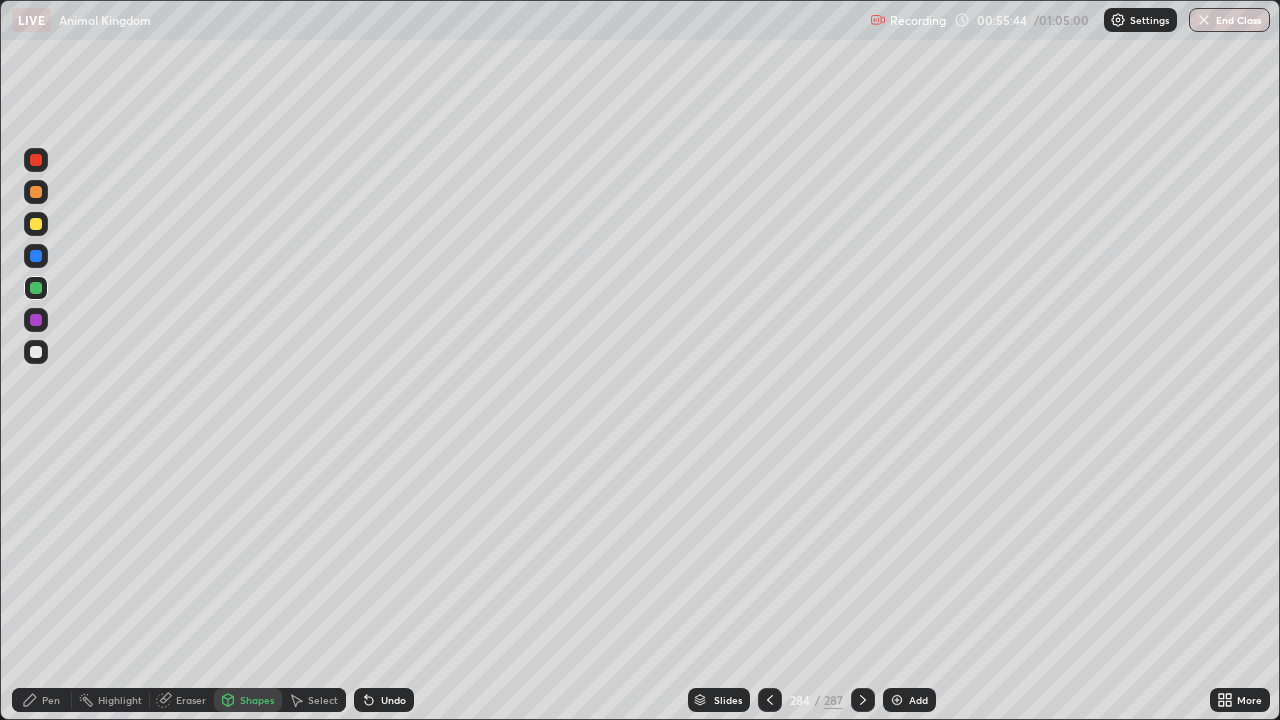 click on "Pen" at bounding box center (51, 700) 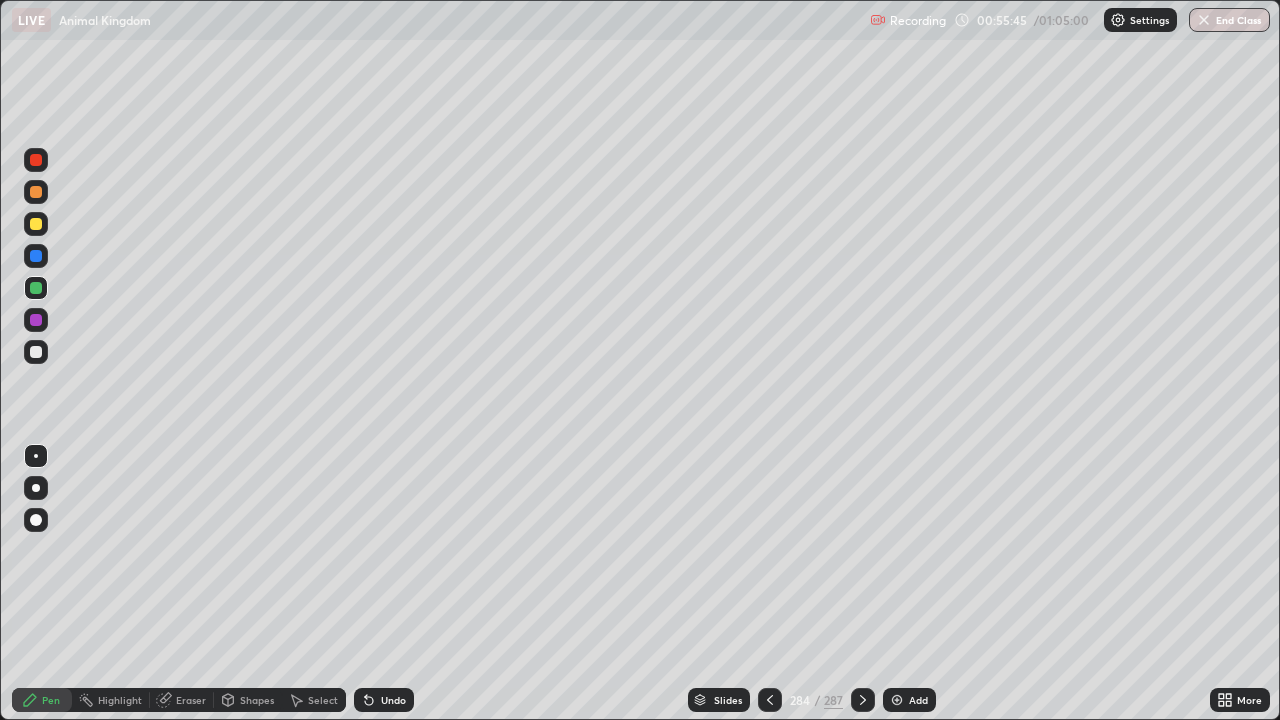 click at bounding box center (36, 352) 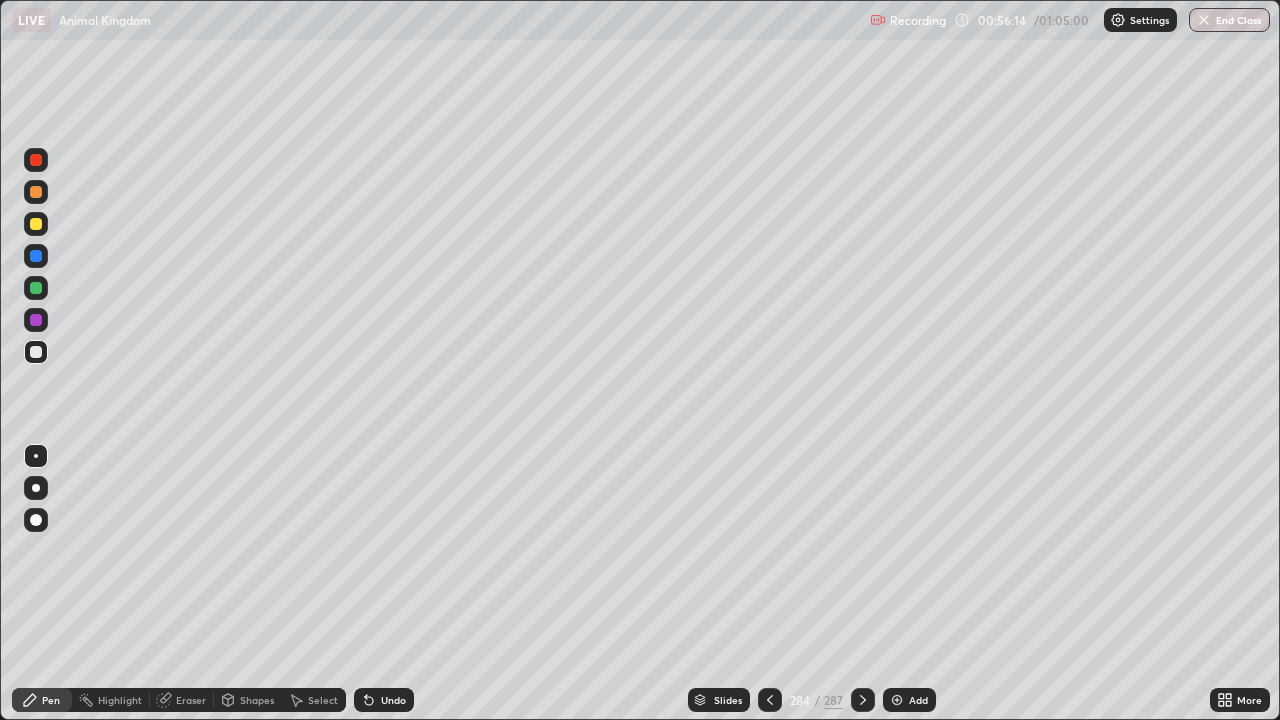 click at bounding box center [36, 224] 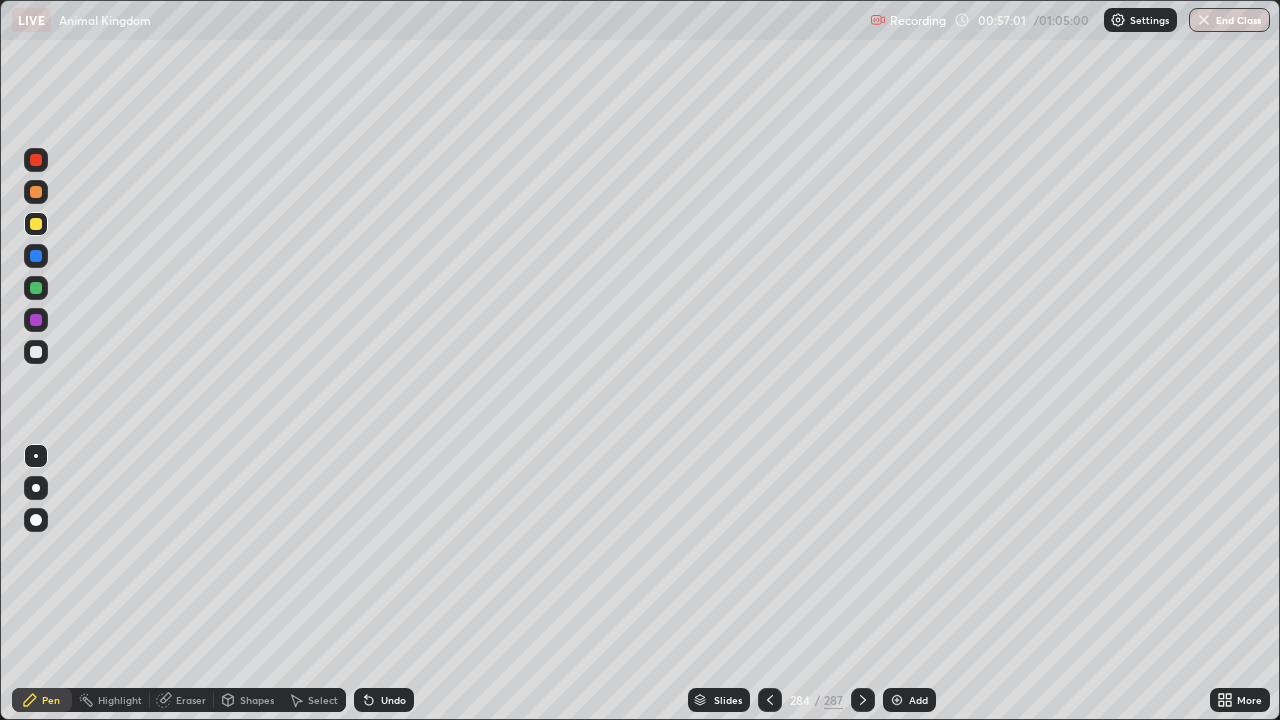 click at bounding box center [36, 192] 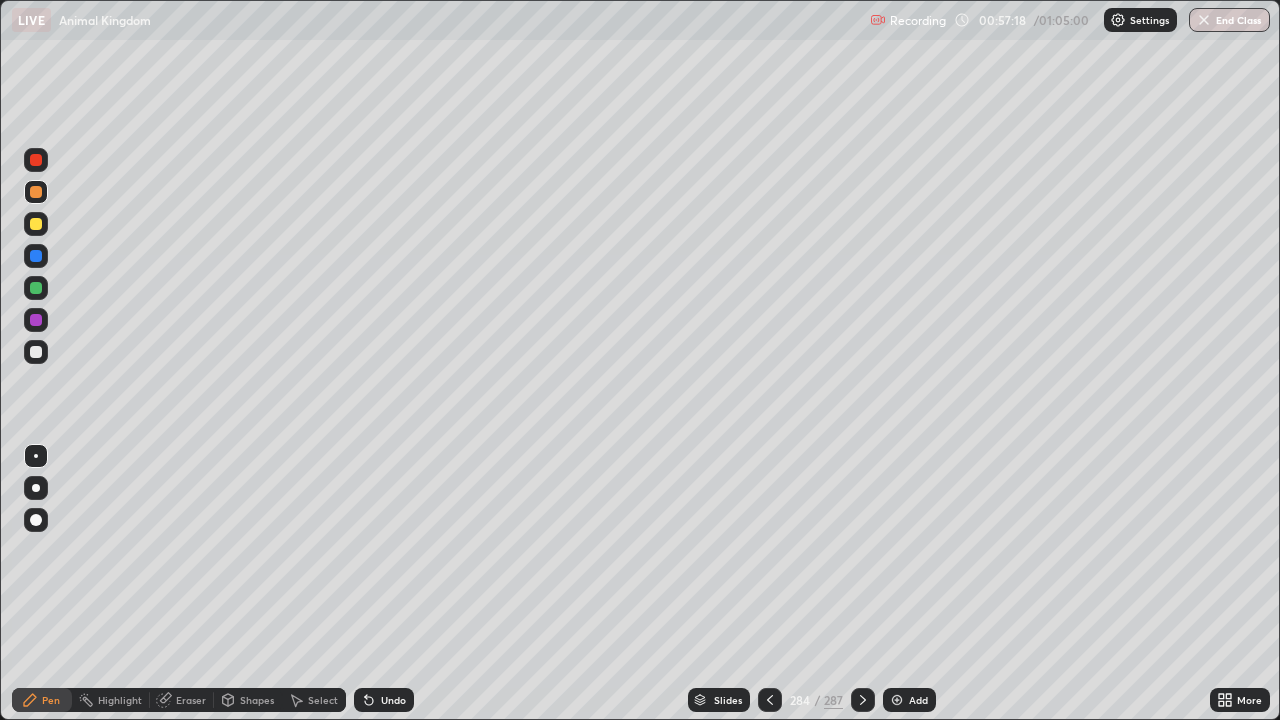click at bounding box center [36, 352] 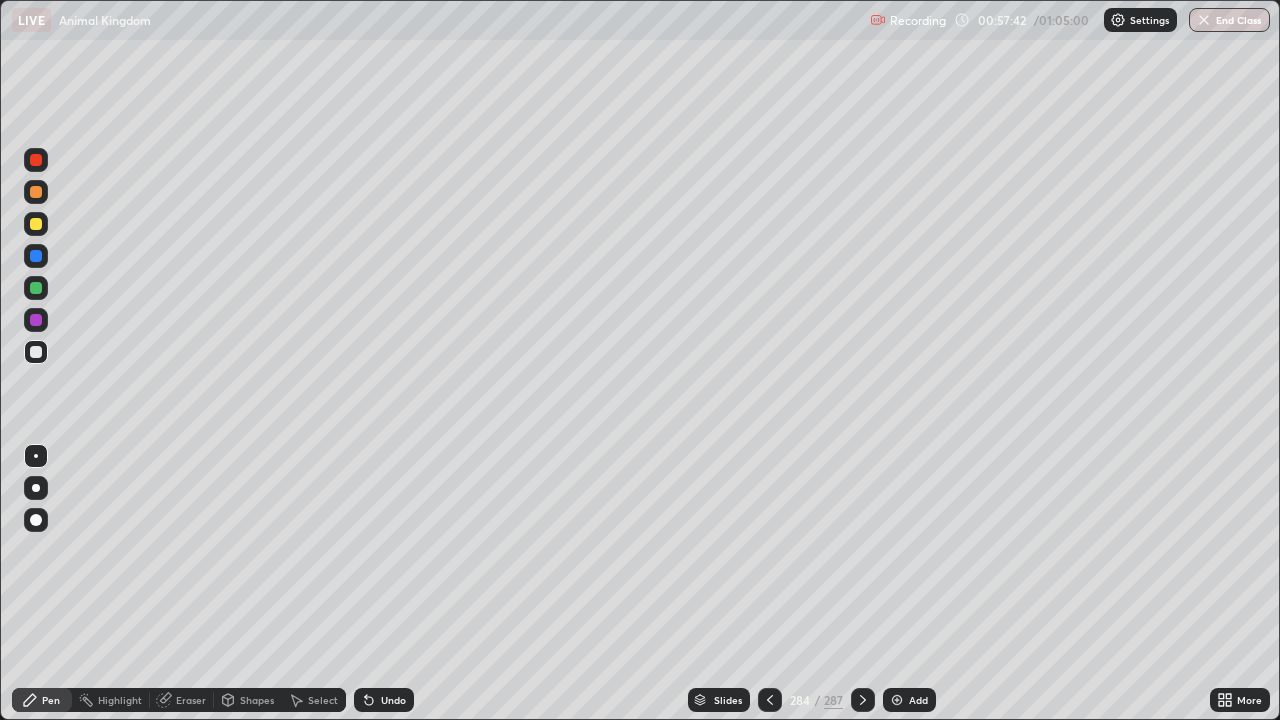 click on "Shapes" at bounding box center (257, 700) 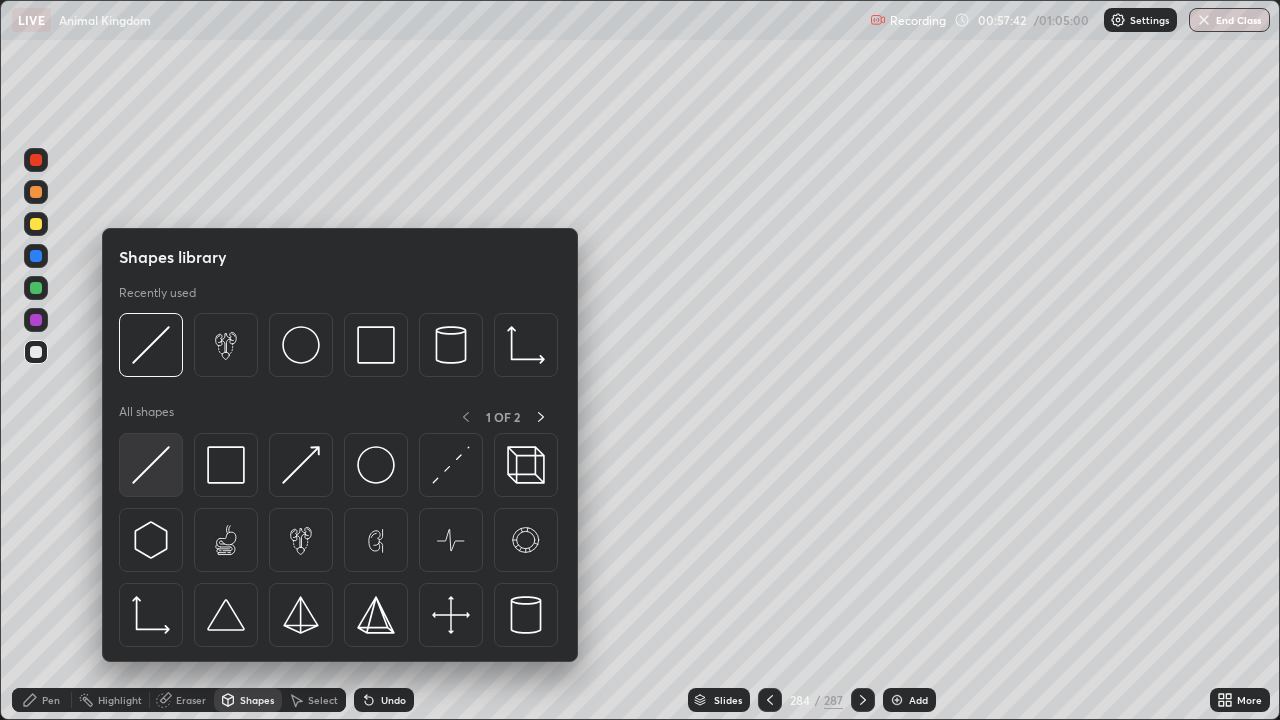 click at bounding box center [151, 465] 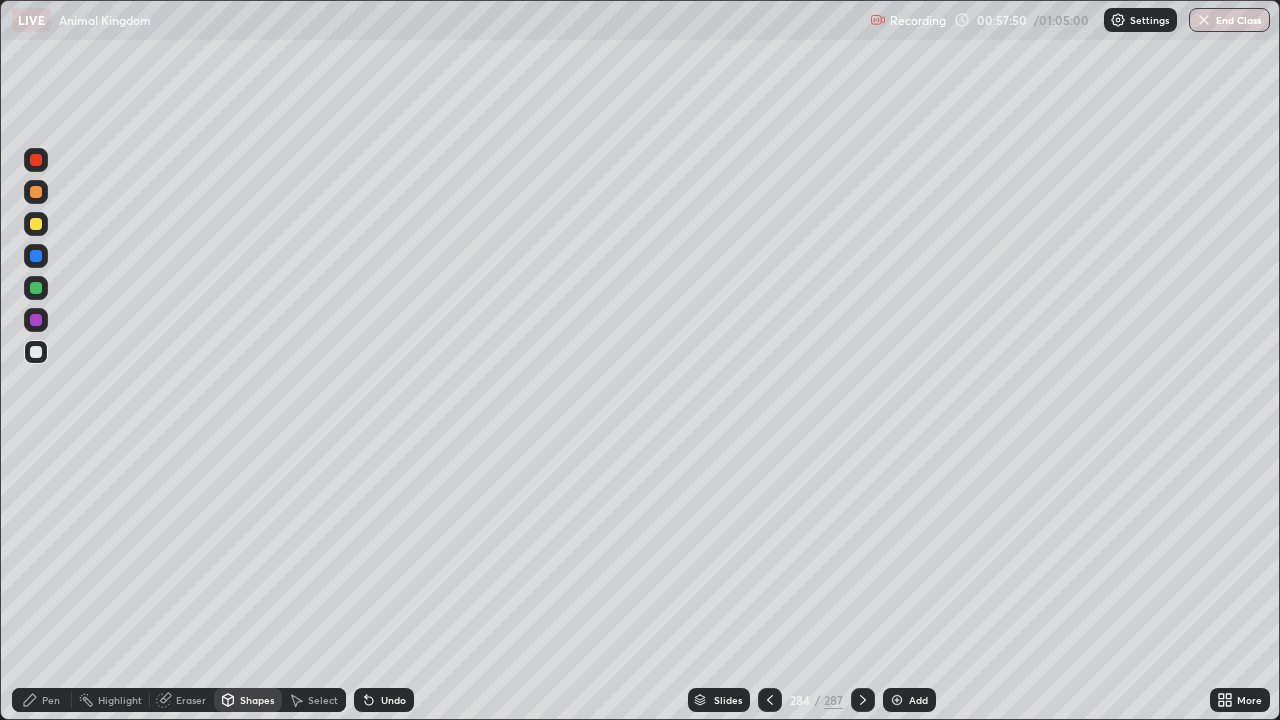 click at bounding box center (36, 160) 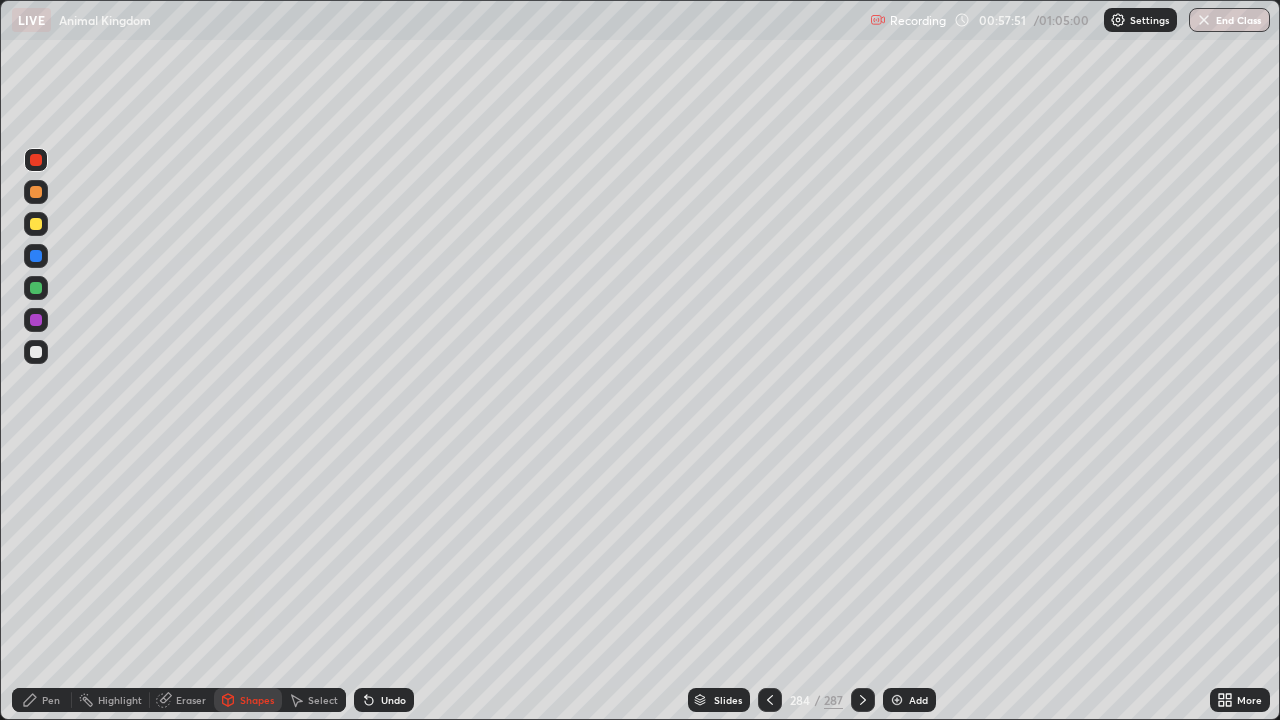 click at bounding box center (36, 288) 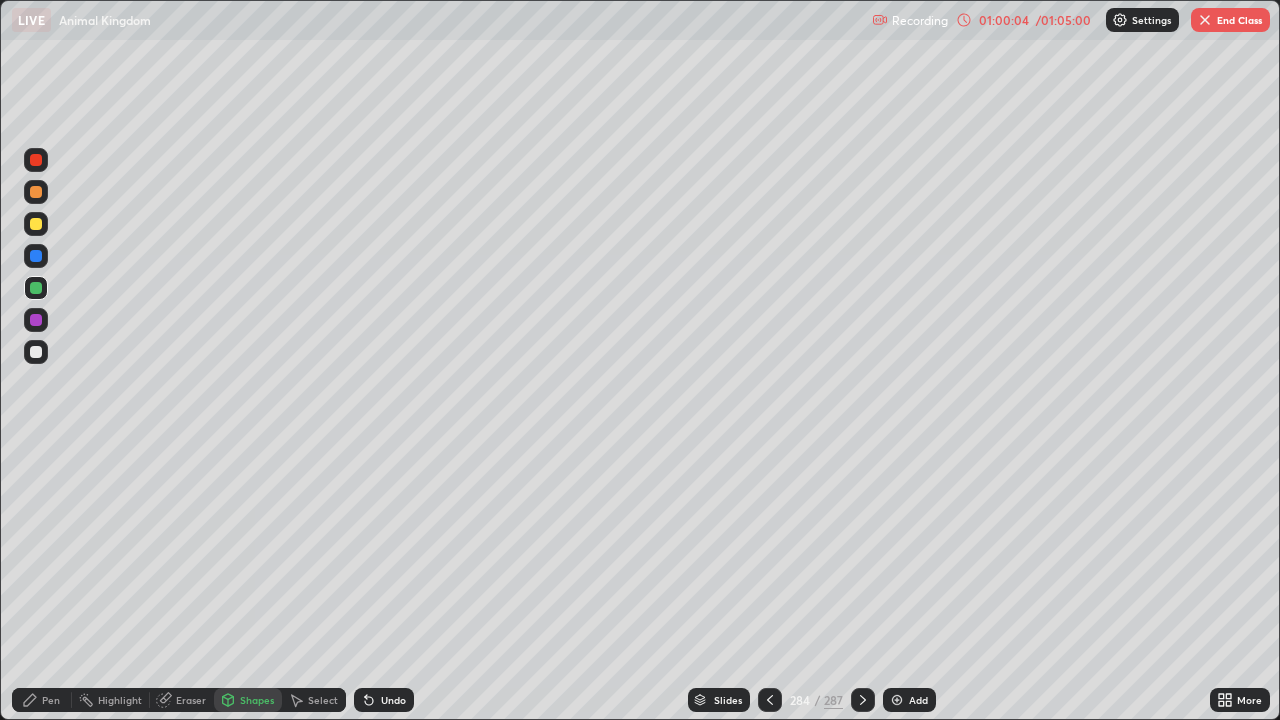 click on "End Class" at bounding box center [1230, 20] 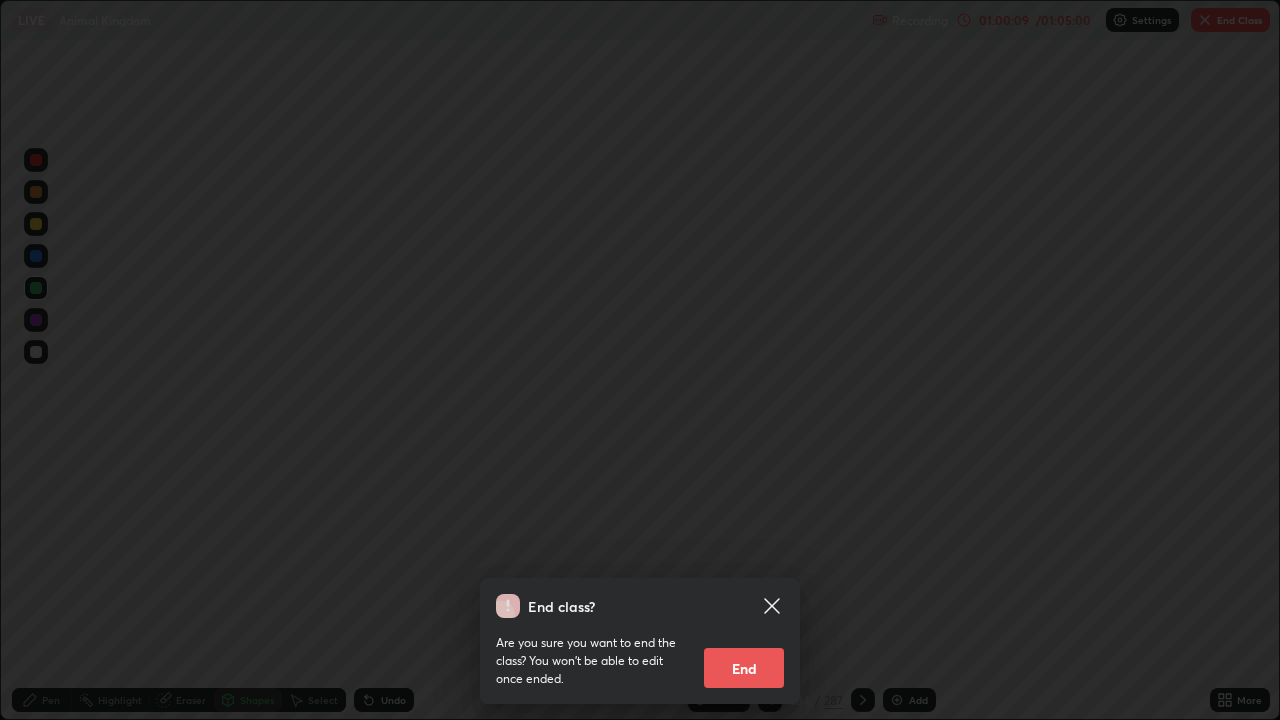 click on "End" at bounding box center [744, 668] 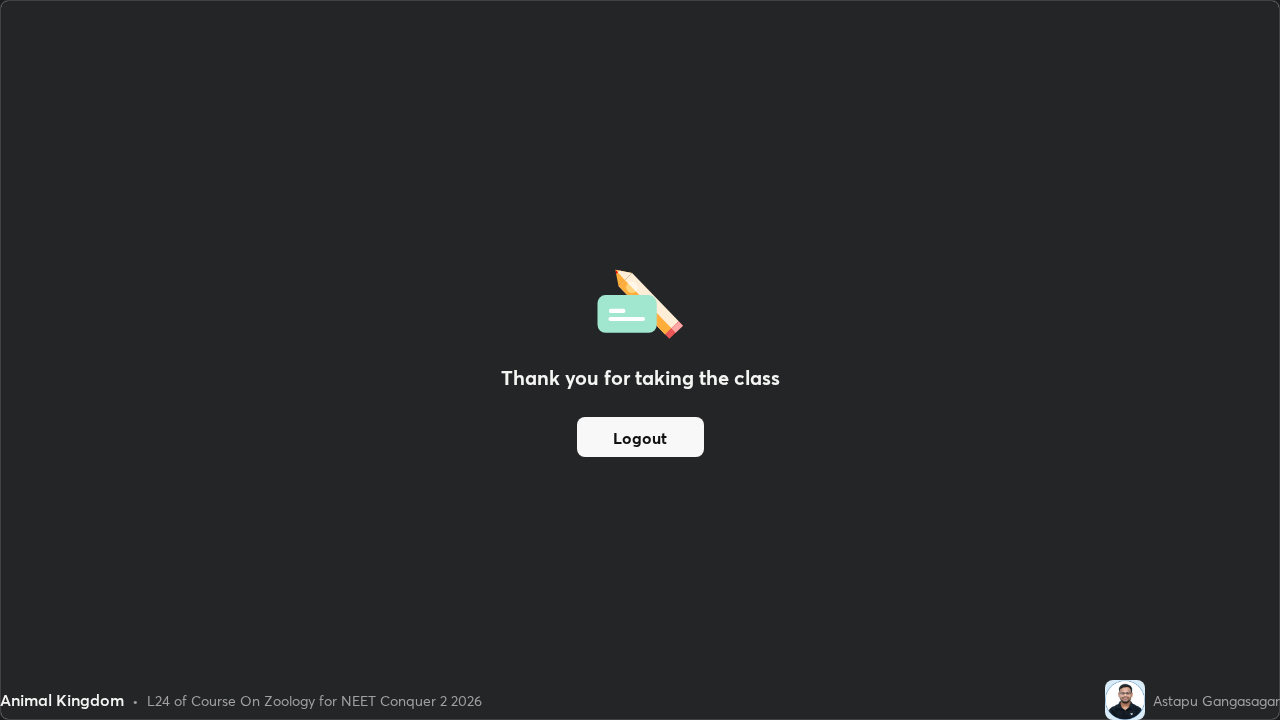 click on "Logout" at bounding box center (640, 437) 